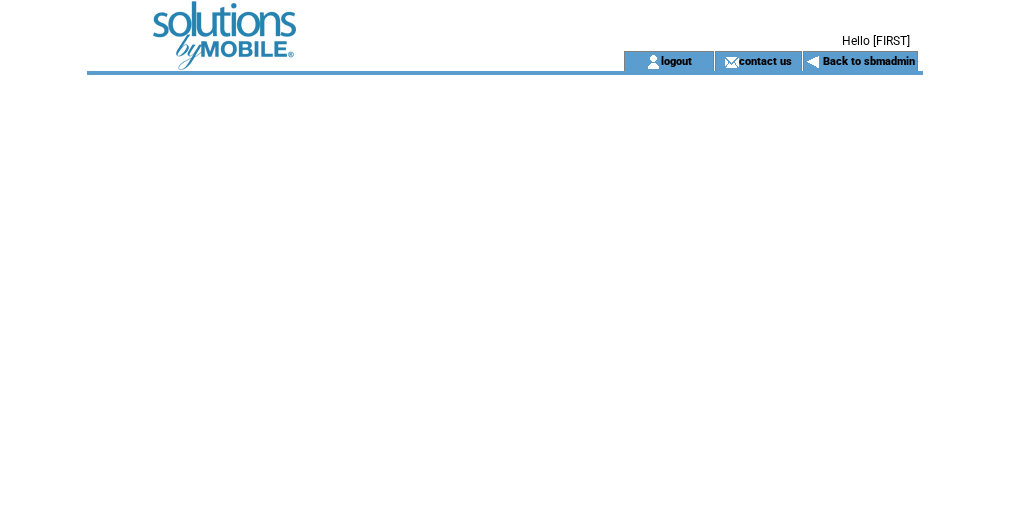 scroll, scrollTop: 0, scrollLeft: 0, axis: both 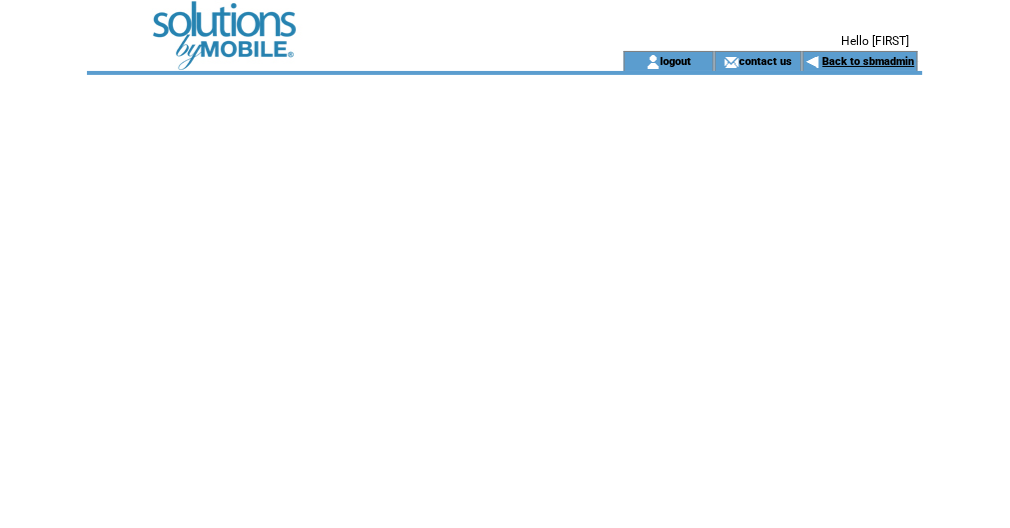 click on "Back to sbmadmin" at bounding box center [869, 61] 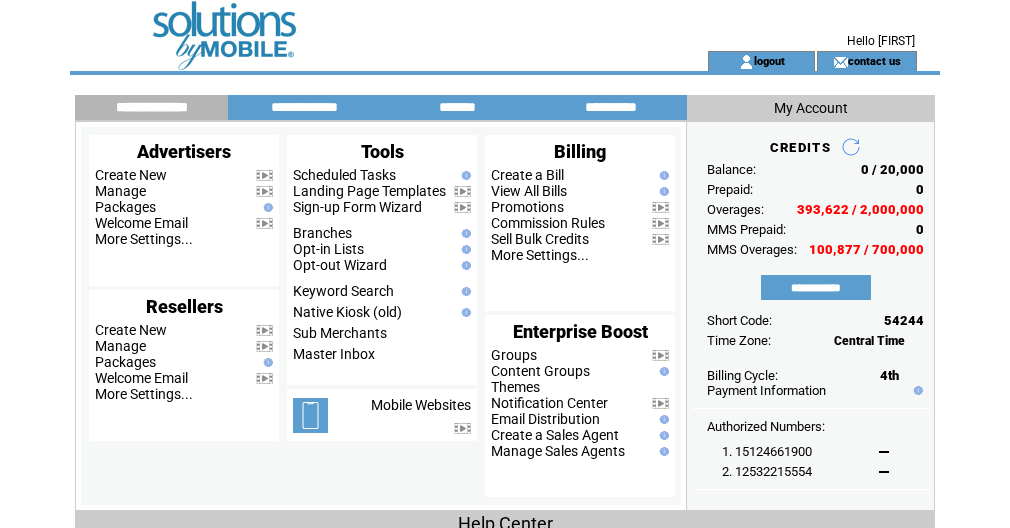 scroll, scrollTop: 0, scrollLeft: 0, axis: both 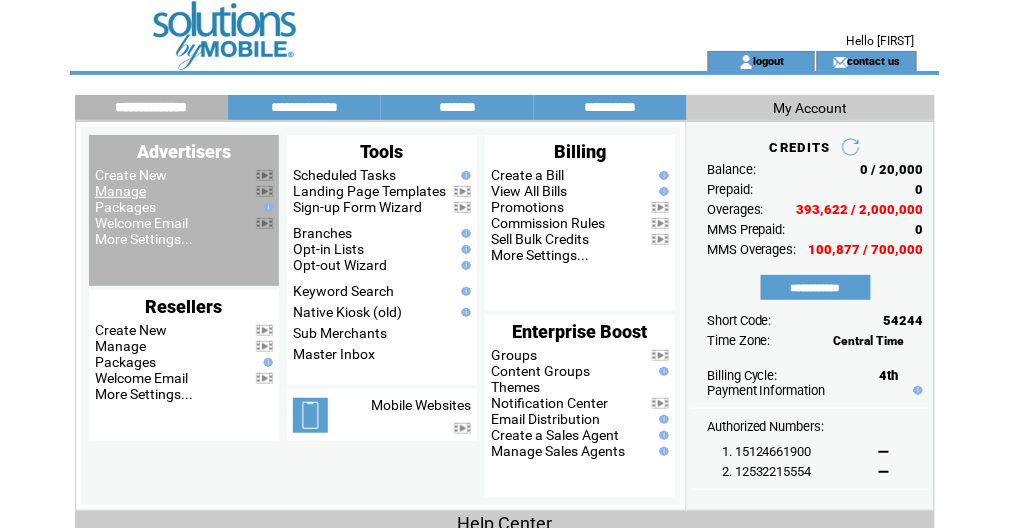 click on "Manage" at bounding box center [120, 191] 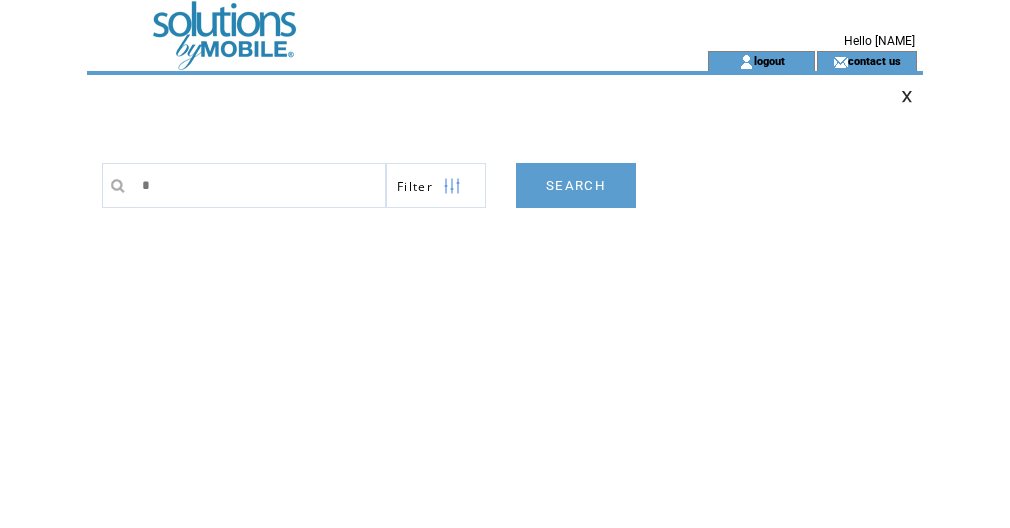 scroll, scrollTop: 0, scrollLeft: 0, axis: both 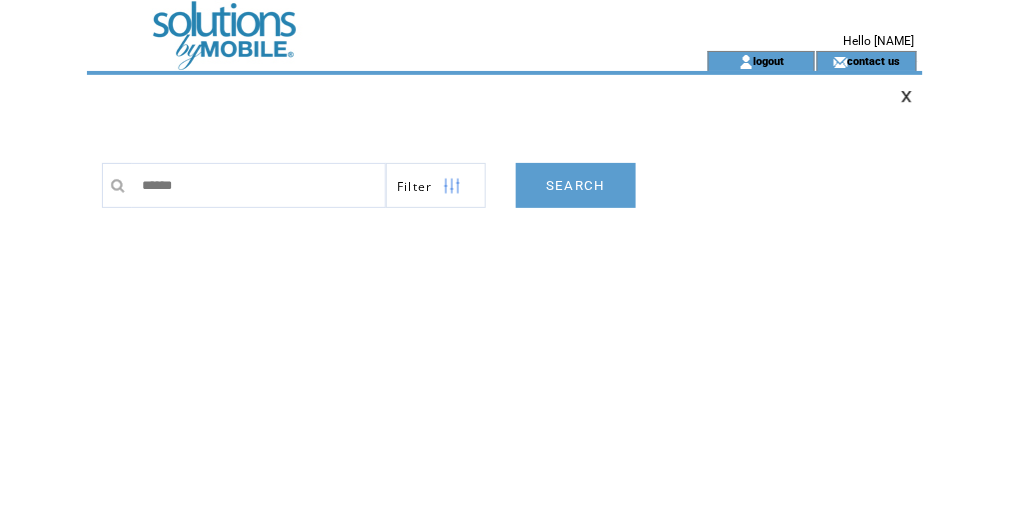 type on "*******" 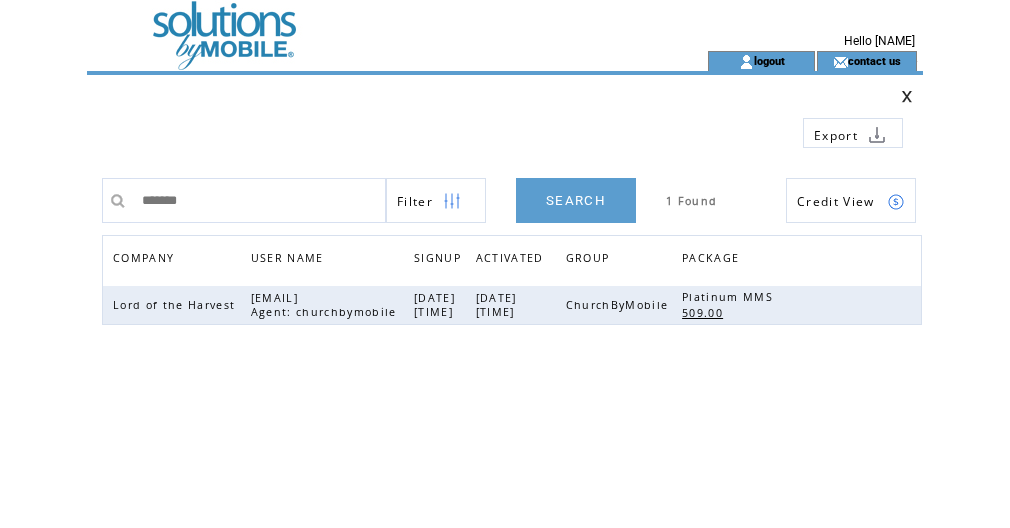 scroll, scrollTop: 0, scrollLeft: 0, axis: both 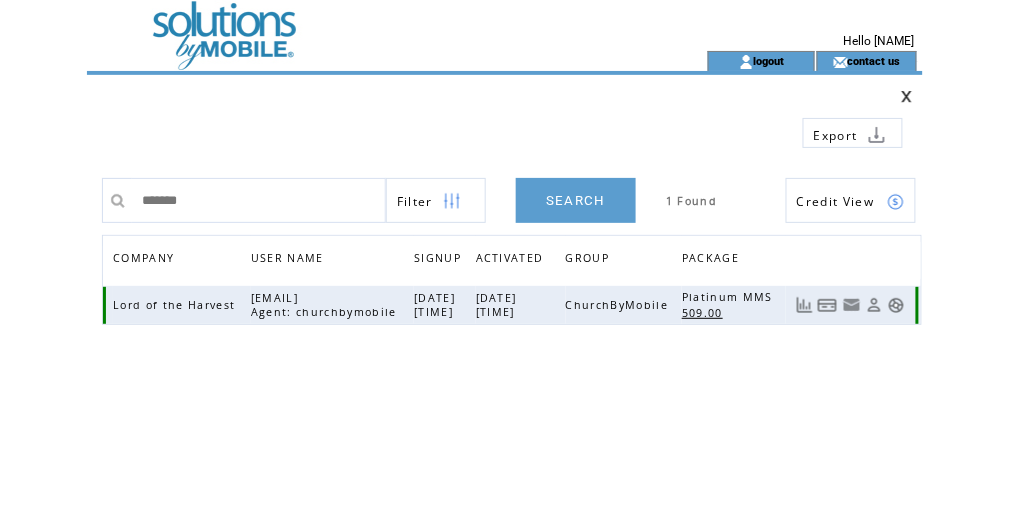 click at bounding box center [896, 305] 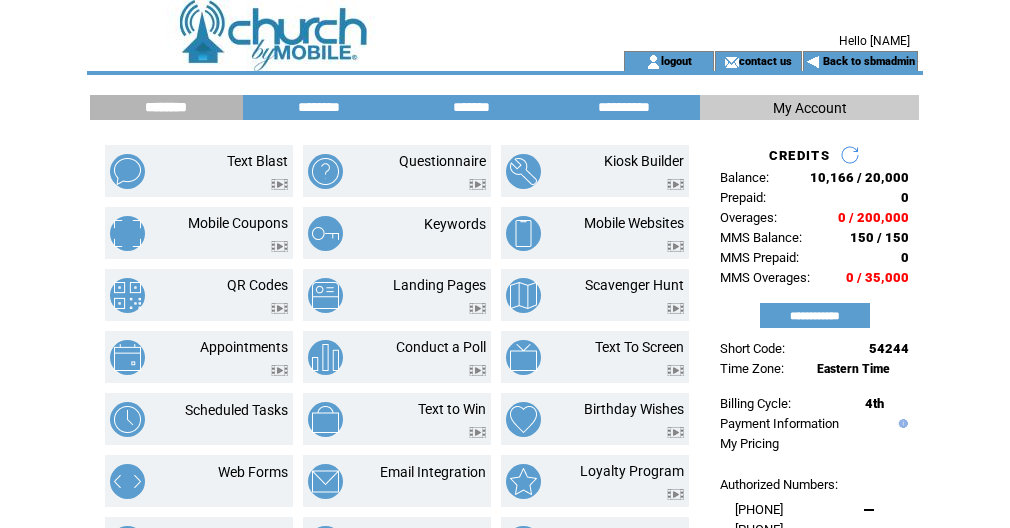 scroll, scrollTop: 0, scrollLeft: 0, axis: both 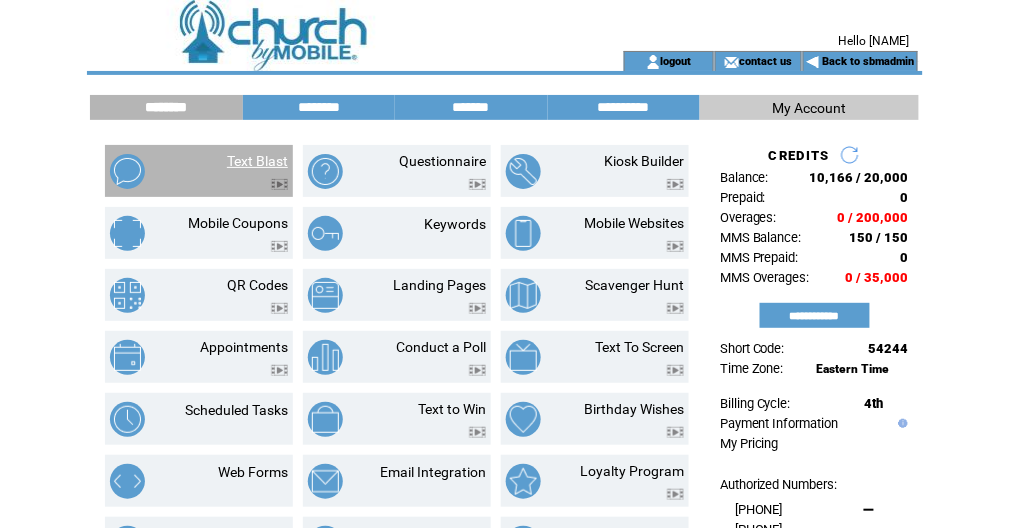 click on "Text Blast" at bounding box center (257, 161) 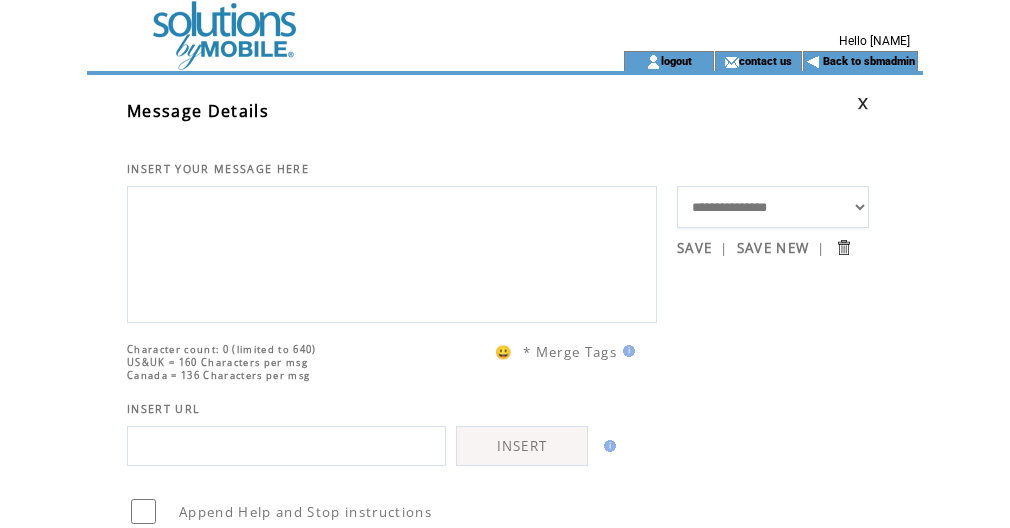 click at bounding box center (327, 61) 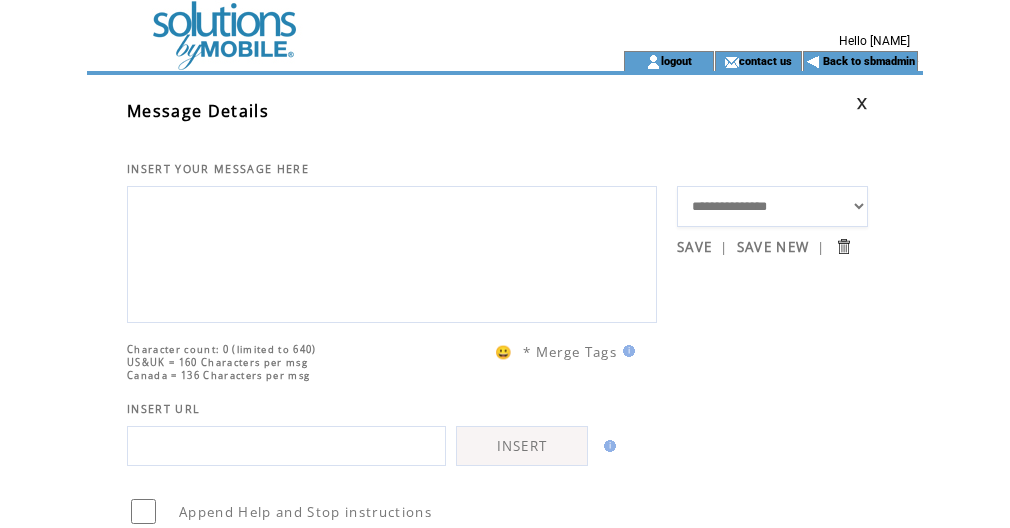 scroll, scrollTop: 0, scrollLeft: 0, axis: both 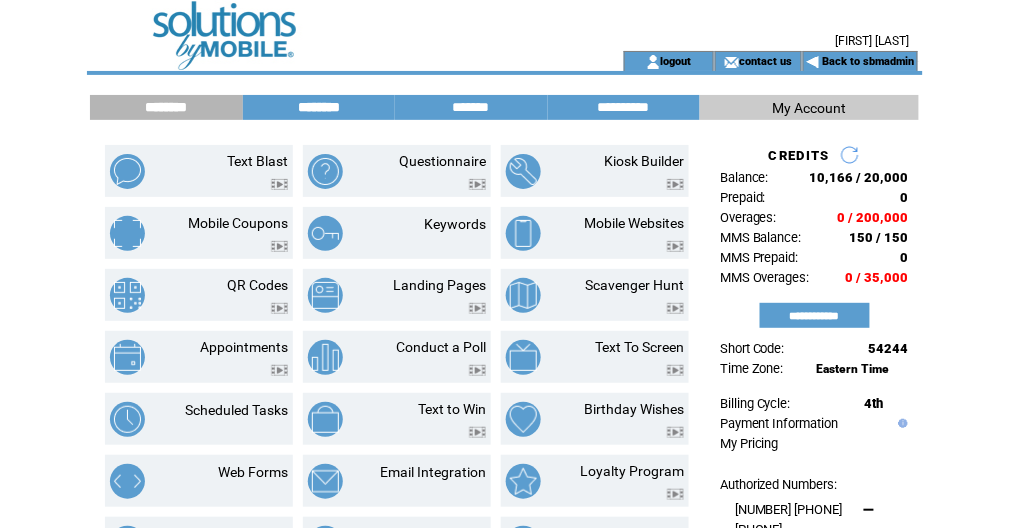 click on "********" at bounding box center (319, 107) 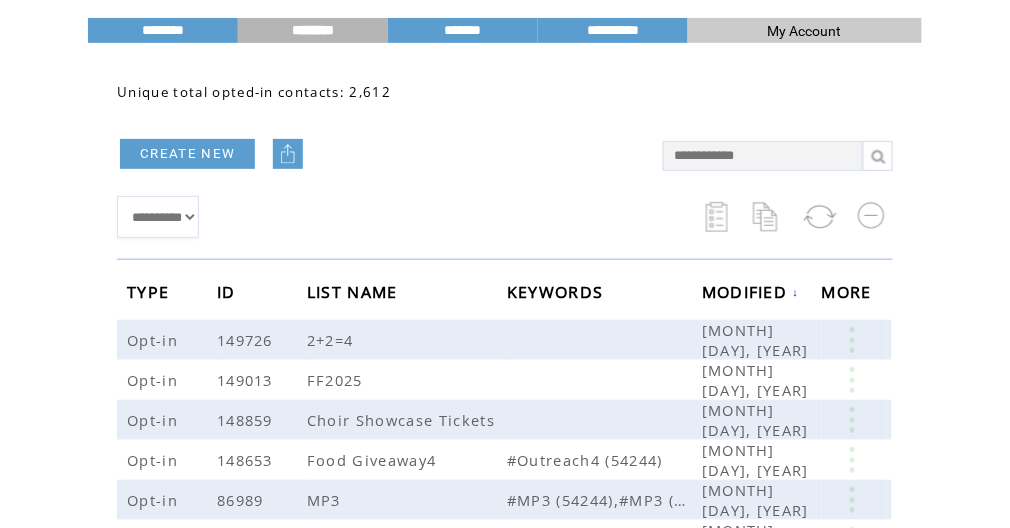 scroll, scrollTop: 106, scrollLeft: 0, axis: vertical 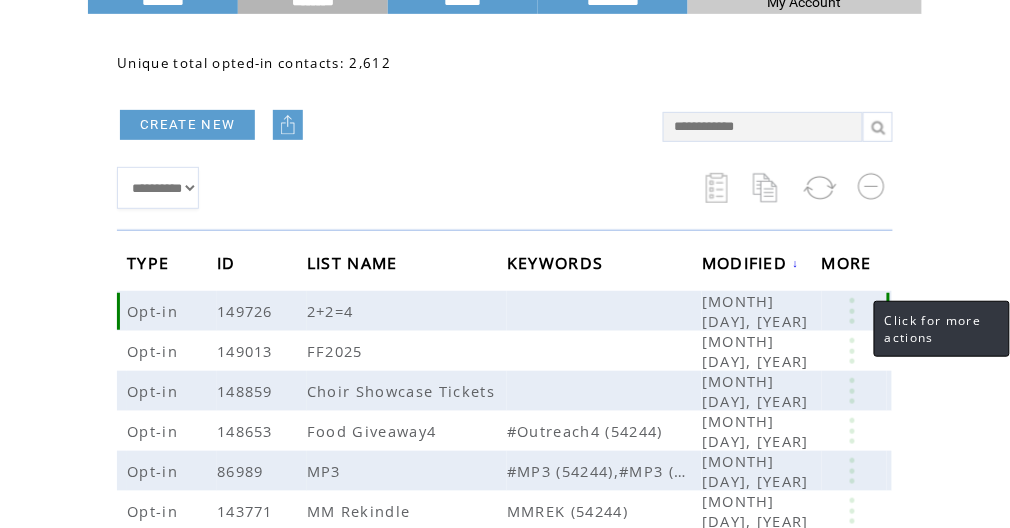 click at bounding box center [852, 311] 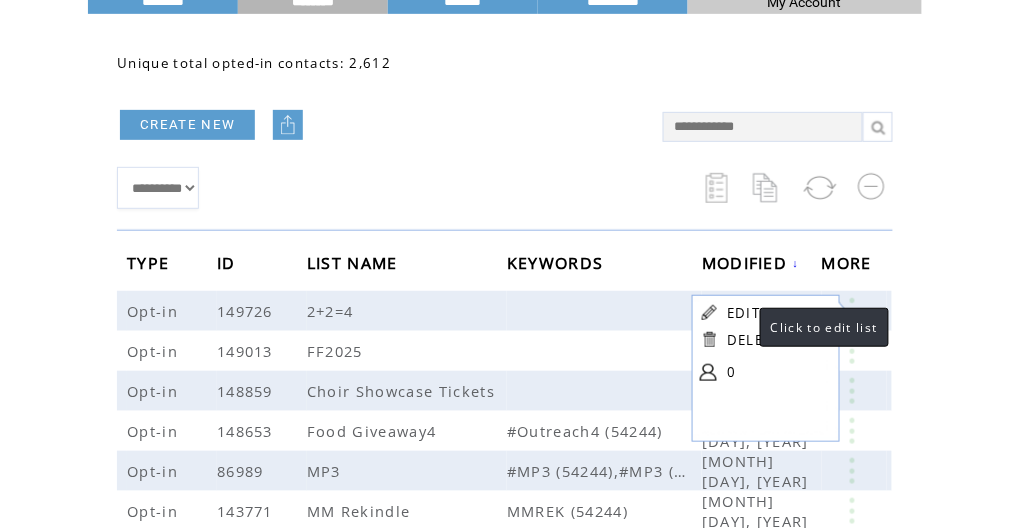 click on "EDIT" at bounding box center (743, 313) 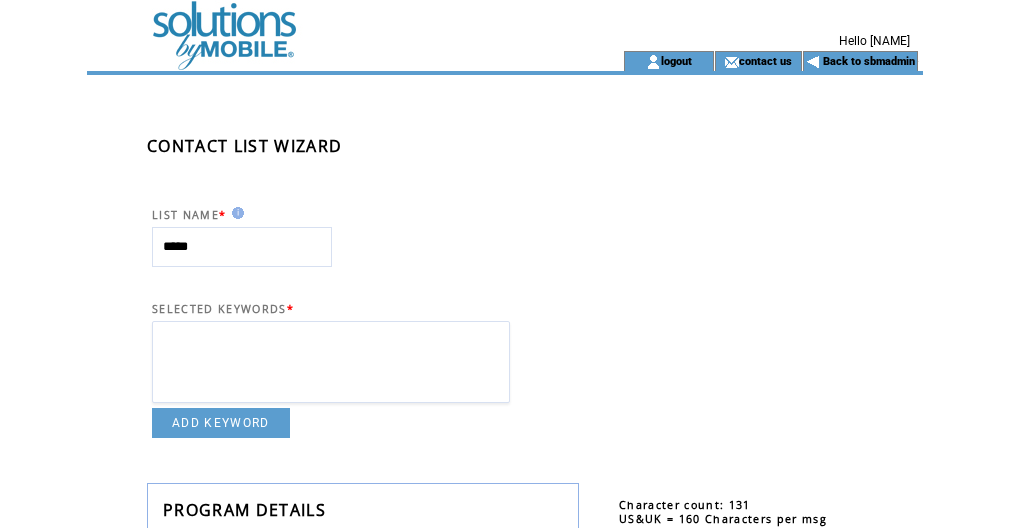 scroll, scrollTop: 0, scrollLeft: 0, axis: both 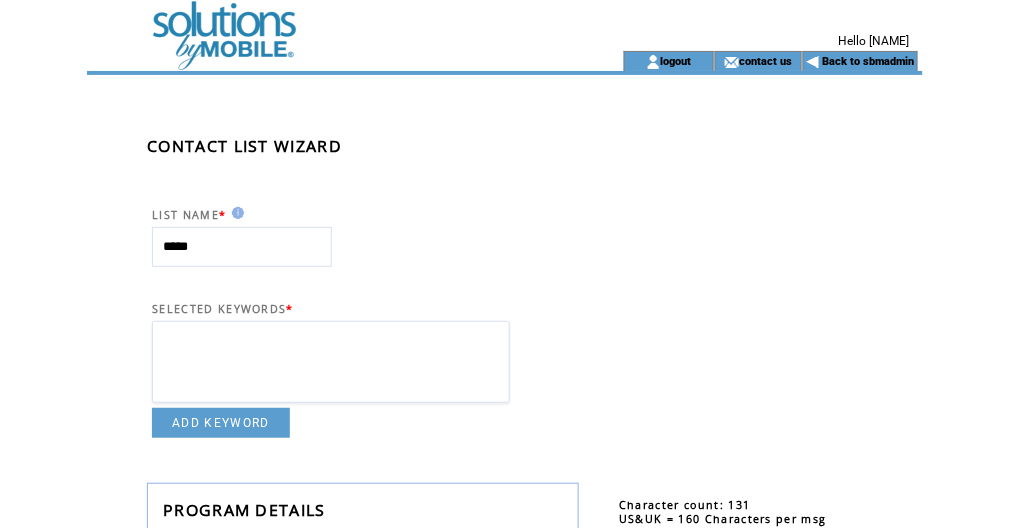 click on "*****" at bounding box center [242, 247] 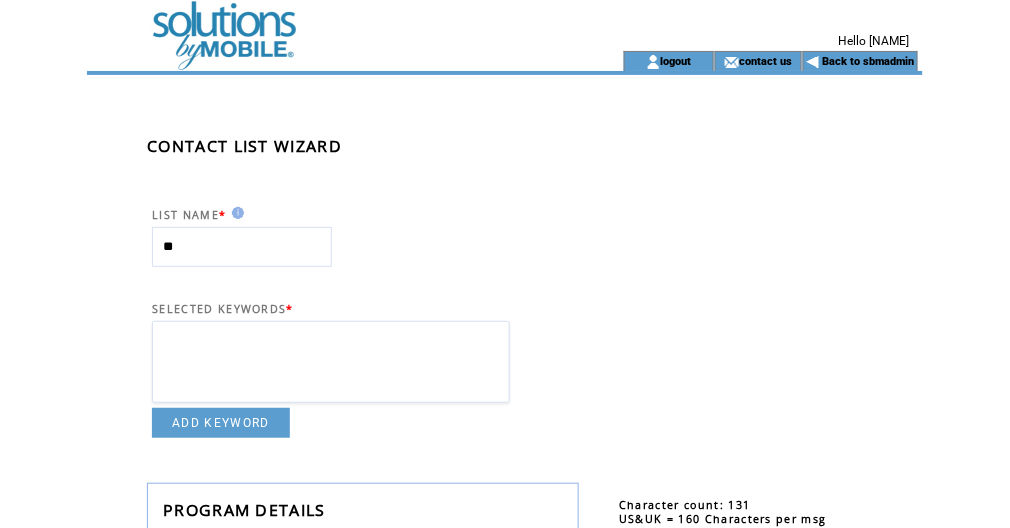 type on "*" 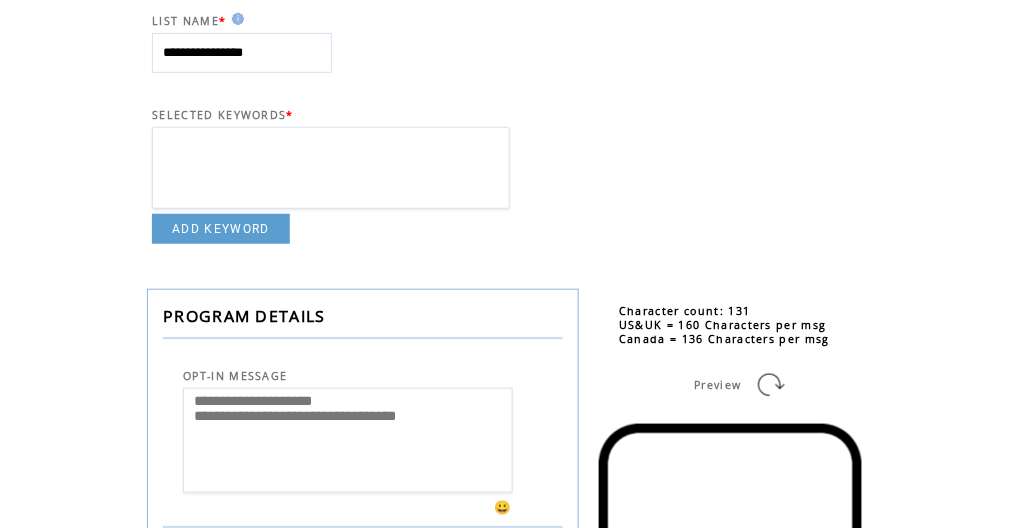 scroll, scrollTop: 266, scrollLeft: 0, axis: vertical 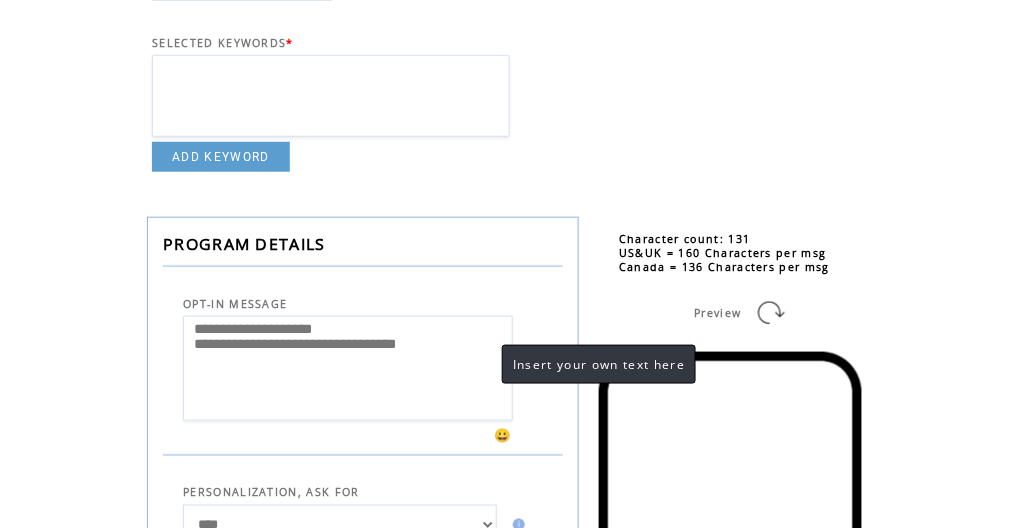 type on "**********" 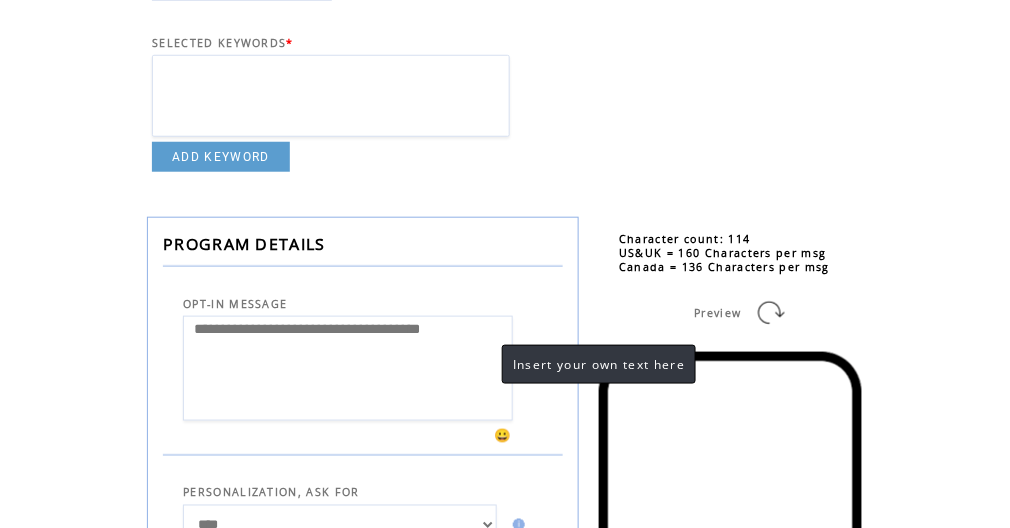 click on "**********" at bounding box center (348, 368) 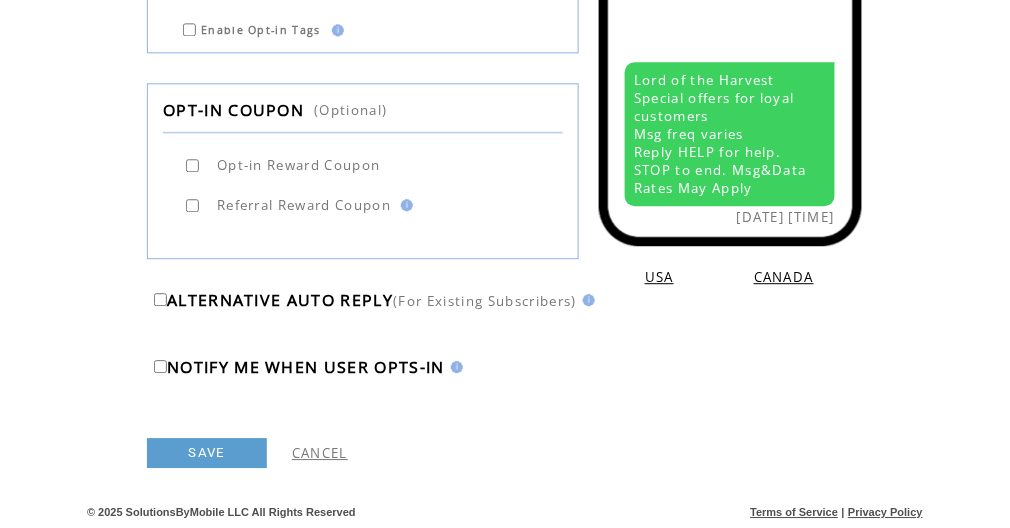 scroll, scrollTop: 953, scrollLeft: 0, axis: vertical 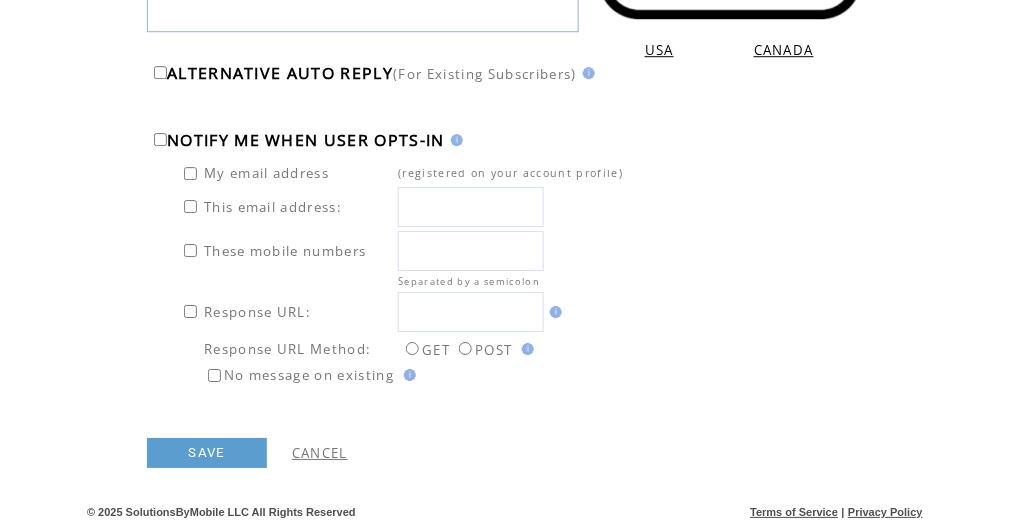 click on "SAVE" at bounding box center (207, 453) 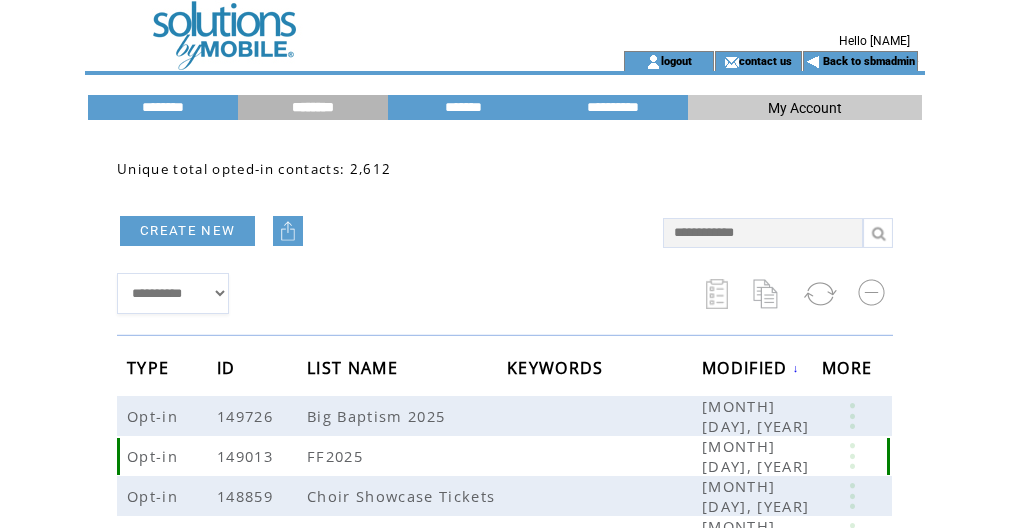 scroll, scrollTop: 0, scrollLeft: 0, axis: both 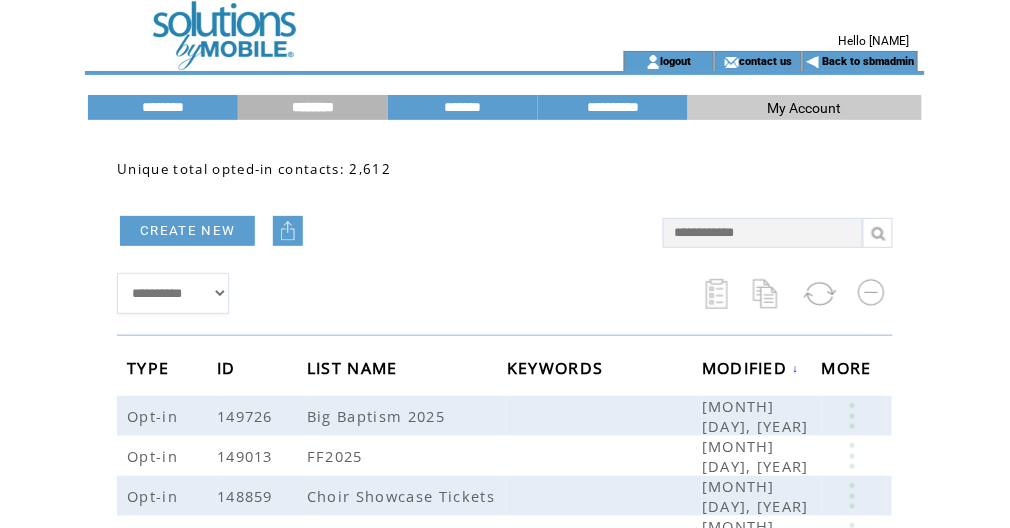 click at bounding box center [327, 25] 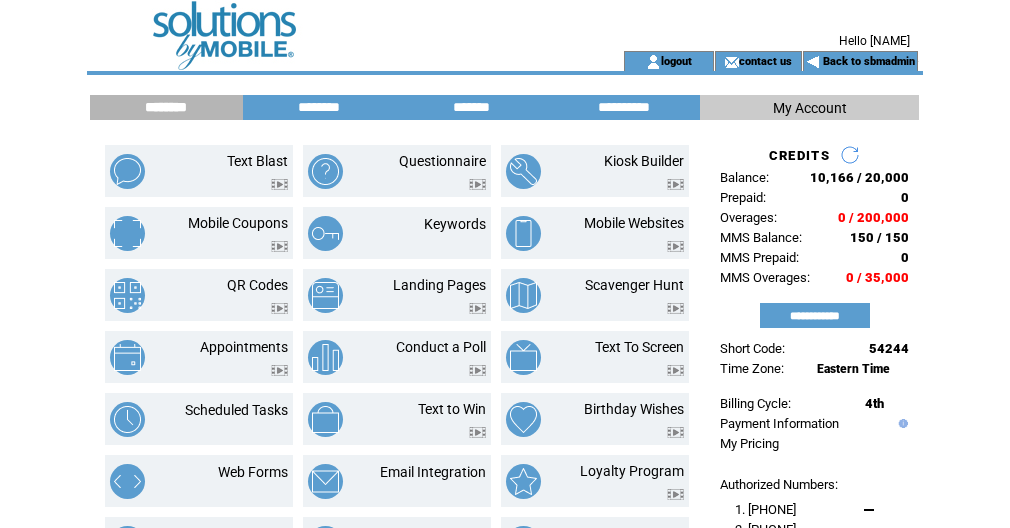 scroll, scrollTop: 0, scrollLeft: 0, axis: both 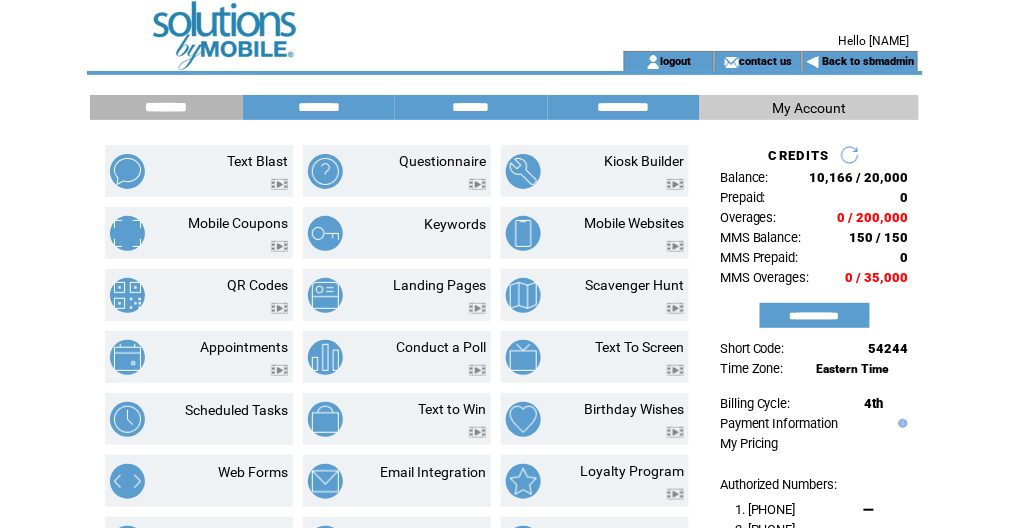 click at bounding box center (327, 25) 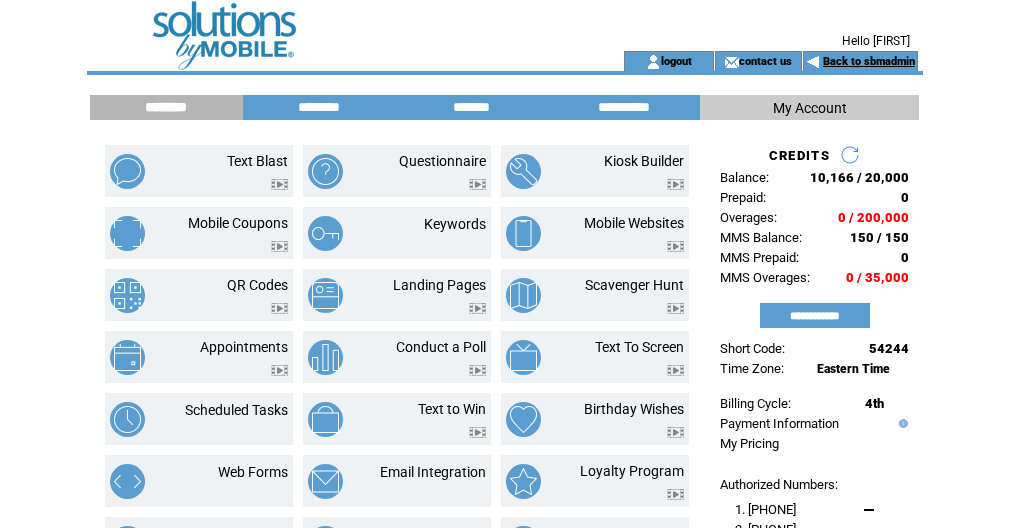 scroll, scrollTop: 0, scrollLeft: 0, axis: both 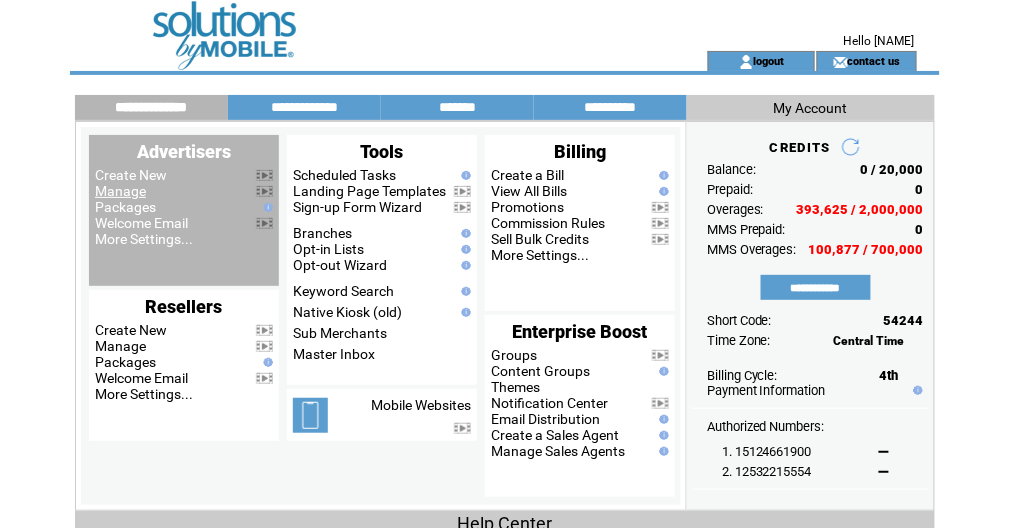 click on "Manage" at bounding box center [120, 191] 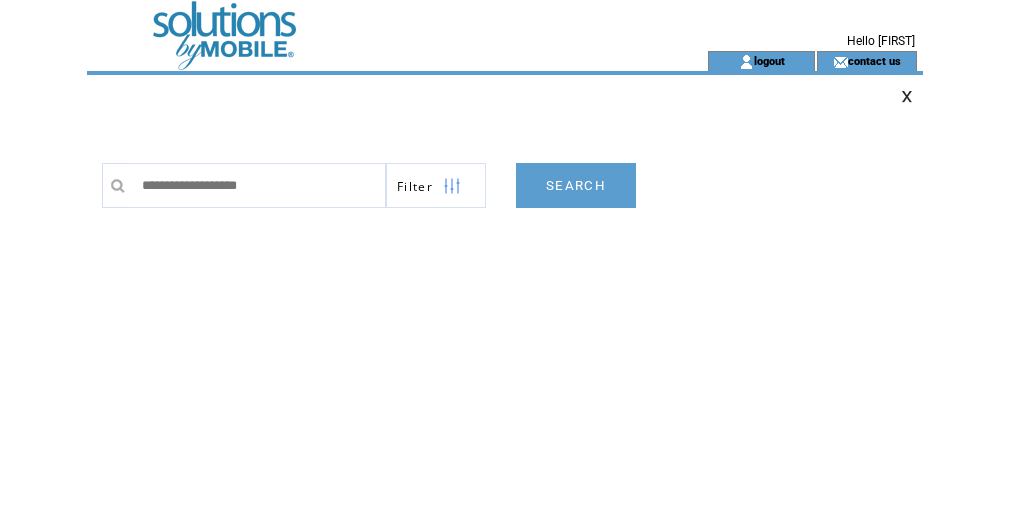 scroll, scrollTop: 0, scrollLeft: 0, axis: both 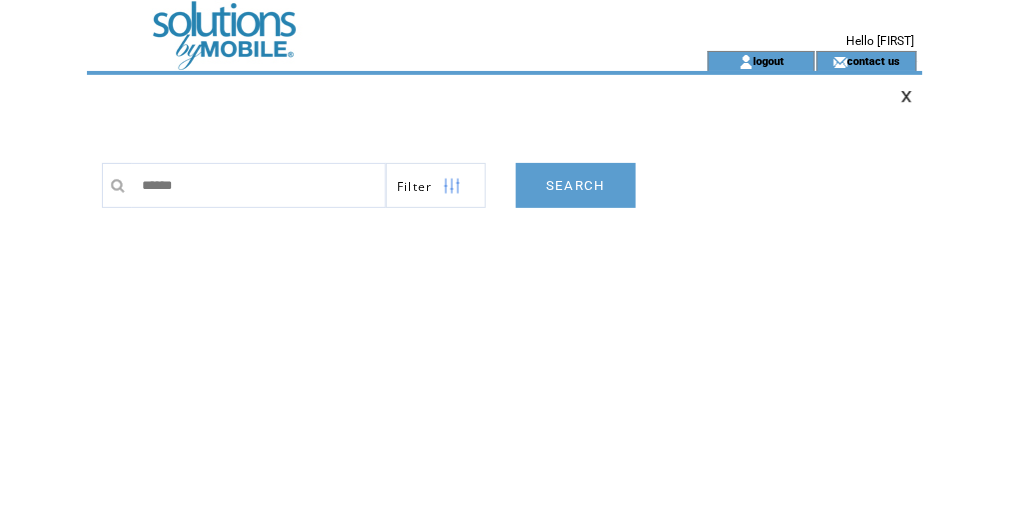 type on "*******" 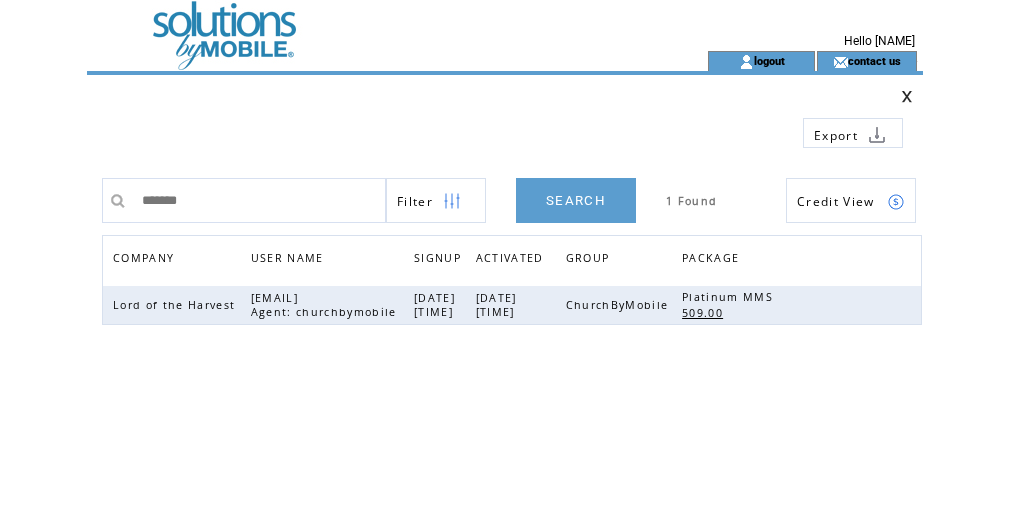 scroll, scrollTop: 0, scrollLeft: 0, axis: both 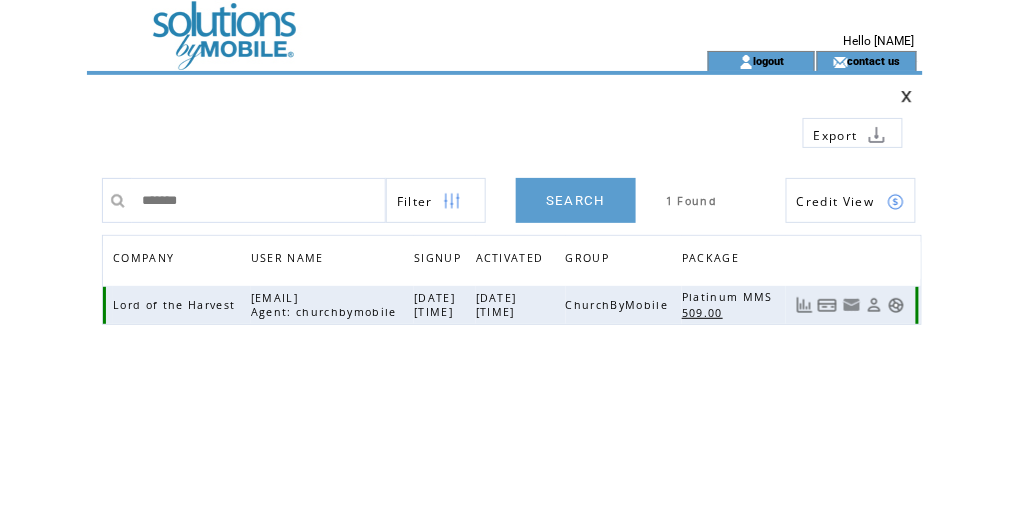 click at bounding box center (896, 305) 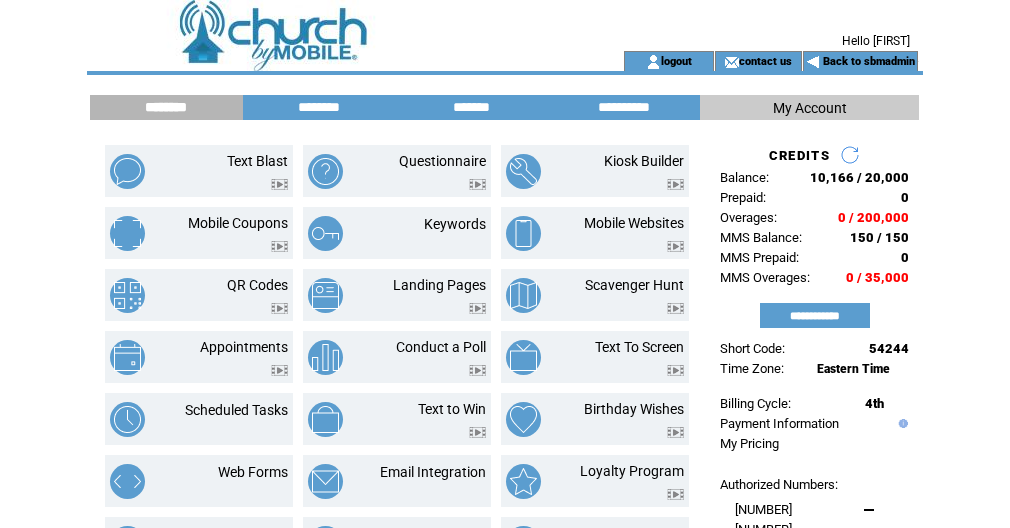 scroll, scrollTop: 0, scrollLeft: 0, axis: both 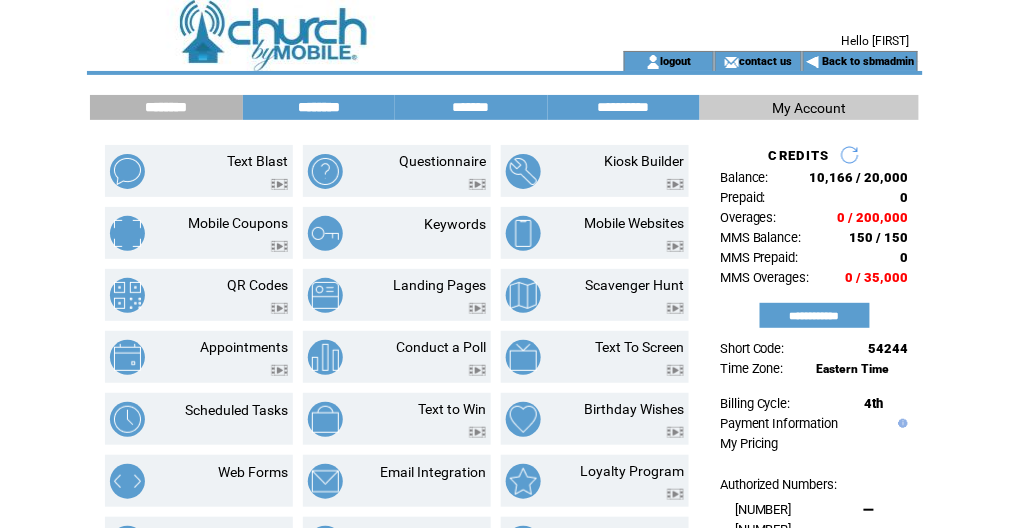 click on "********" at bounding box center [319, 107] 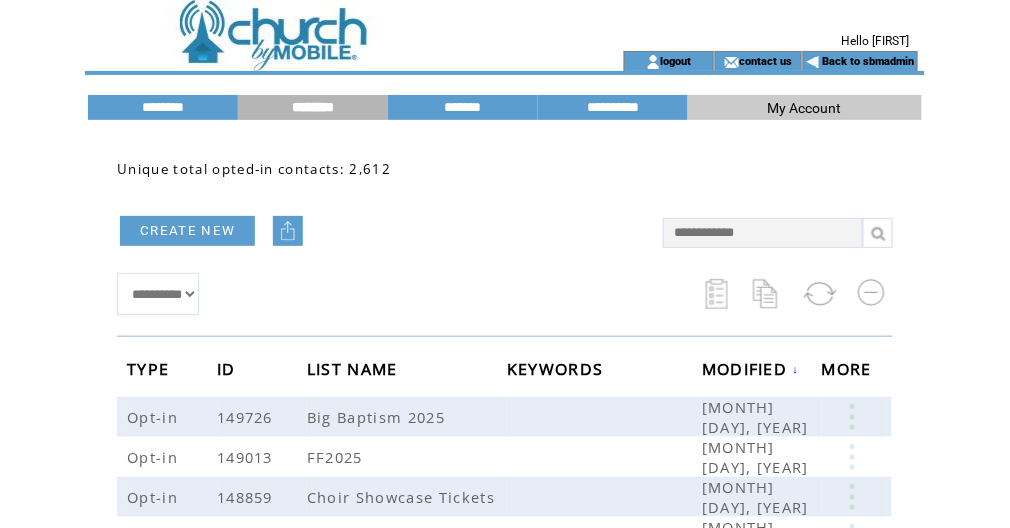 click at bounding box center [288, 231] 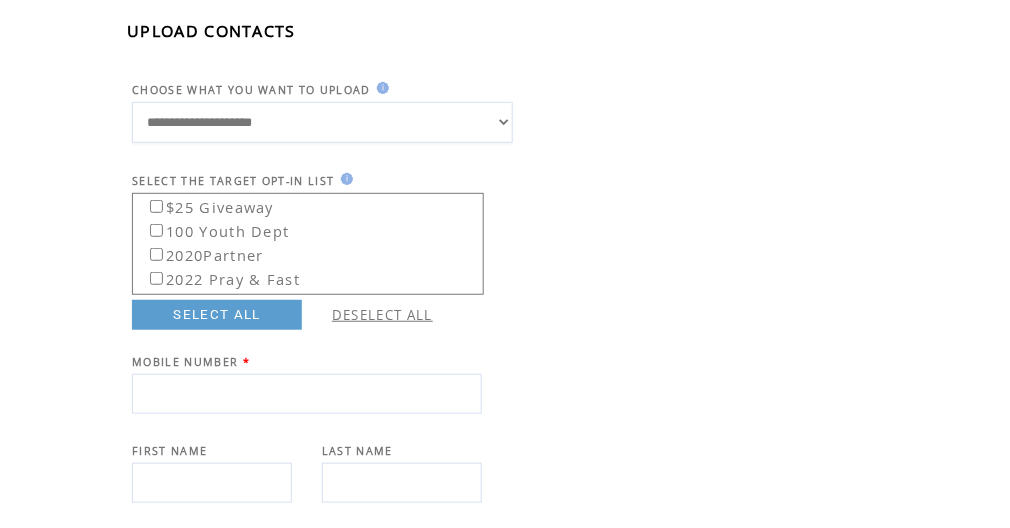 scroll, scrollTop: 160, scrollLeft: 0, axis: vertical 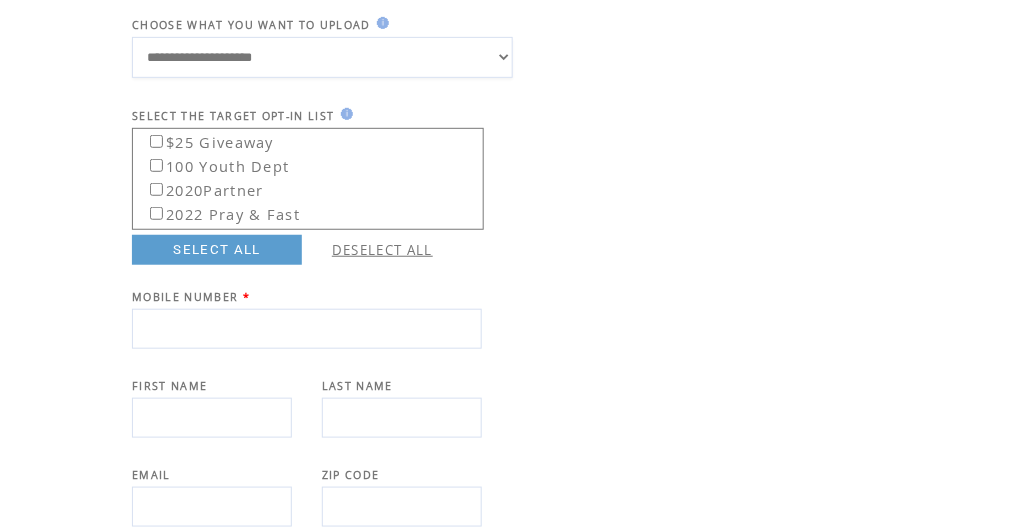 click at bounding box center [307, 329] 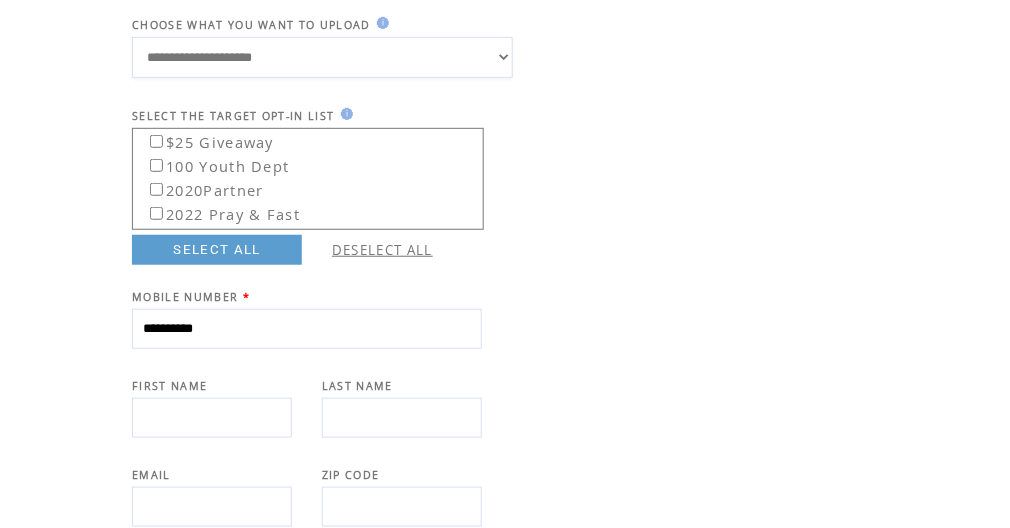 type on "**********" 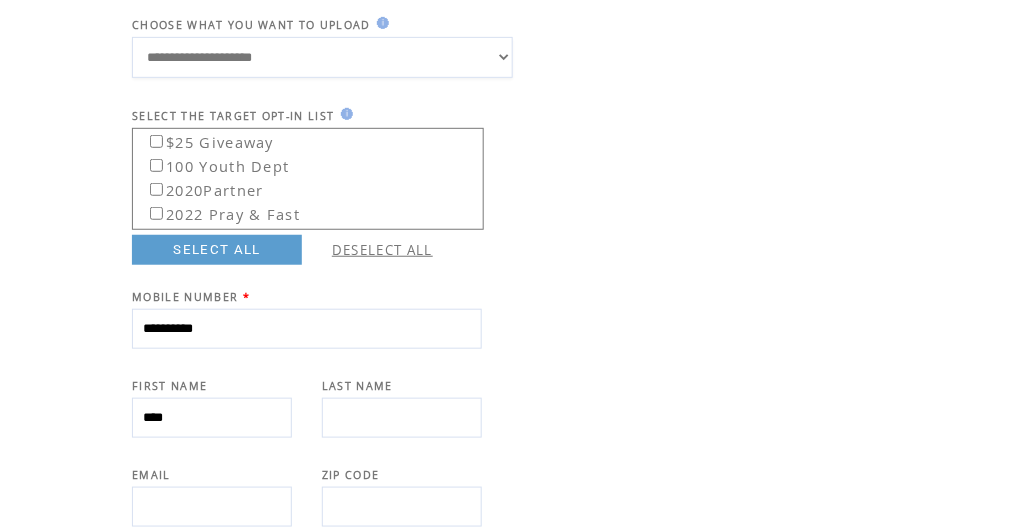 type on "****" 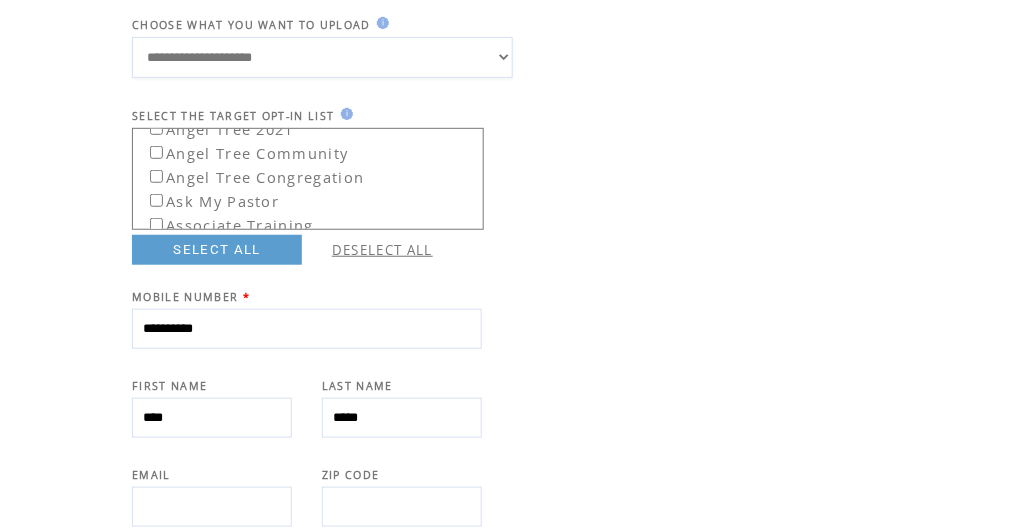 scroll, scrollTop: 234, scrollLeft: 0, axis: vertical 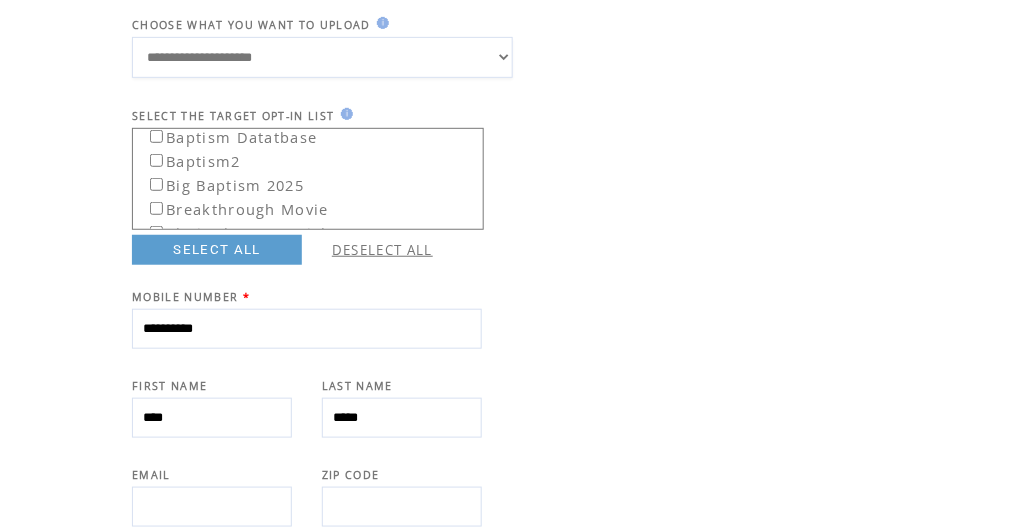 type on "*****" 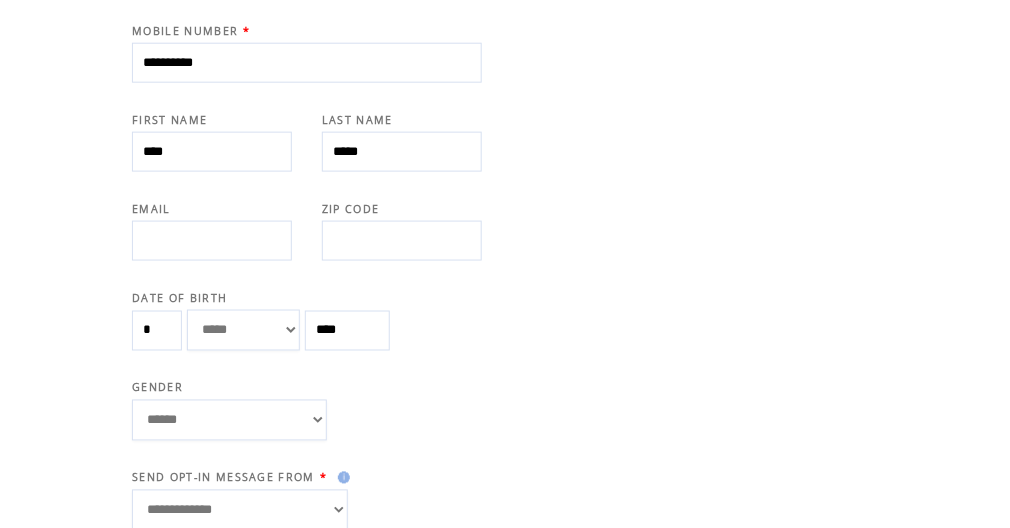 scroll, scrollTop: 533, scrollLeft: 0, axis: vertical 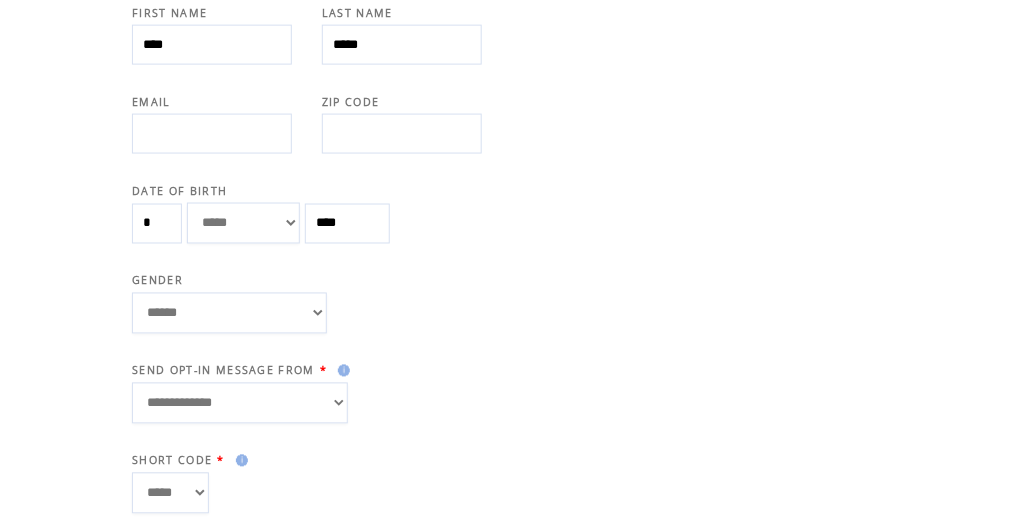 click on "****** 	 **** 	 ******" at bounding box center (229, 313) 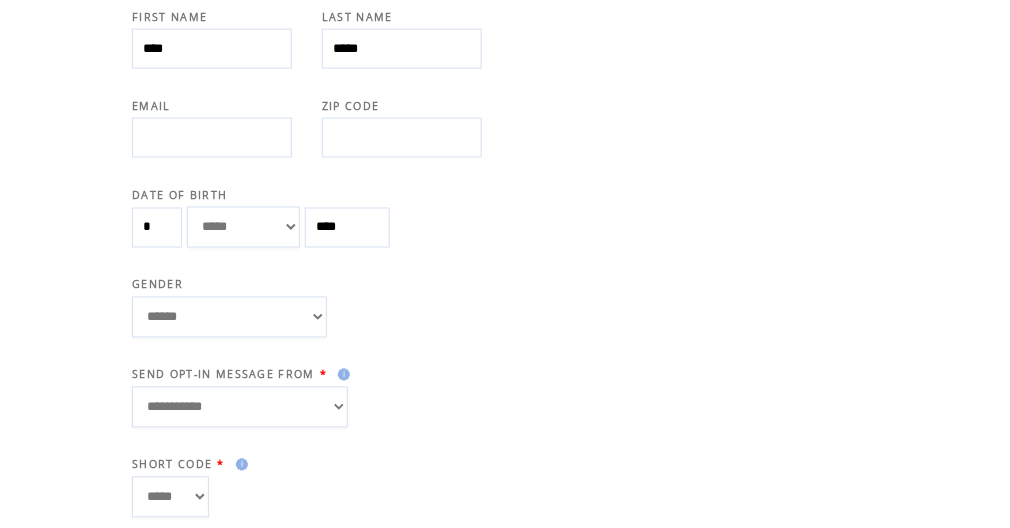 scroll, scrollTop: 582, scrollLeft: 0, axis: vertical 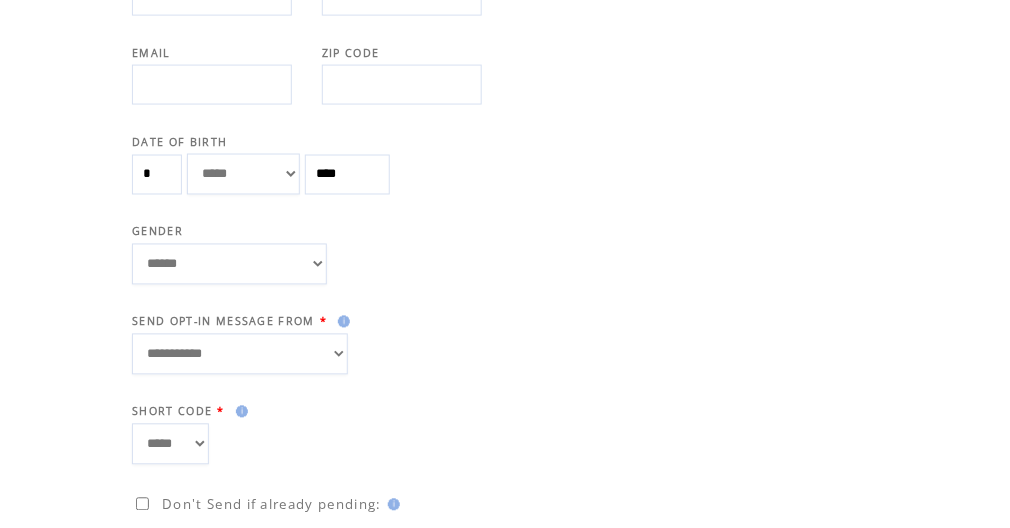click on "****** 	 **** 	 ******" at bounding box center [229, 264] 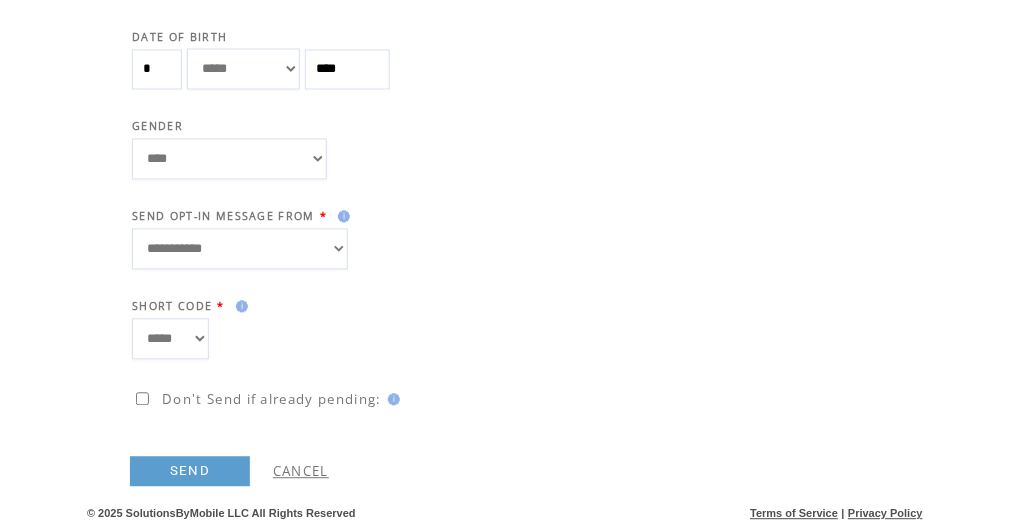 scroll, scrollTop: 689, scrollLeft: 0, axis: vertical 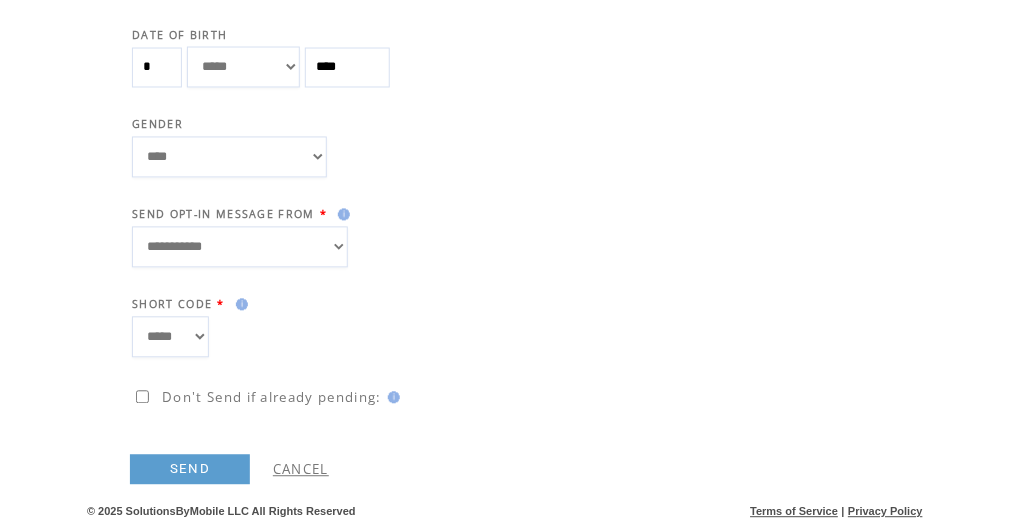click on "SEND" at bounding box center (190, 470) 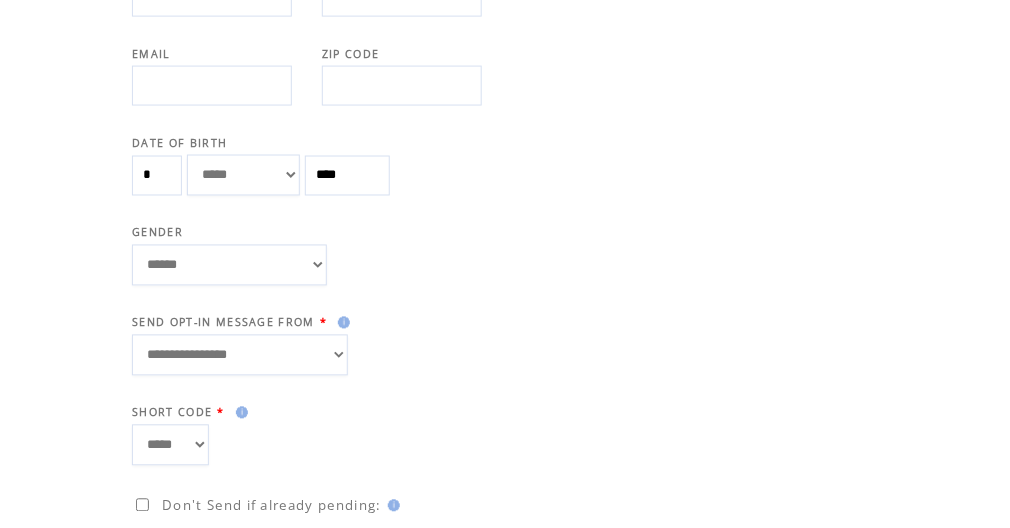 scroll, scrollTop: 559, scrollLeft: 0, axis: vertical 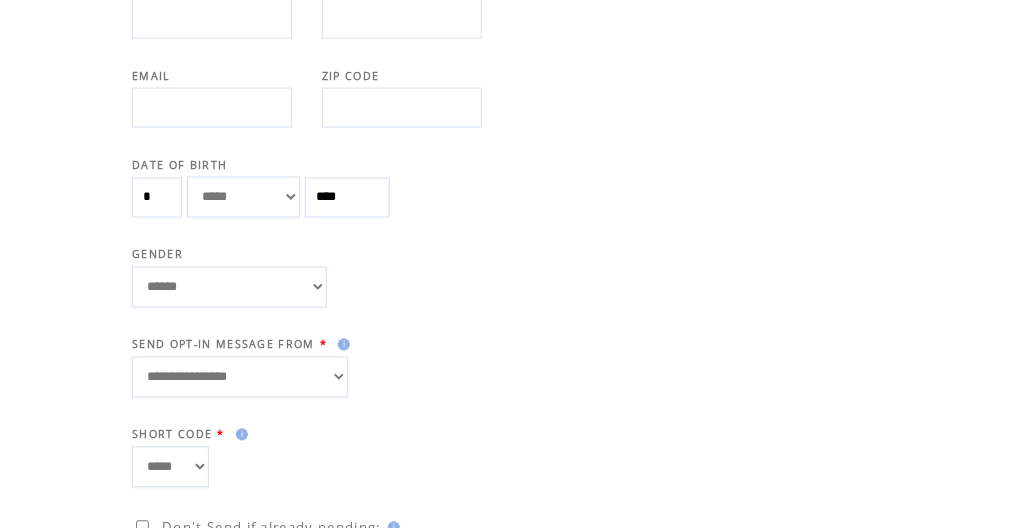 click at bounding box center (307, 233) 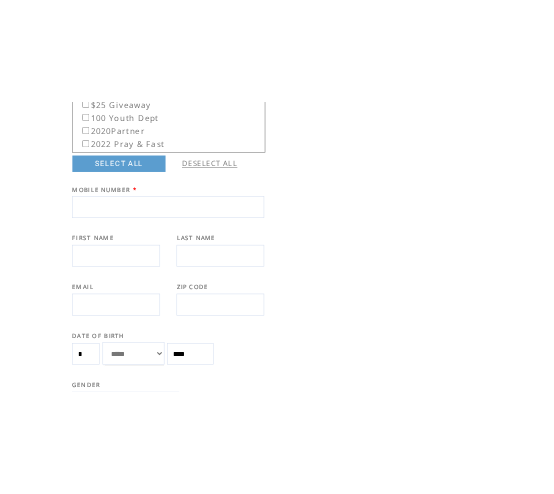 scroll, scrollTop: 292, scrollLeft: 0, axis: vertical 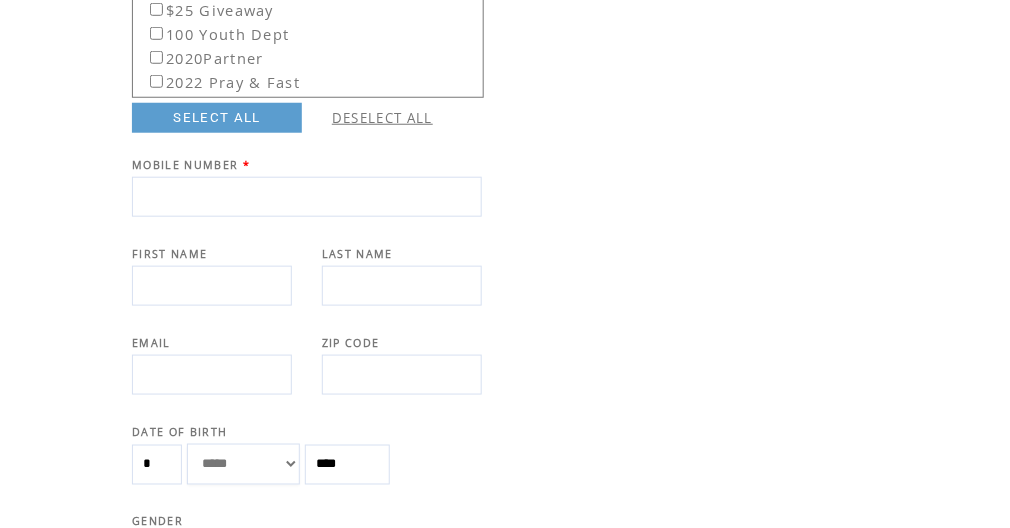 click at bounding box center (307, 197) 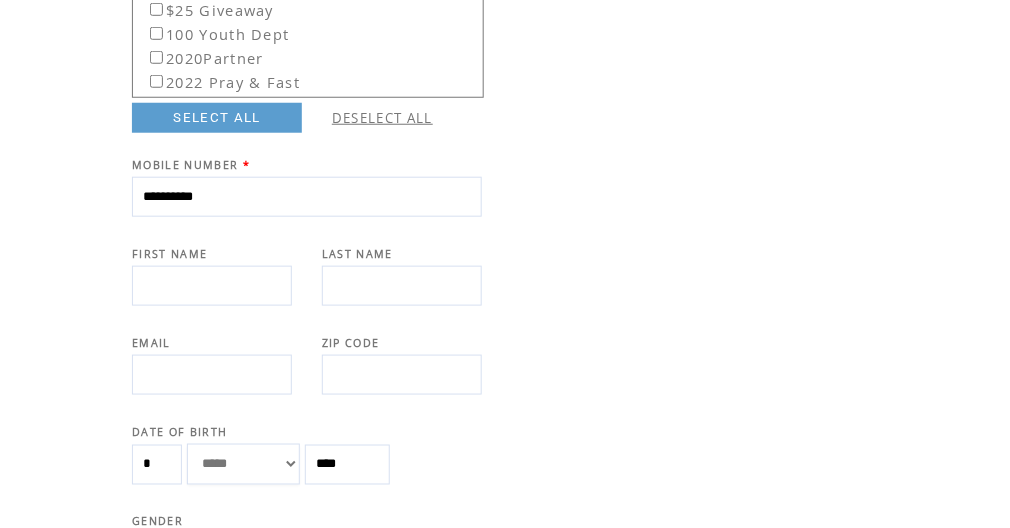 type on "**********" 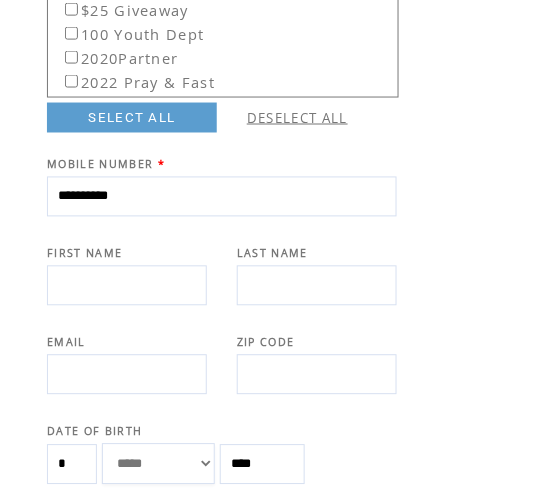 click at bounding box center (127, 286) 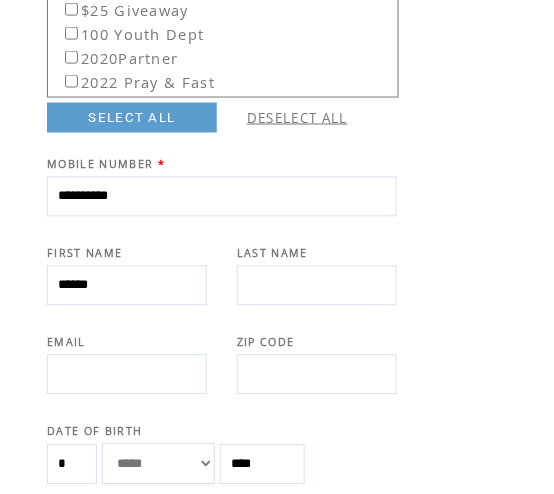 type on "******" 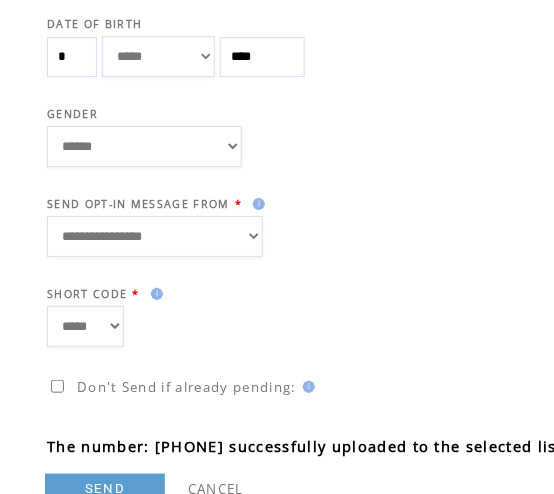 scroll, scrollTop: 753, scrollLeft: 0, axis: vertical 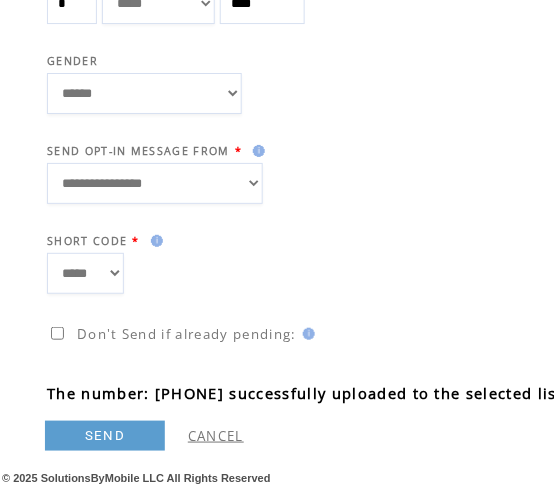 type on "**********" 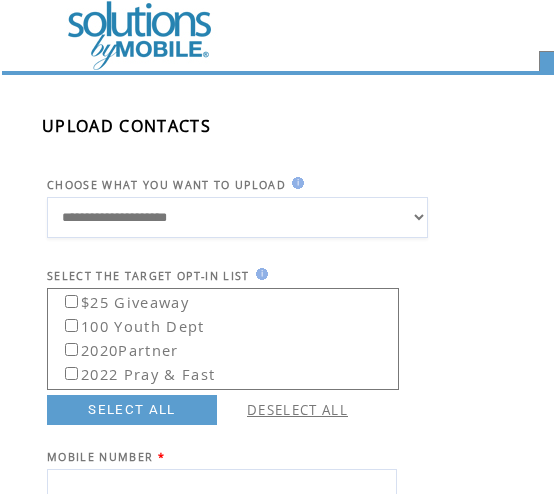 scroll, scrollTop: 753, scrollLeft: 0, axis: vertical 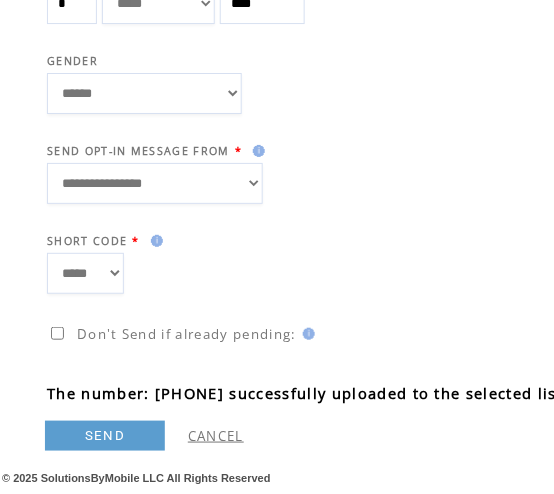 click on "**********" at bounding box center [222, 183] 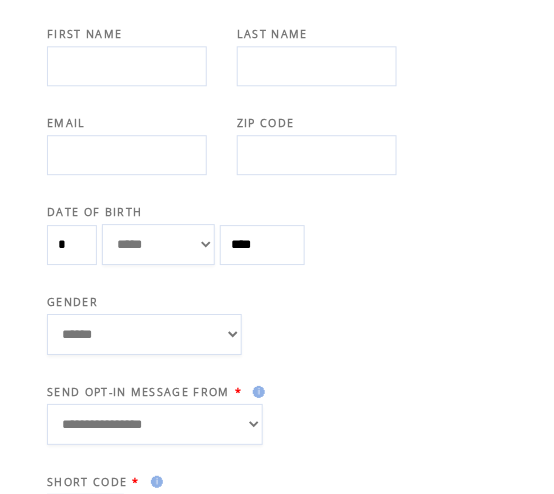 scroll, scrollTop: 433, scrollLeft: 0, axis: vertical 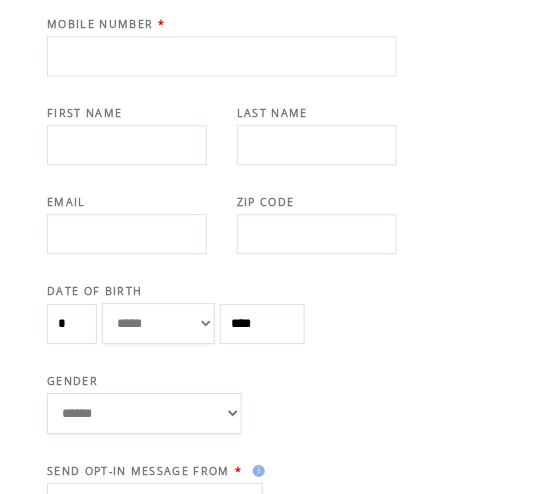 click at bounding box center (222, 56) 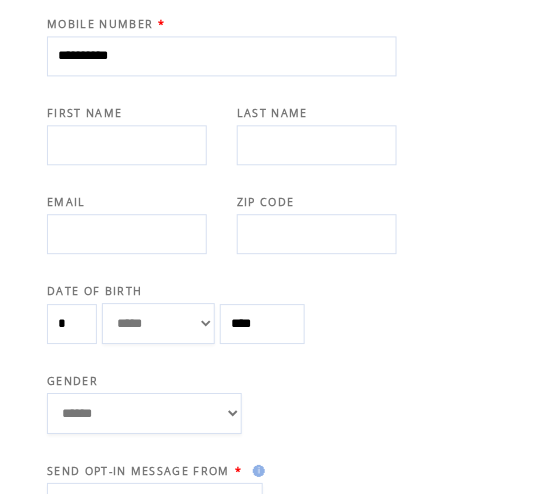 type on "**********" 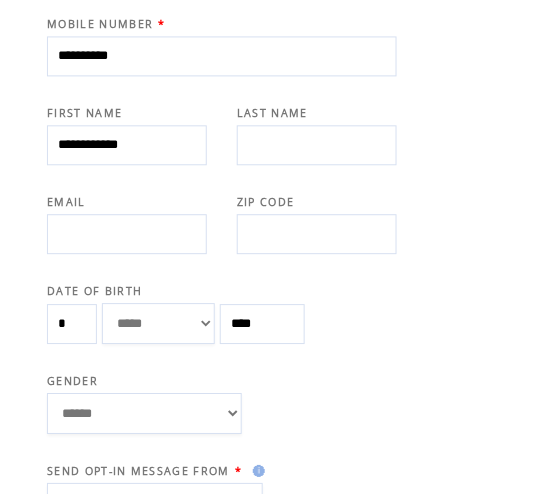 drag, startPoint x: 84, startPoint y: 146, endPoint x: 34, endPoint y: 150, distance: 50.159744 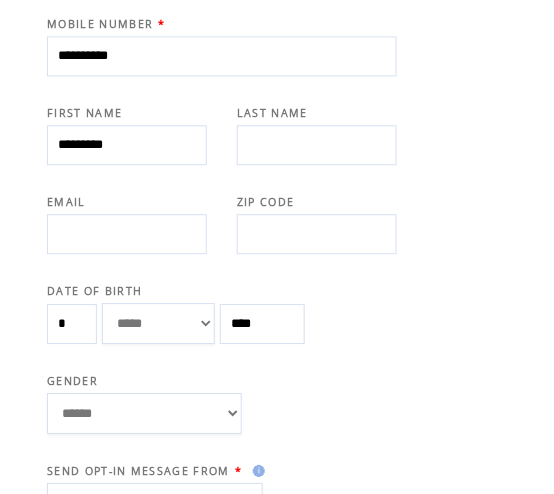 type on "*********" 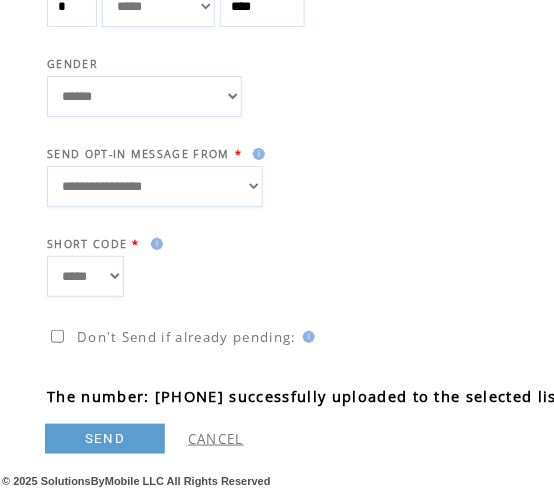 scroll, scrollTop: 753, scrollLeft: 0, axis: vertical 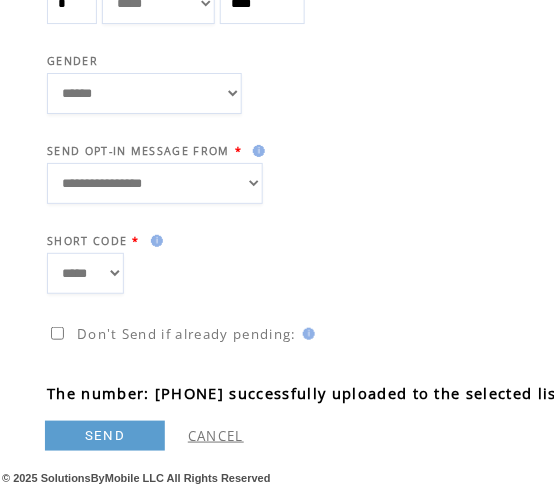 type on "********" 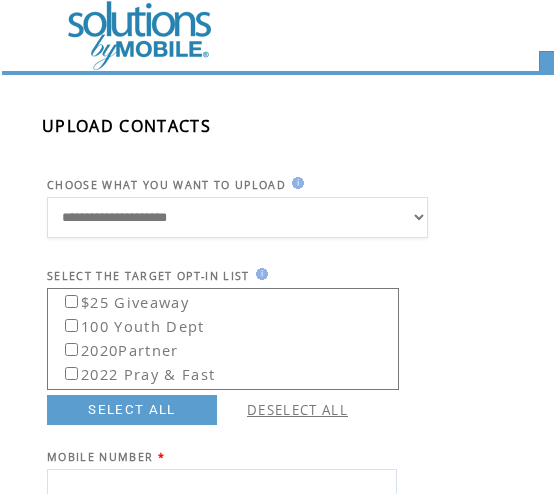 scroll, scrollTop: 753, scrollLeft: 0, axis: vertical 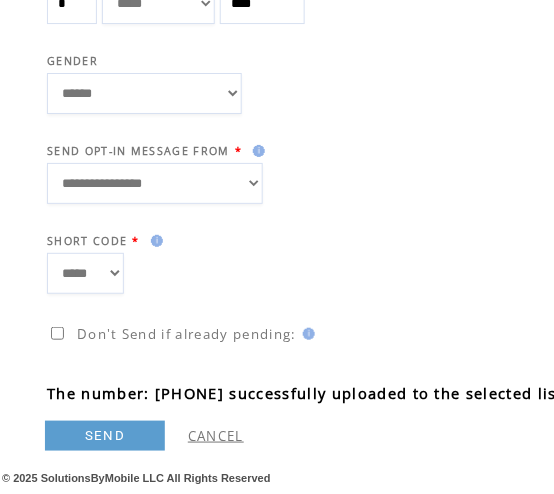 click on "**********" at bounding box center (440, 10) 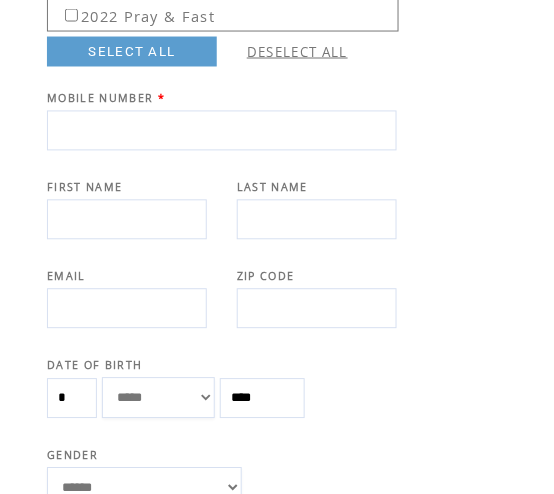 scroll, scrollTop: 273, scrollLeft: 0, axis: vertical 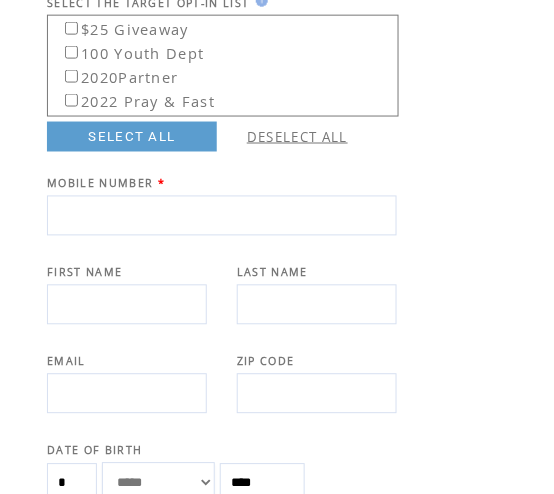 click at bounding box center [222, 216] 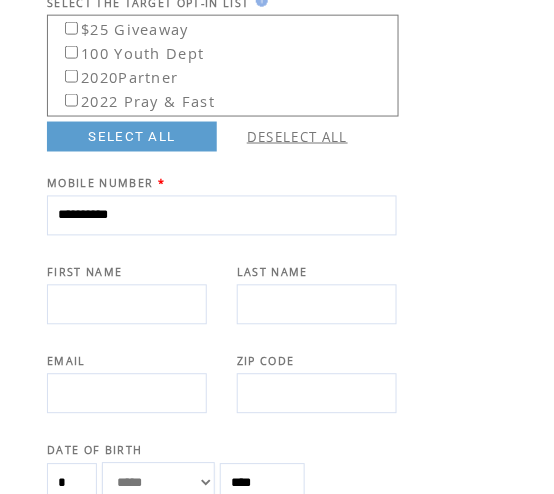 type on "**********" 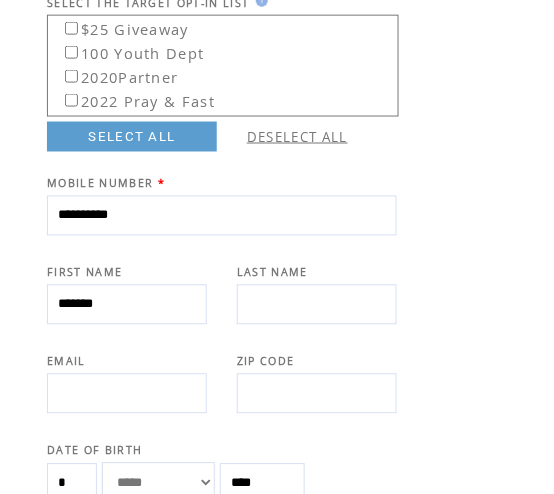 type on "*******" 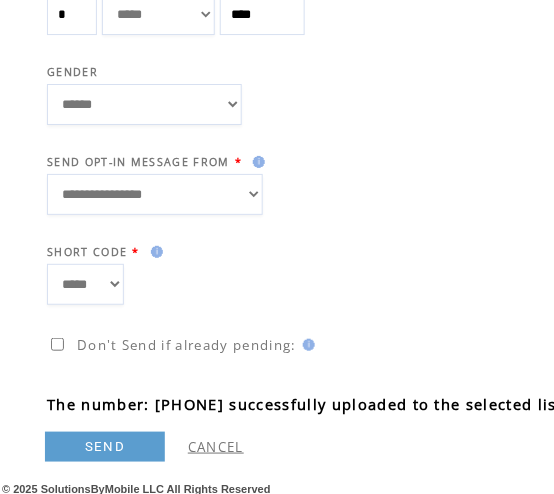 scroll, scrollTop: 753, scrollLeft: 0, axis: vertical 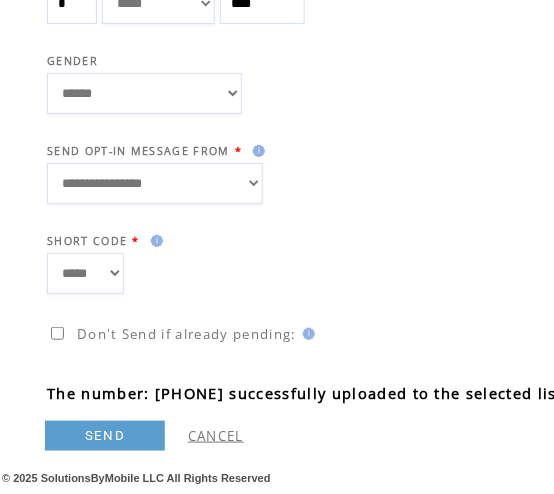 type on "*******" 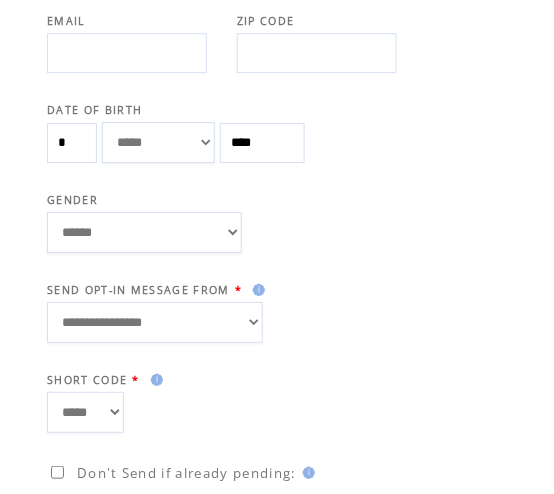 scroll, scrollTop: 593, scrollLeft: 0, axis: vertical 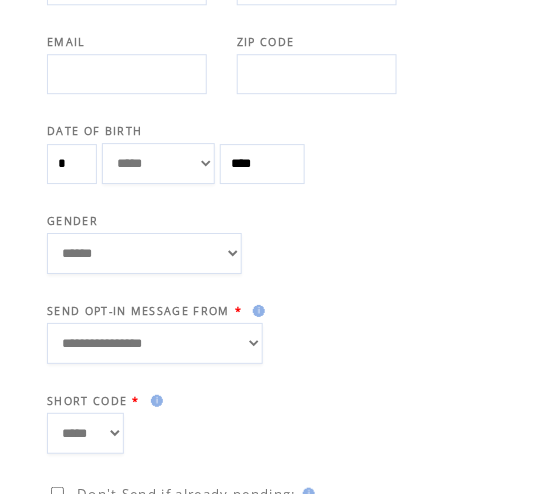 click on "**********" at bounding box center [440, 170] 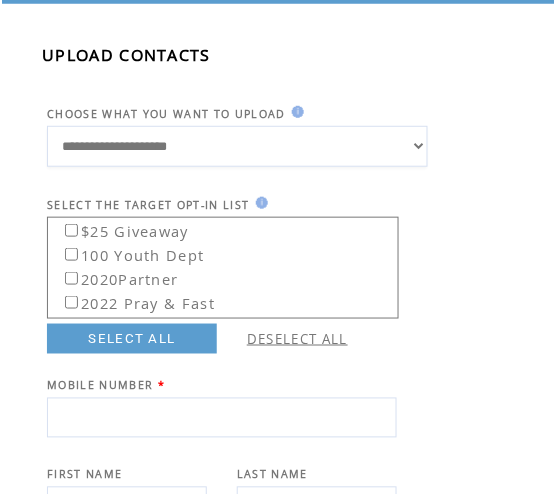 scroll, scrollTop: 60, scrollLeft: 0, axis: vertical 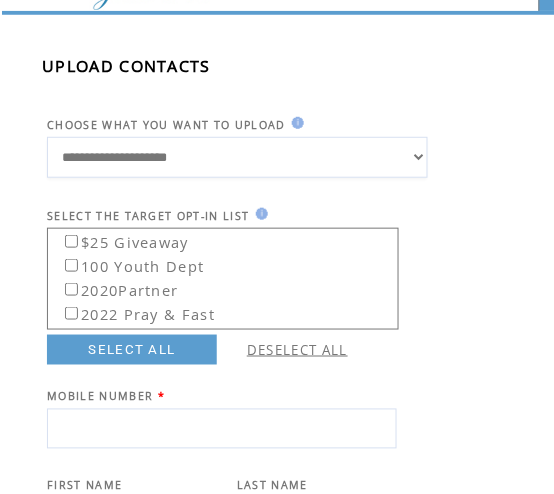 click at bounding box center (222, 429) 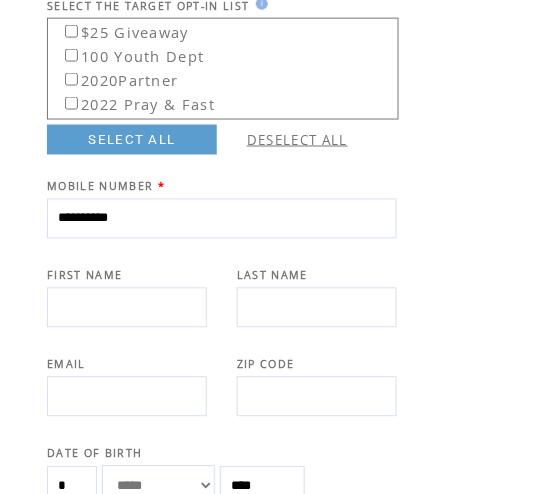 scroll, scrollTop: 273, scrollLeft: 0, axis: vertical 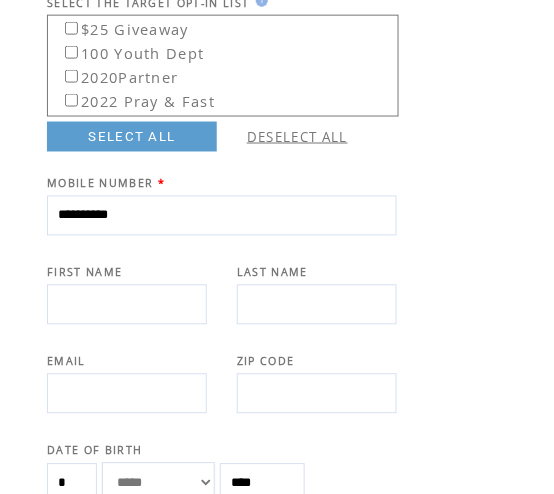 type on "**********" 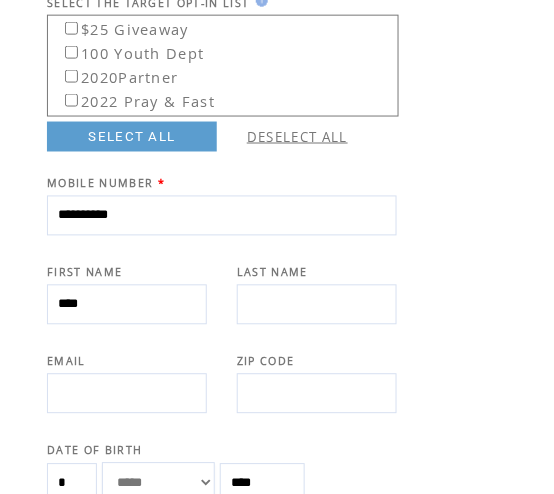 type on "****" 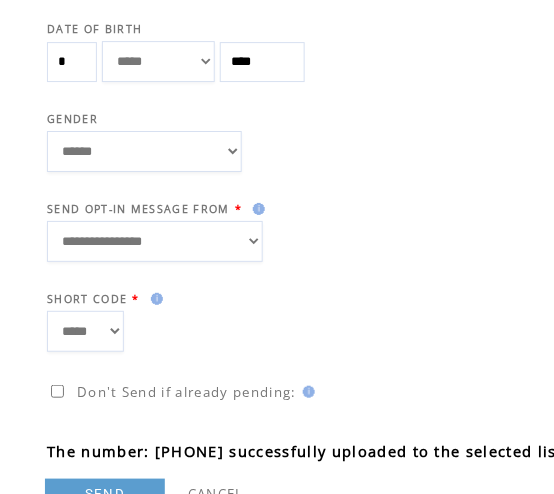 scroll, scrollTop: 753, scrollLeft: 0, axis: vertical 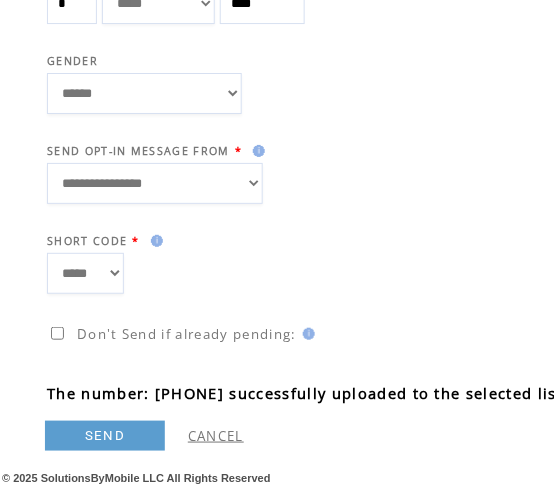 type on "****" 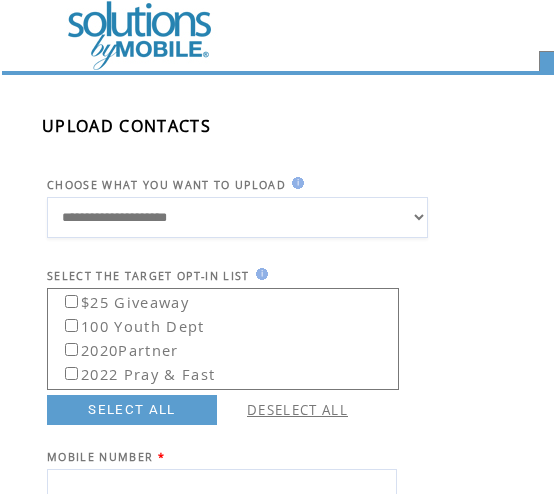 scroll, scrollTop: 753, scrollLeft: 0, axis: vertical 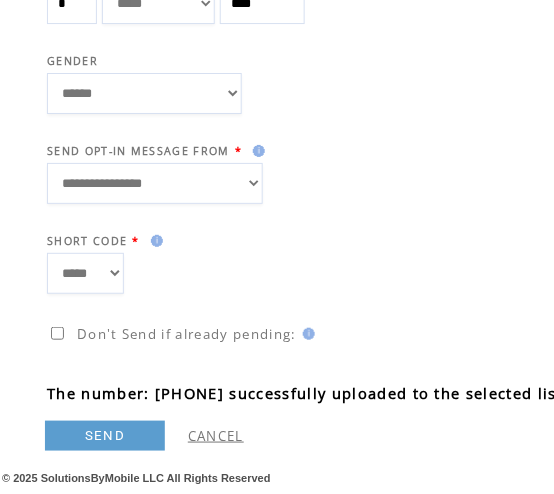 click at bounding box center (222, 219) 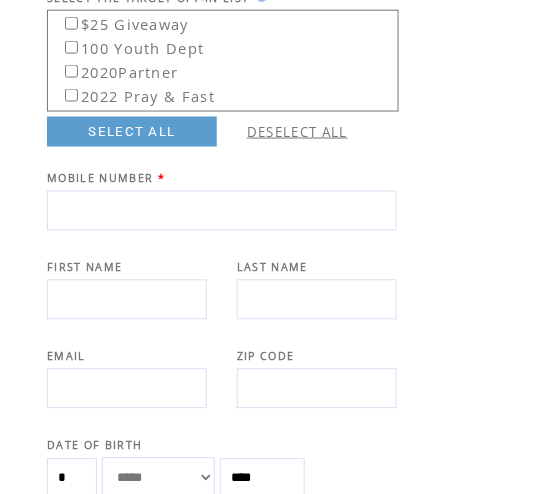 scroll, scrollTop: 273, scrollLeft: 0, axis: vertical 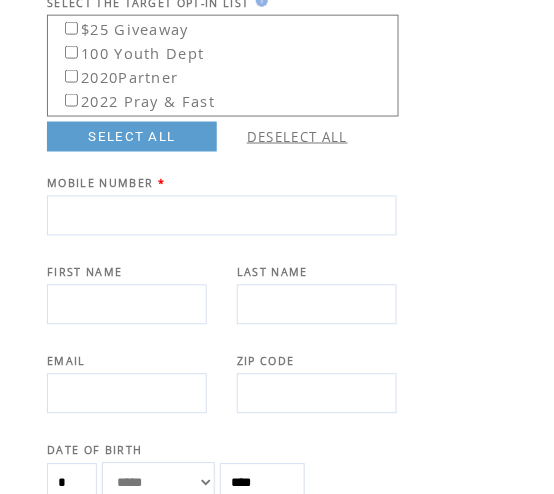 click at bounding box center (222, 216) 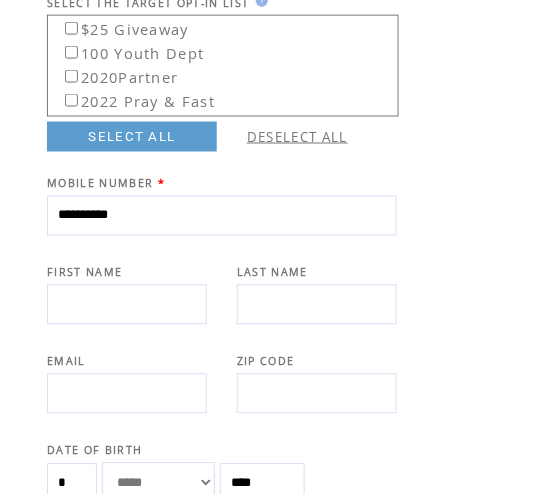 type on "**********" 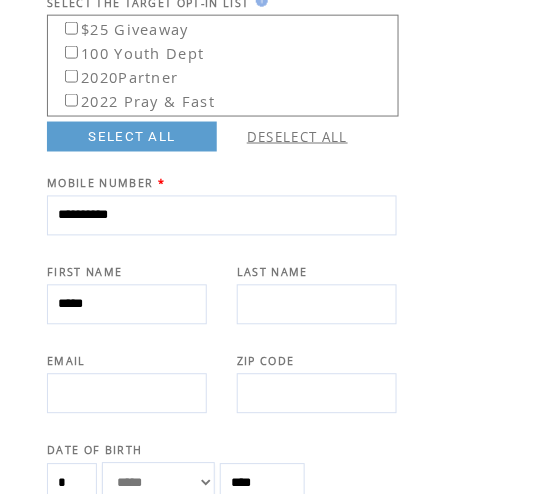 type on "*****" 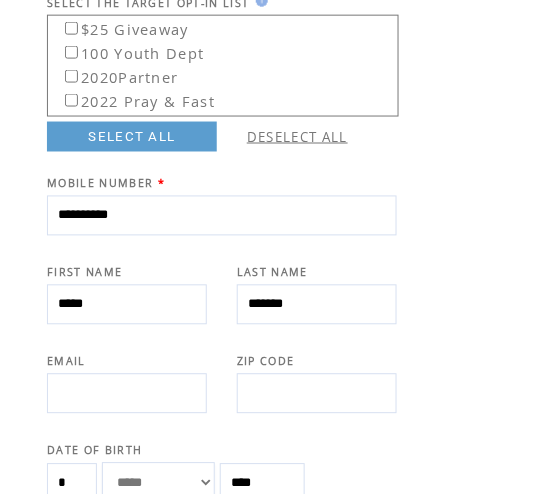 type on "*******" 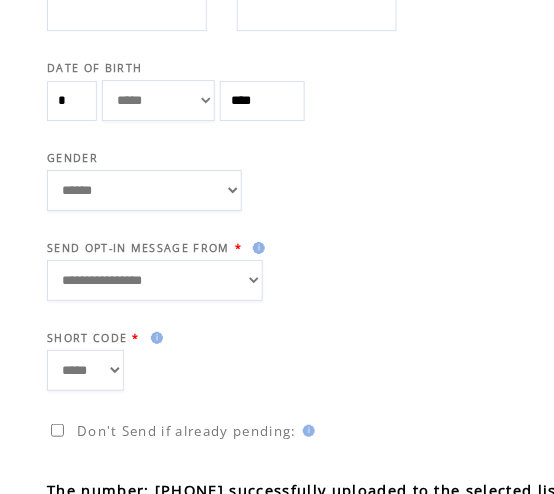 scroll, scrollTop: 753, scrollLeft: 0, axis: vertical 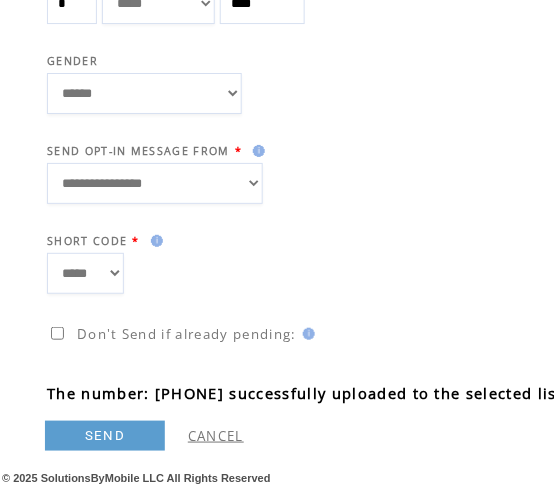 click on "SEND" at bounding box center [105, 436] 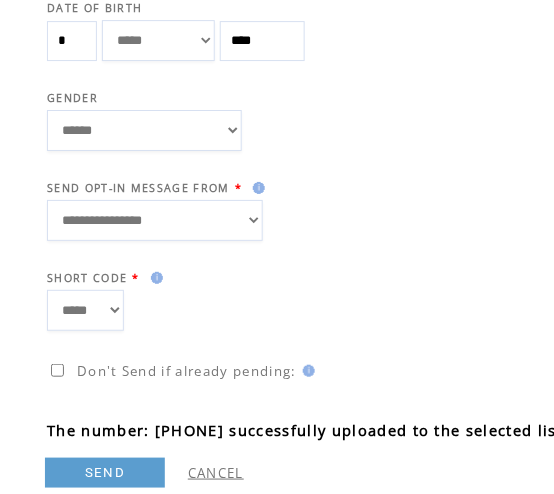 scroll, scrollTop: 753, scrollLeft: 0, axis: vertical 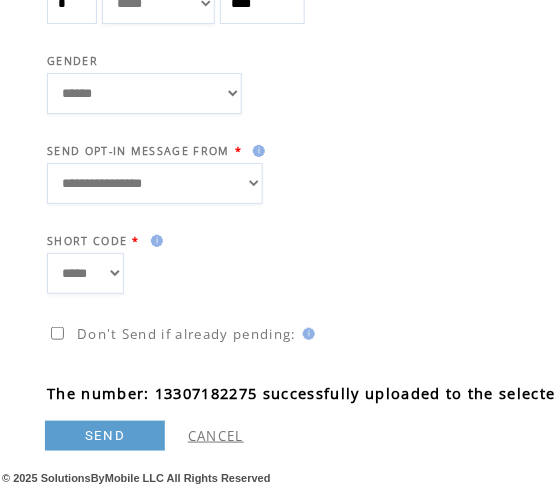 click on "SHORT CODE *" at bounding box center [222, 241] 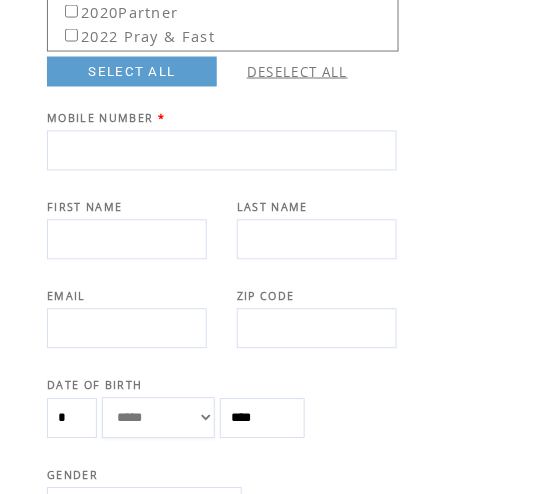 scroll, scrollTop: 326, scrollLeft: 0, axis: vertical 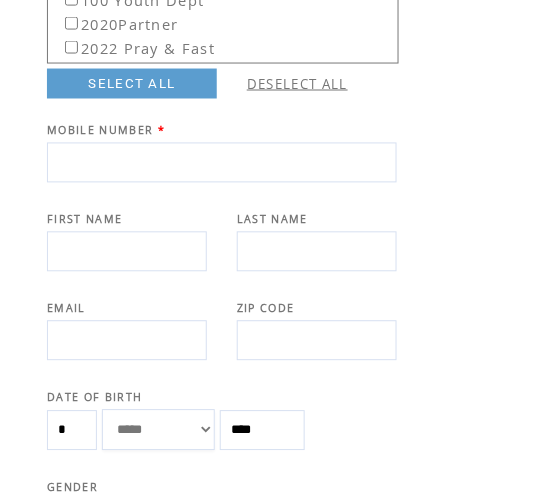 click at bounding box center (222, 163) 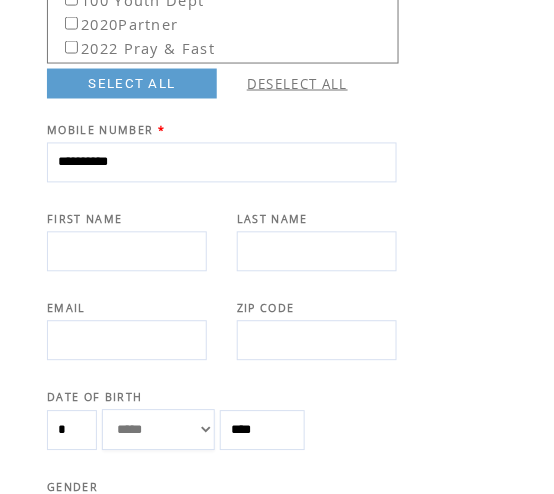 type on "**********" 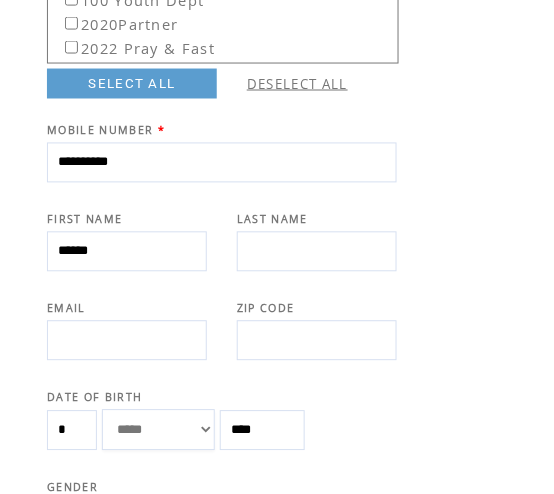 type on "******" 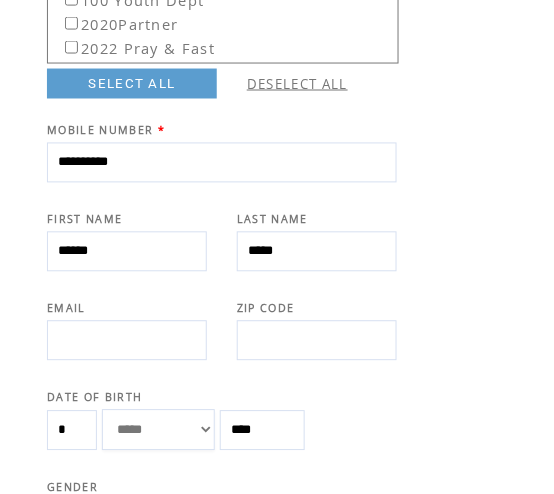 type on "*****" 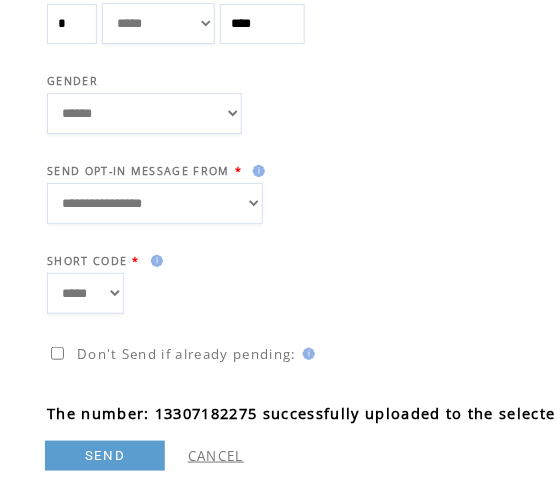 scroll, scrollTop: 753, scrollLeft: 0, axis: vertical 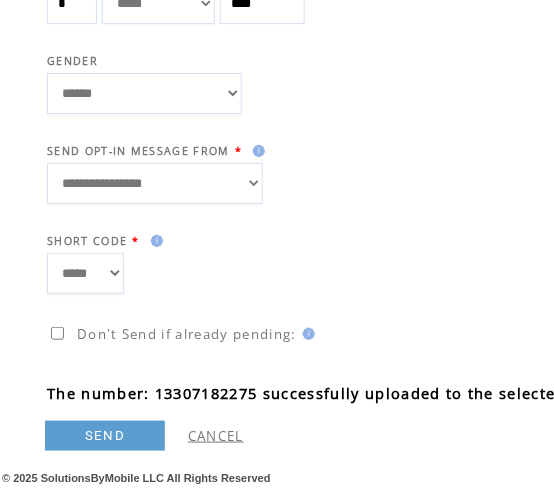 click on "SEND" at bounding box center (105, 436) 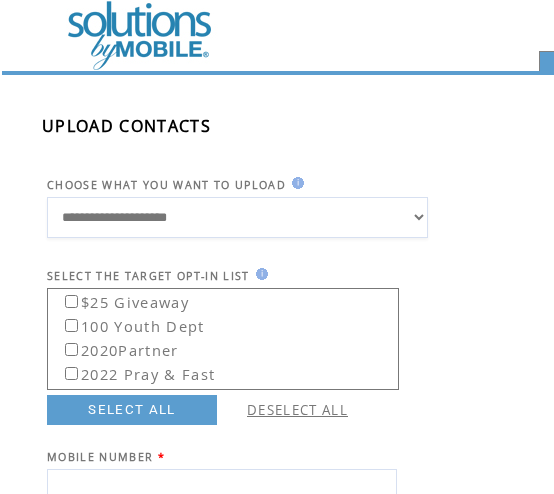 scroll, scrollTop: 753, scrollLeft: 0, axis: vertical 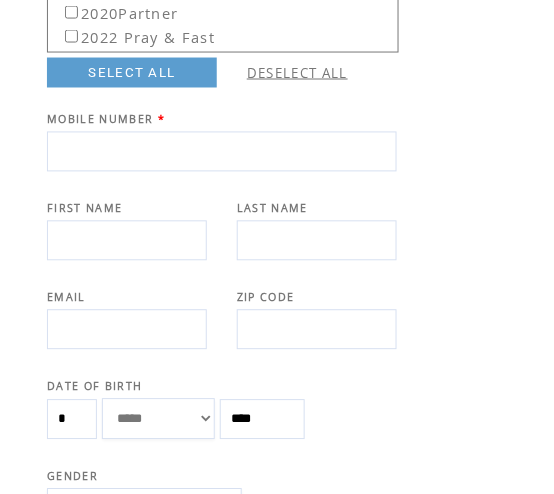 click at bounding box center [222, 152] 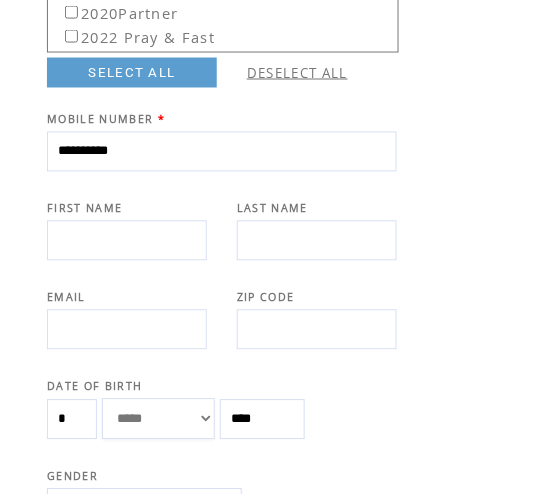 type on "**********" 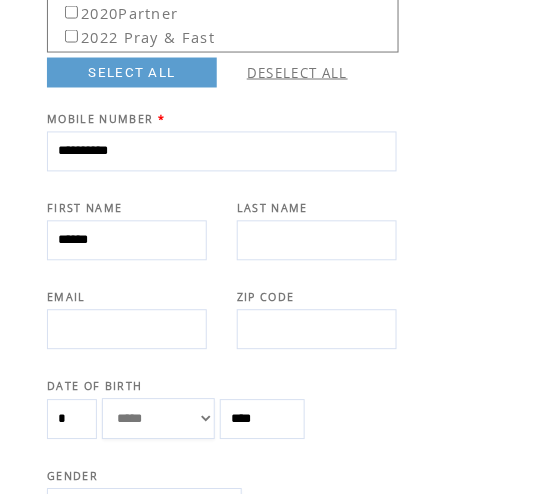 type on "******" 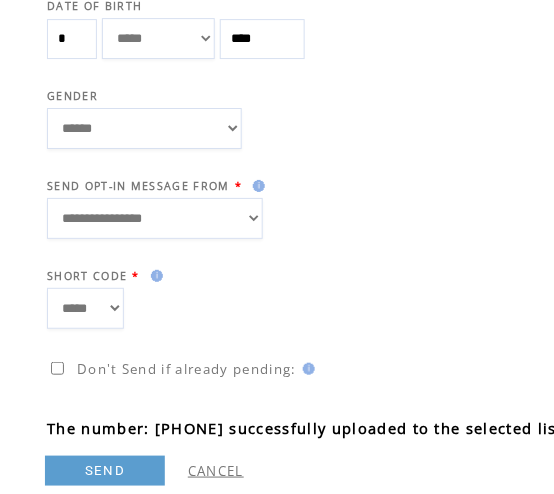 scroll, scrollTop: 753, scrollLeft: 0, axis: vertical 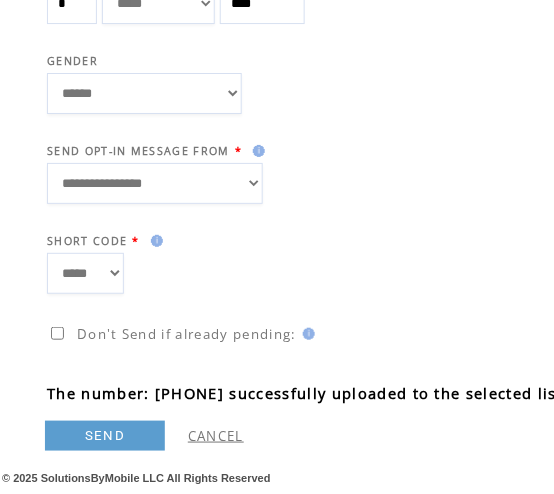 type on "*******" 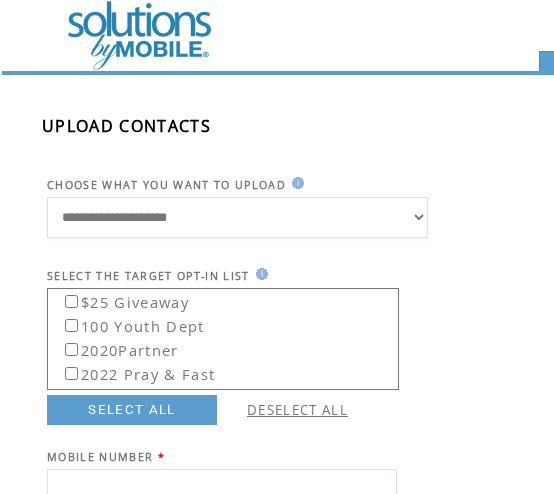 scroll, scrollTop: 753, scrollLeft: 0, axis: vertical 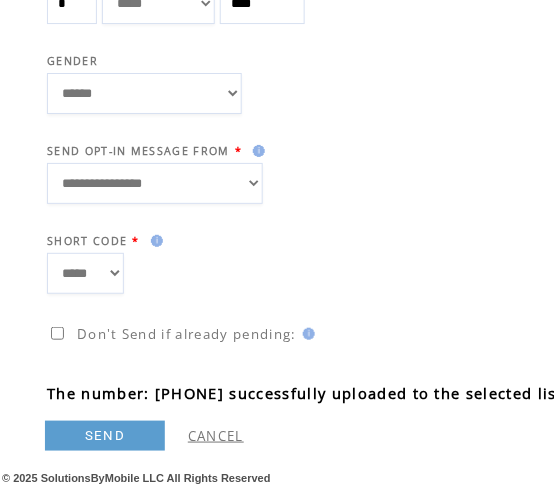 click on "*****" at bounding box center (222, 273) 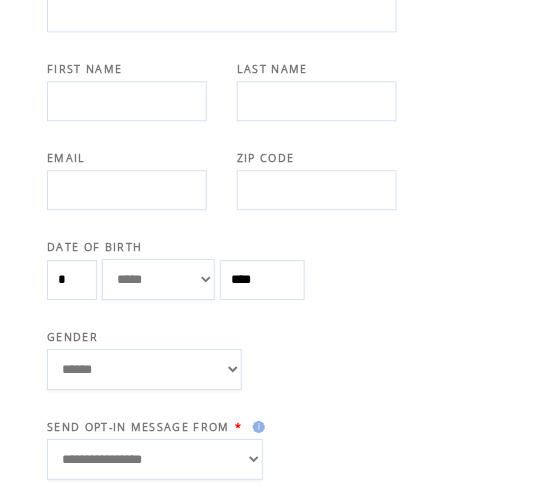 scroll, scrollTop: 433, scrollLeft: 0, axis: vertical 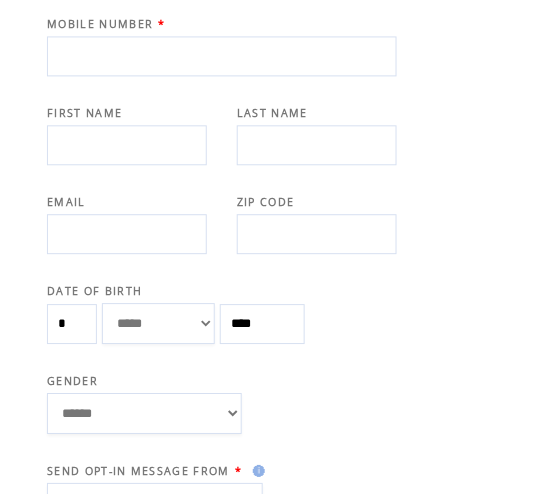 click at bounding box center (222, 56) 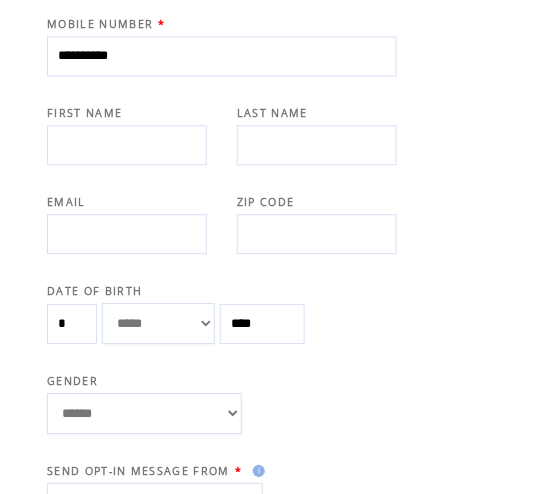 type on "**********" 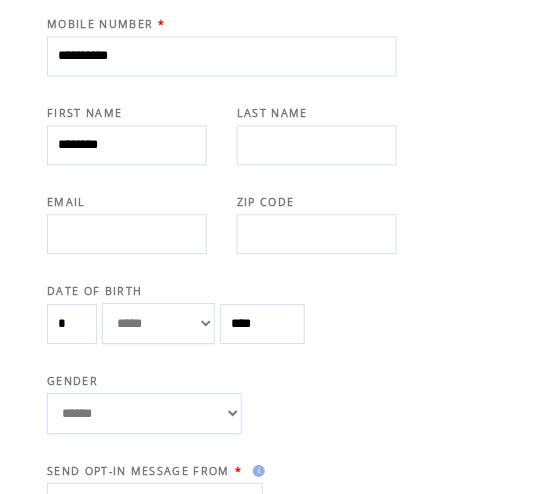 type on "*******" 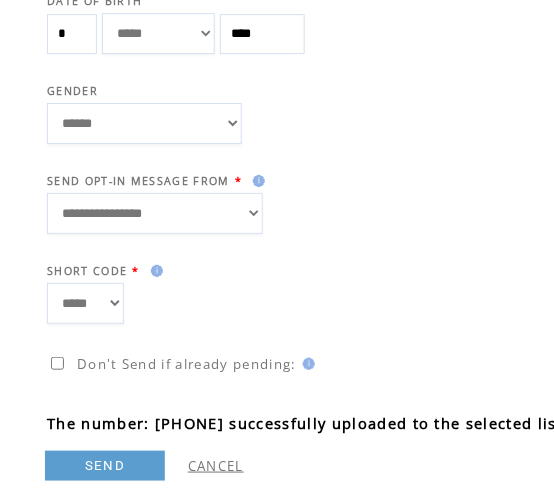 scroll, scrollTop: 753, scrollLeft: 0, axis: vertical 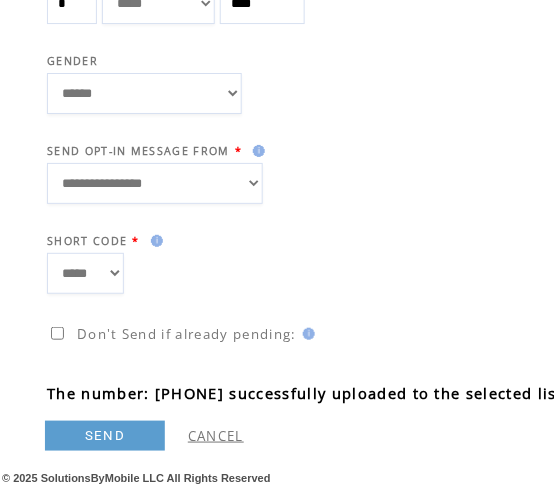 type on "*****" 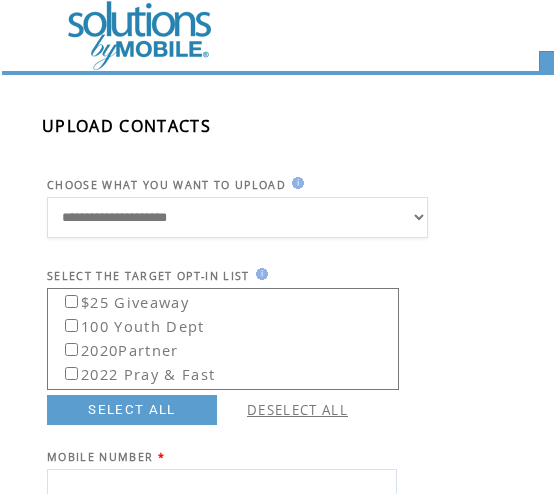 scroll, scrollTop: 753, scrollLeft: 0, axis: vertical 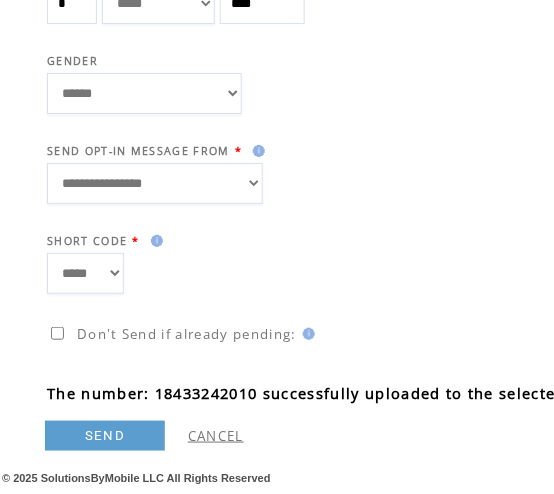 click on "*****" at bounding box center (222, 273) 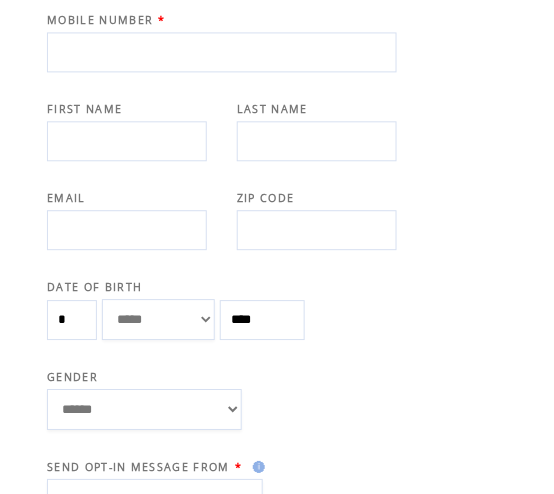 scroll, scrollTop: 380, scrollLeft: 0, axis: vertical 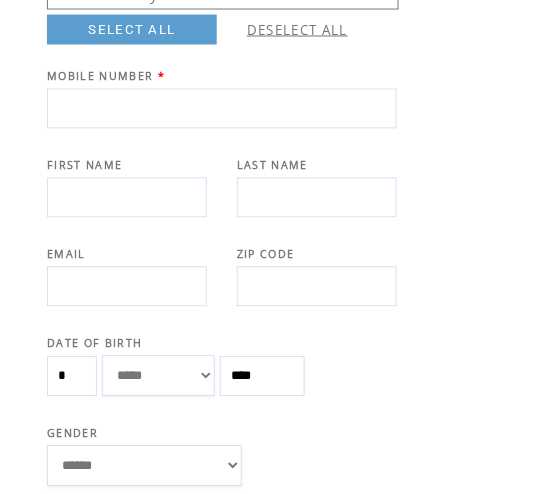 click at bounding box center (222, 109) 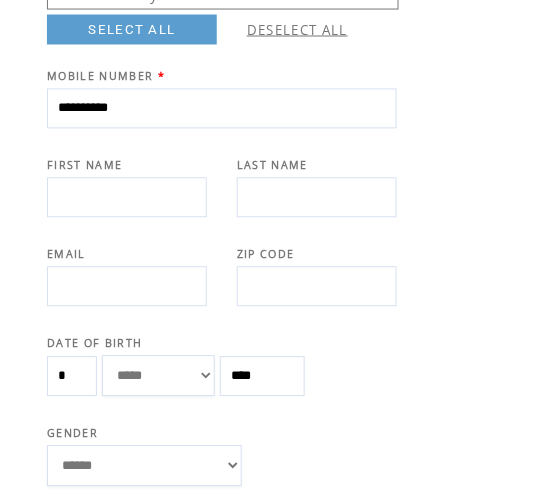 type on "**********" 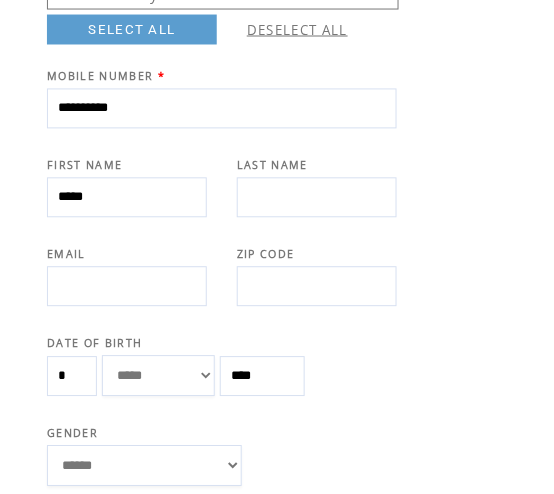 type on "*****" 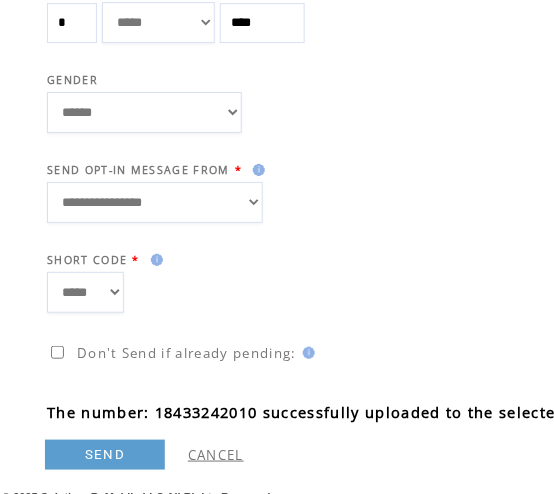 scroll, scrollTop: 753, scrollLeft: 0, axis: vertical 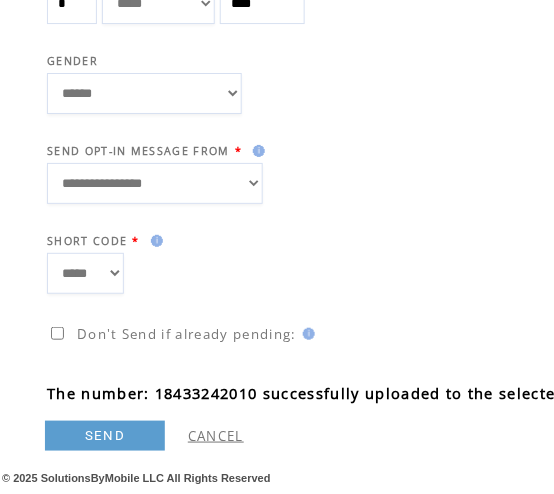 type on "********" 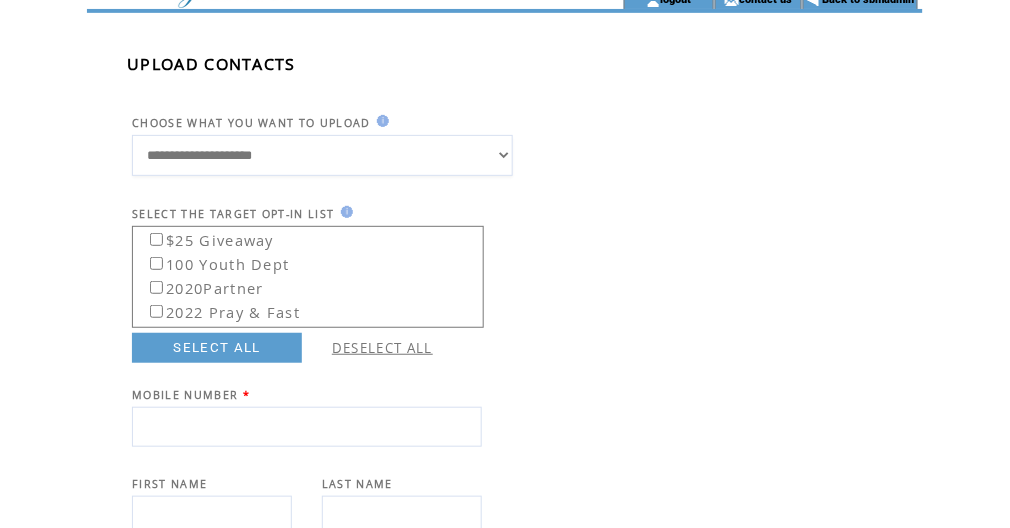 scroll, scrollTop: 0, scrollLeft: 0, axis: both 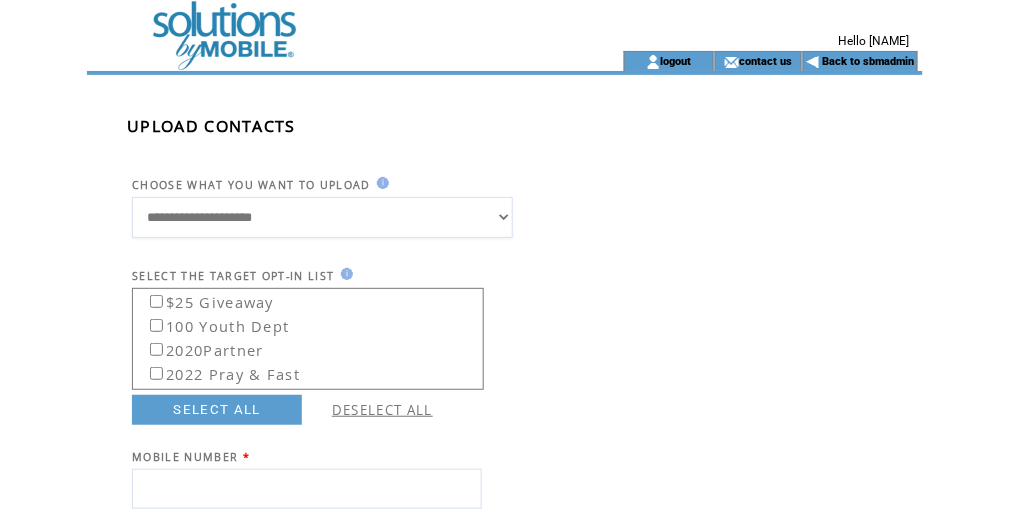 click at bounding box center (327, 61) 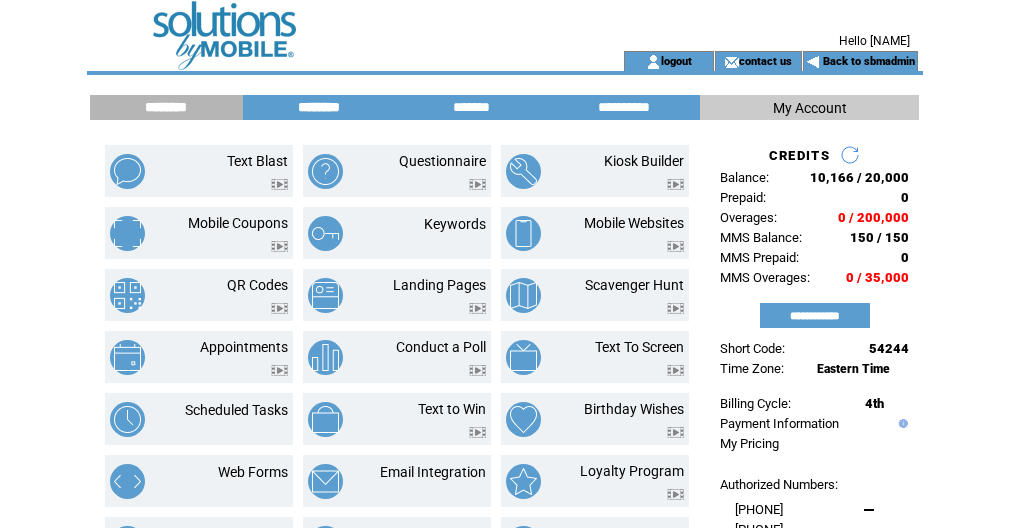 scroll, scrollTop: 0, scrollLeft: 0, axis: both 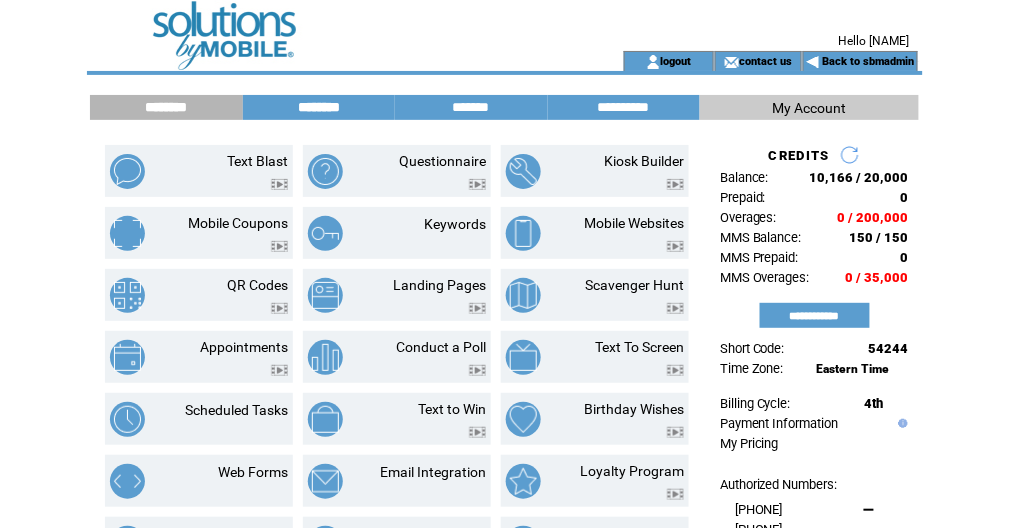 click on "********" at bounding box center [319, 107] 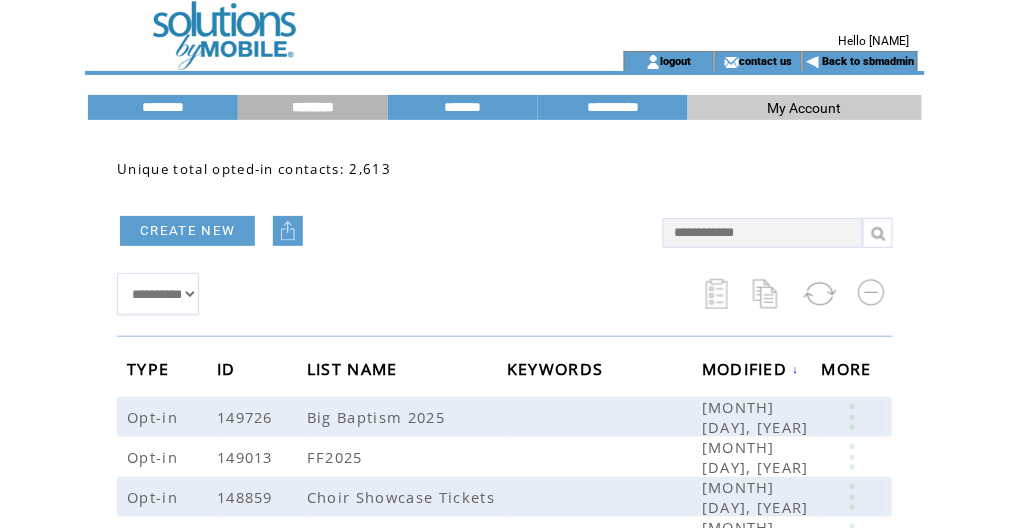 click on "CREATE NEW" at bounding box center (187, 231) 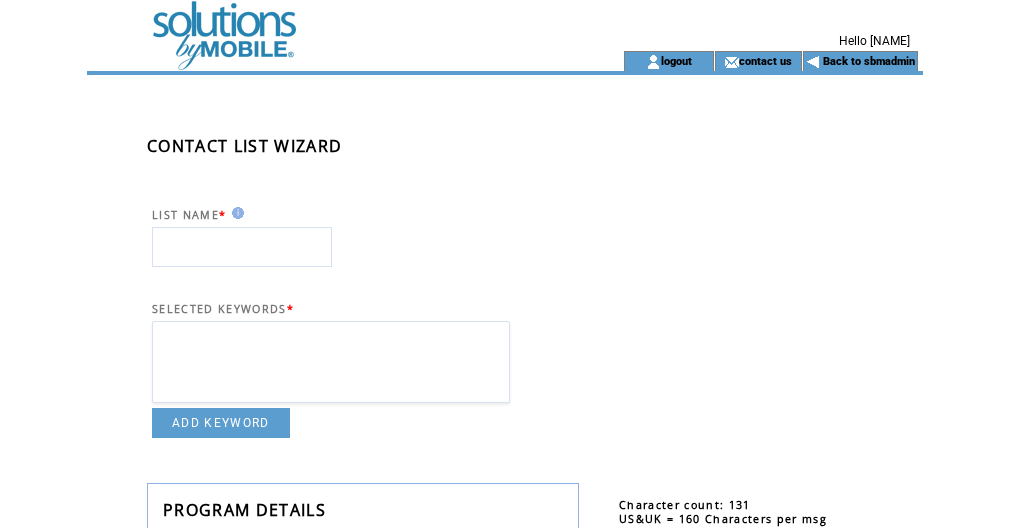 scroll, scrollTop: 0, scrollLeft: 0, axis: both 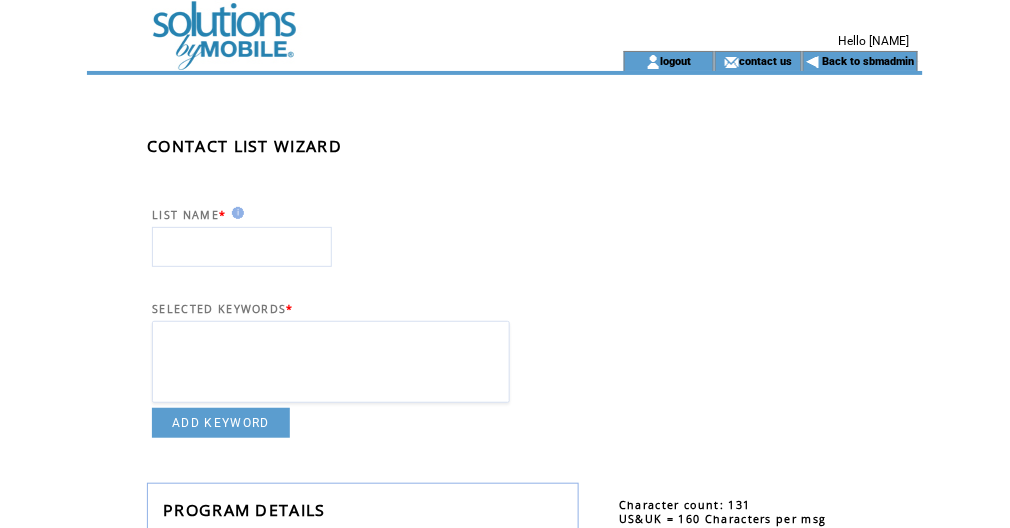 drag, startPoint x: 0, startPoint y: 0, endPoint x: 199, endPoint y: 235, distance: 307.9383 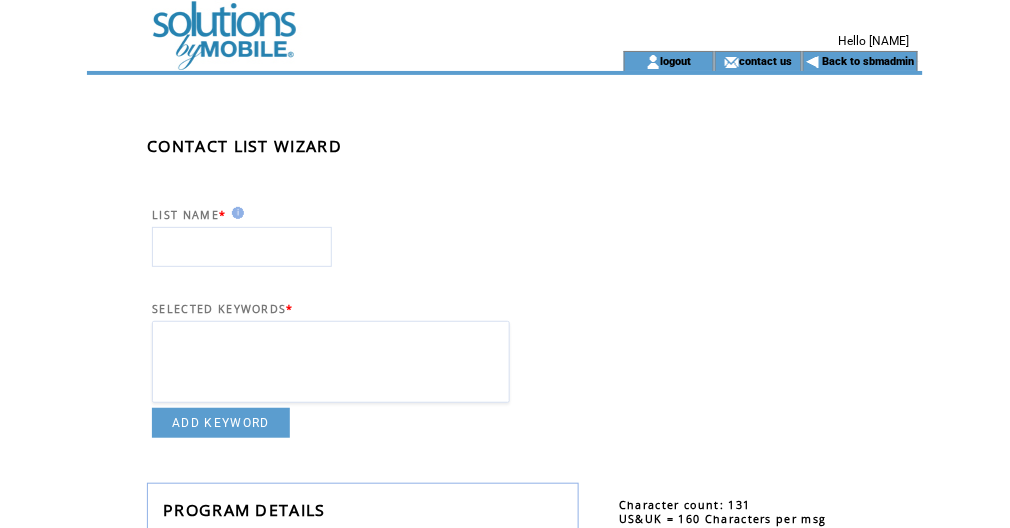 click at bounding box center [242, 247] 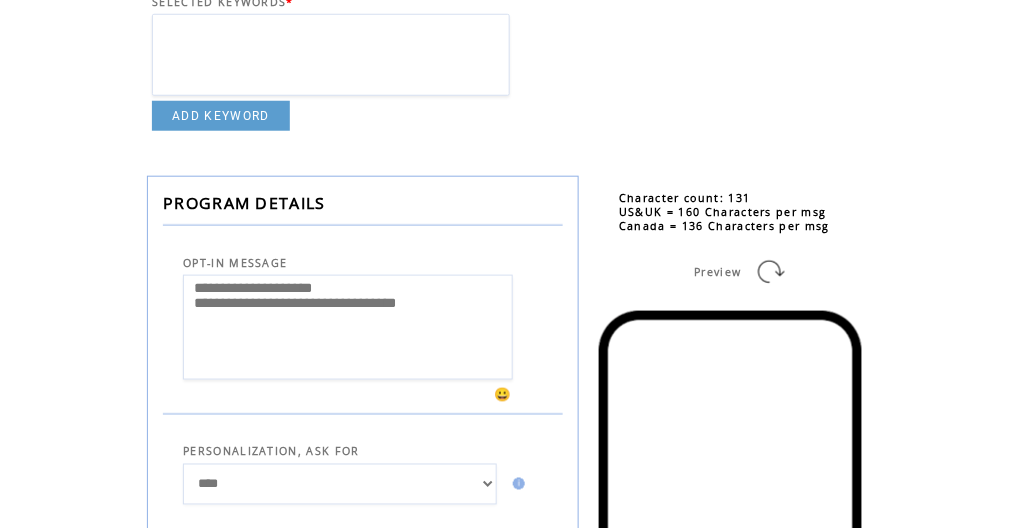 scroll, scrollTop: 373, scrollLeft: 0, axis: vertical 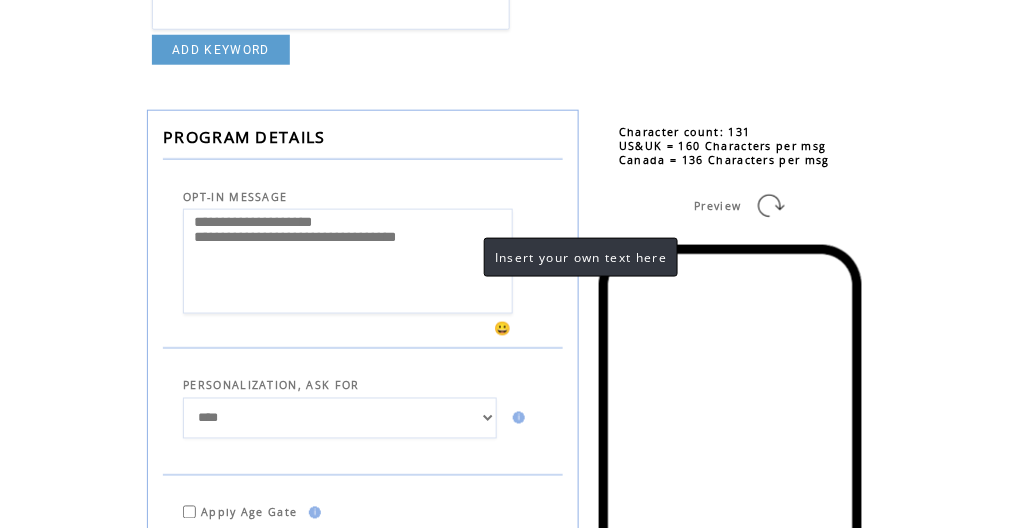 type on "**********" 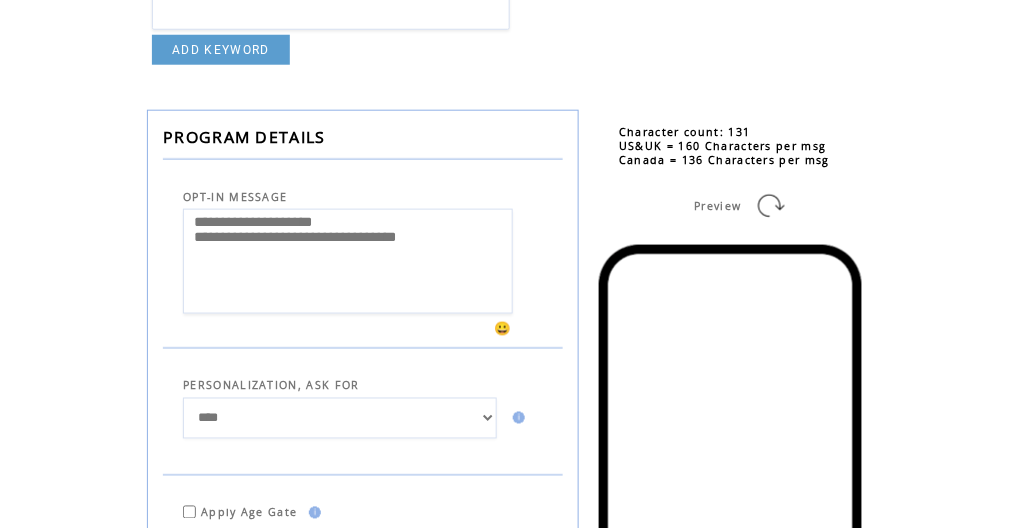 drag, startPoint x: 470, startPoint y: 270, endPoint x: 173, endPoint y: 249, distance: 297.7415 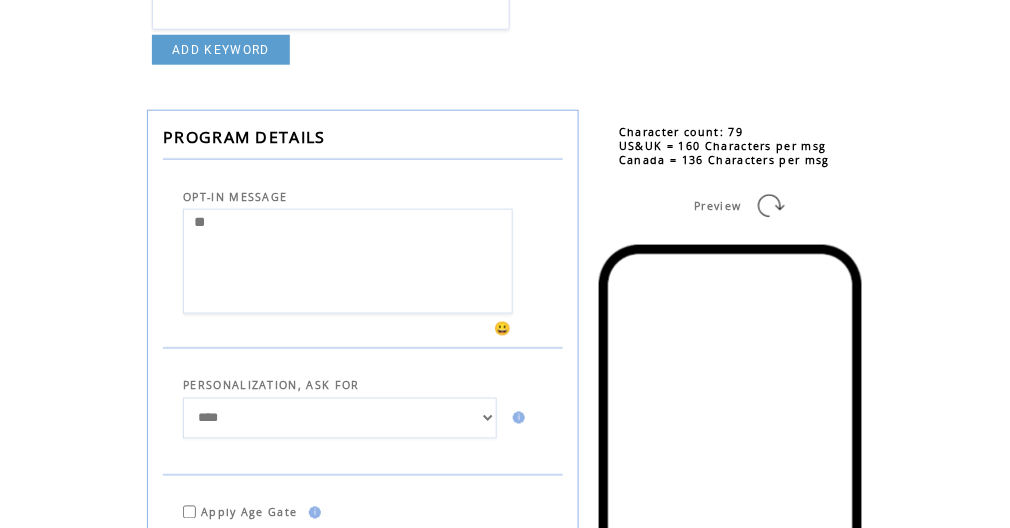 type on "*" 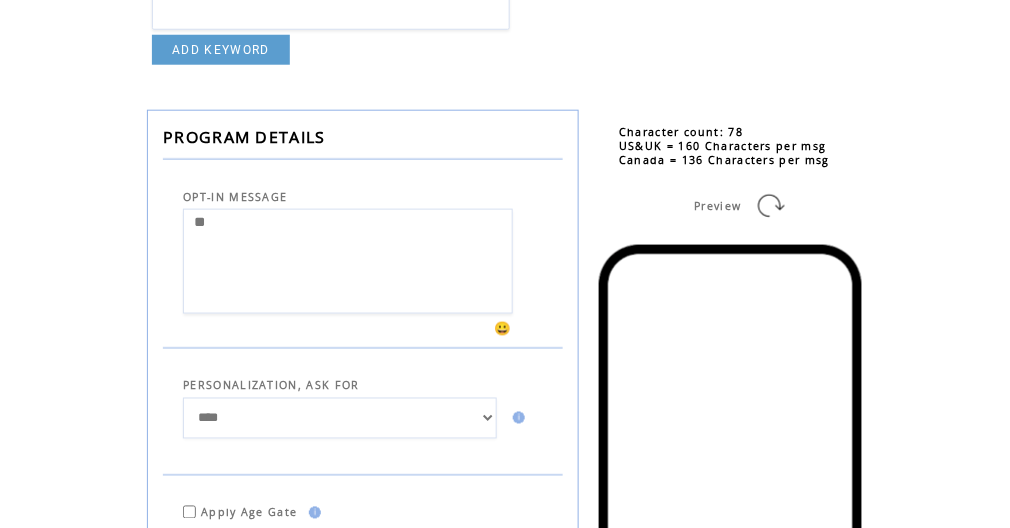 type on "*" 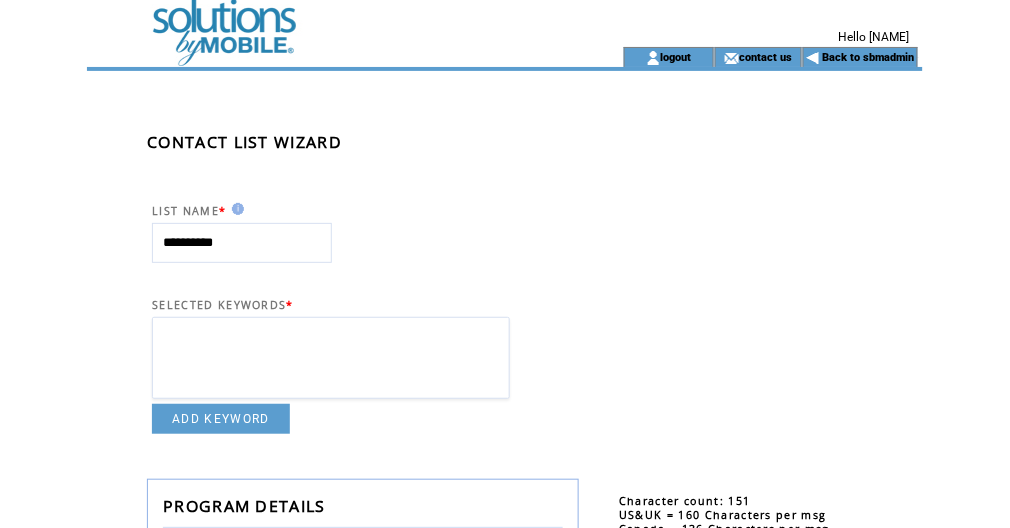 scroll, scrollTop: 0, scrollLeft: 0, axis: both 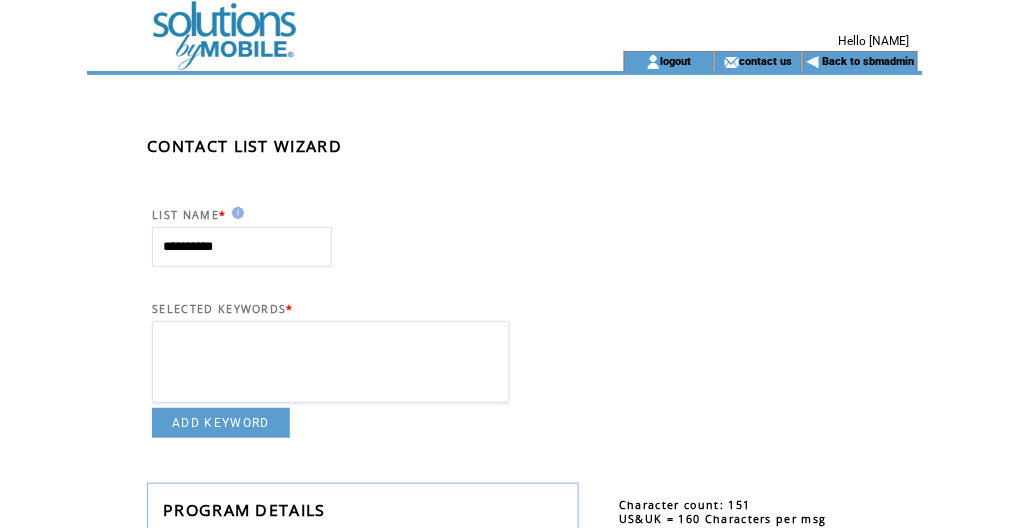 type on "**********" 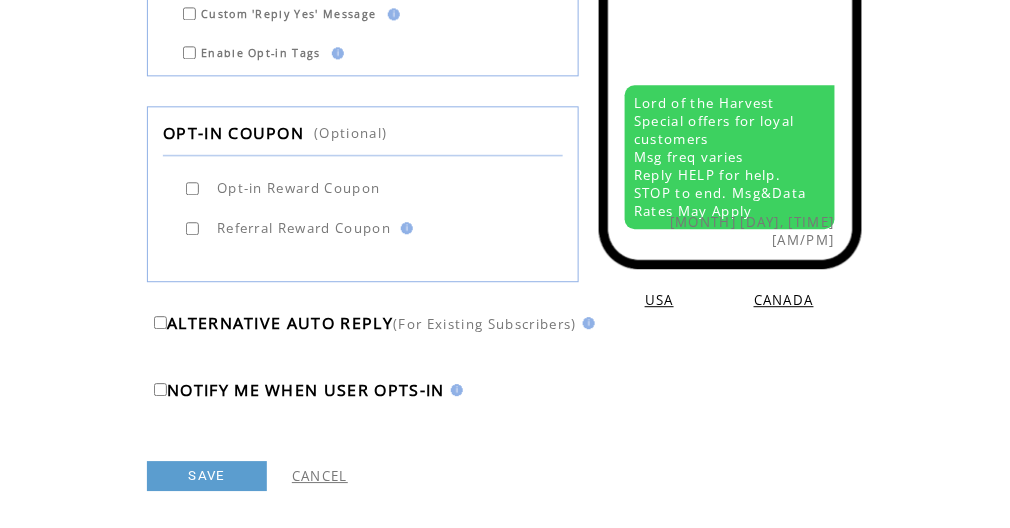 scroll, scrollTop: 953, scrollLeft: 0, axis: vertical 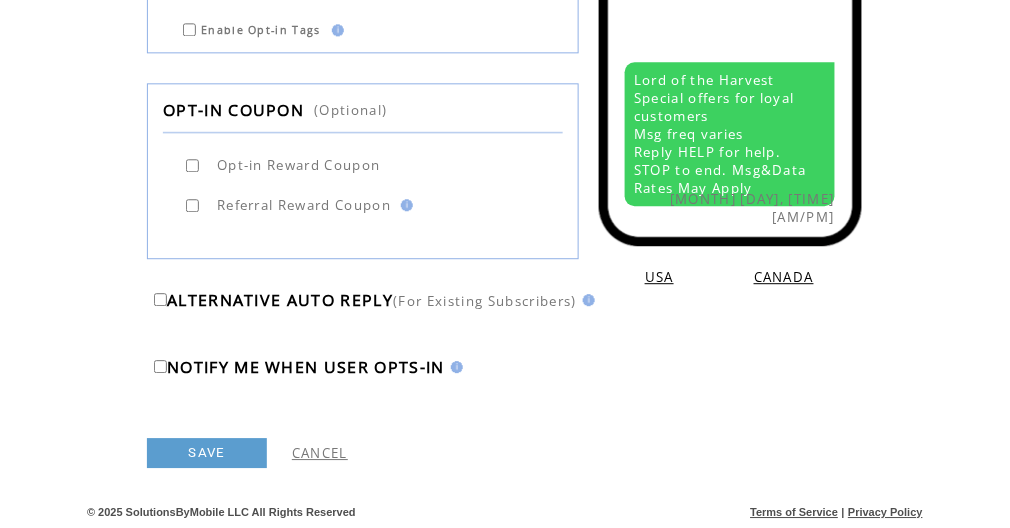 type on "**********" 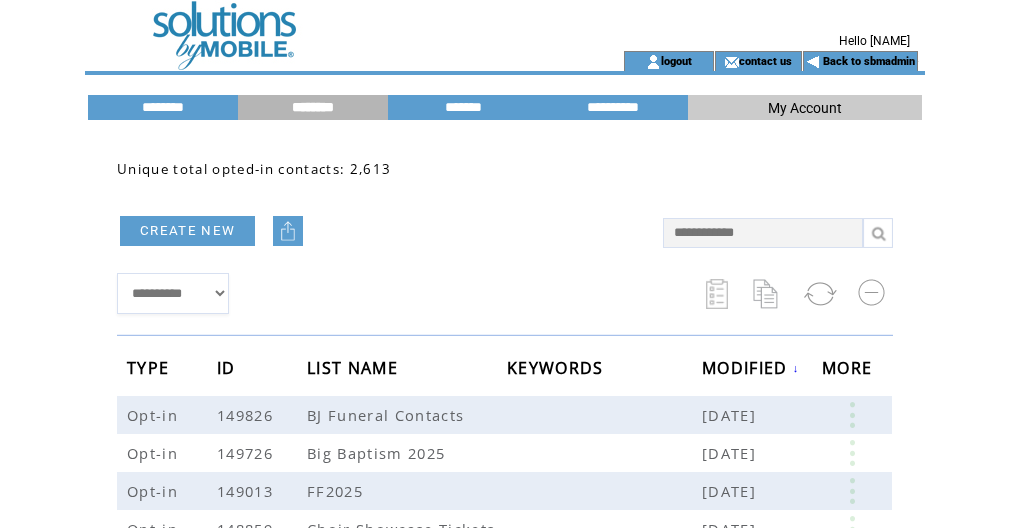 scroll, scrollTop: 0, scrollLeft: 0, axis: both 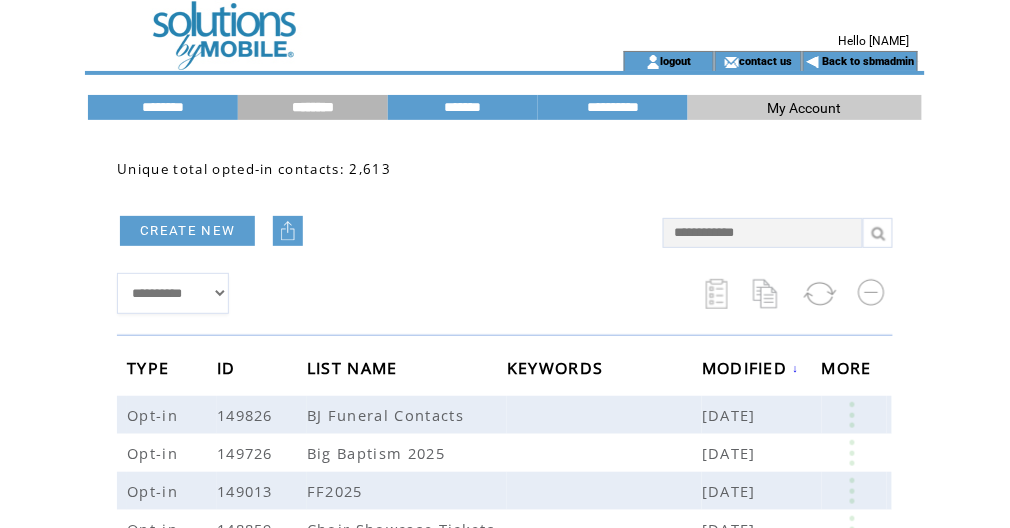 click at bounding box center [327, 25] 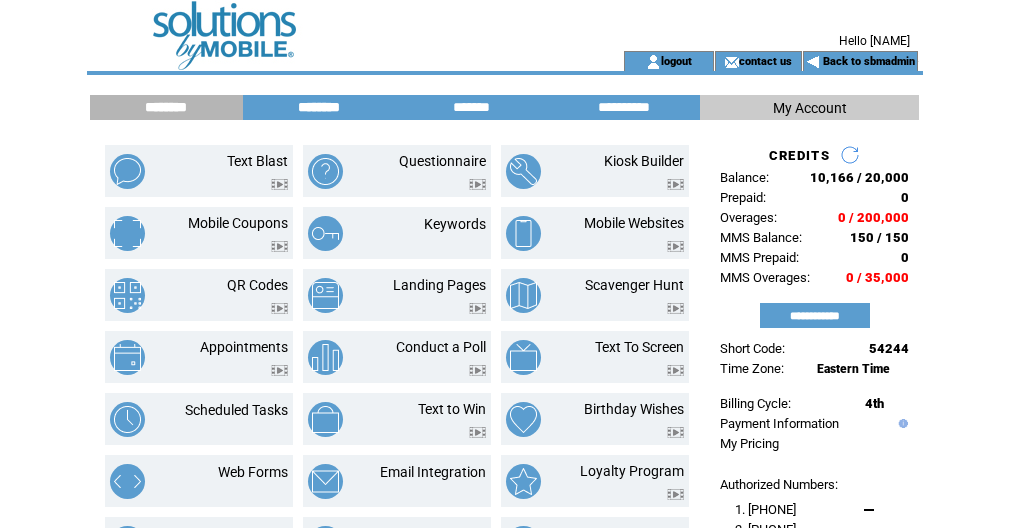 scroll, scrollTop: 0, scrollLeft: 0, axis: both 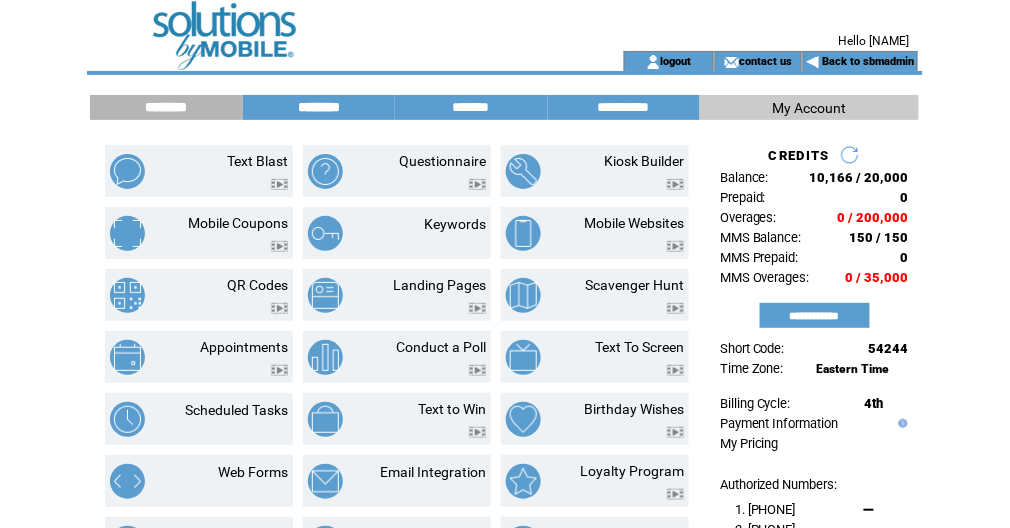 click on "********" at bounding box center [319, 107] 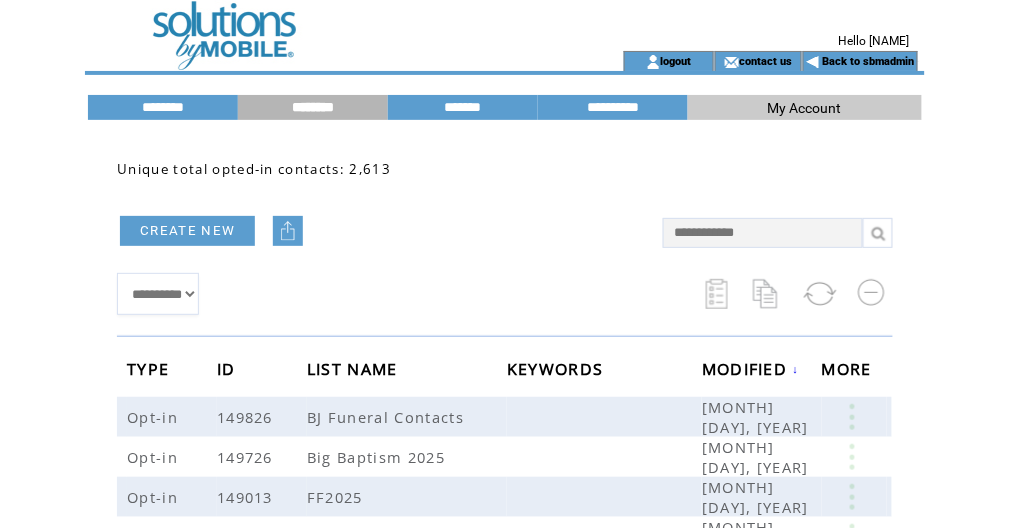 click at bounding box center (288, 231) 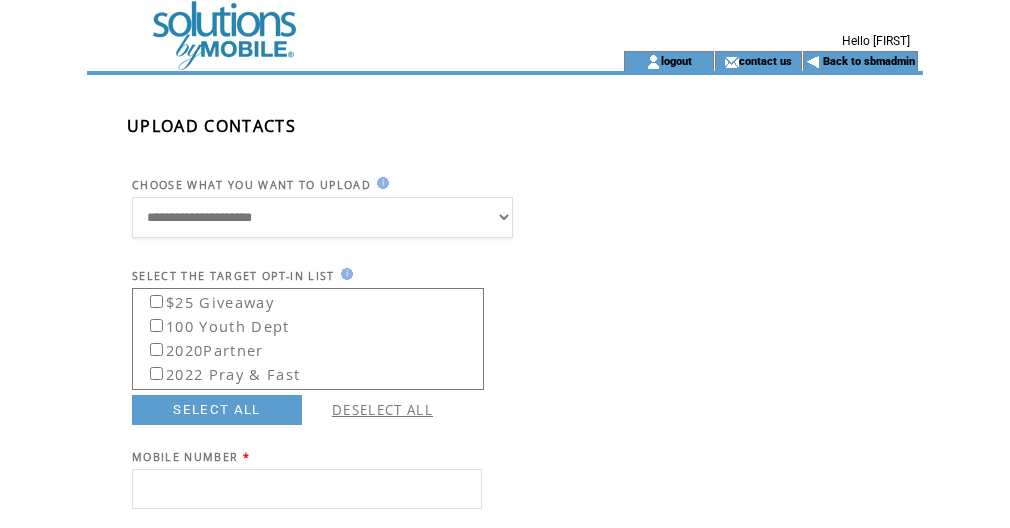 scroll, scrollTop: 0, scrollLeft: 0, axis: both 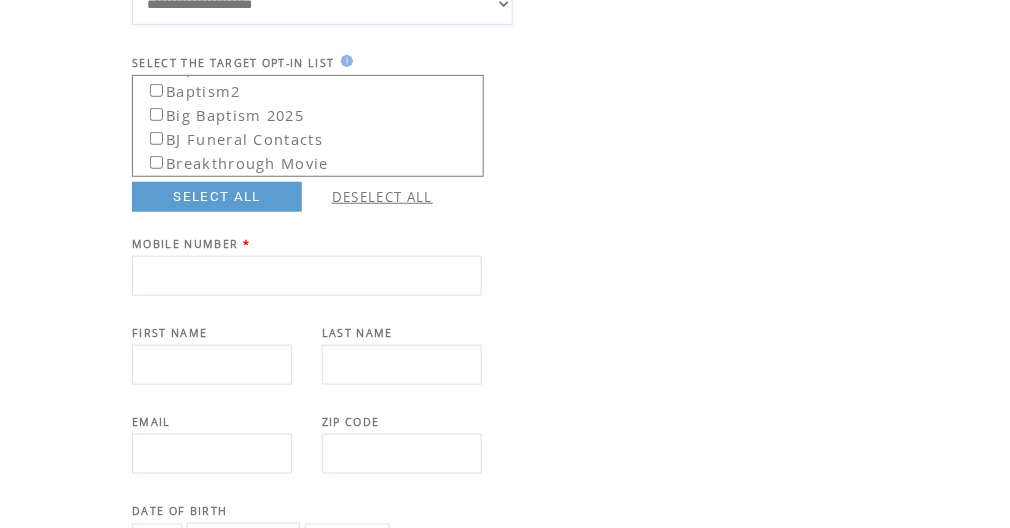 click at bounding box center [307, 276] 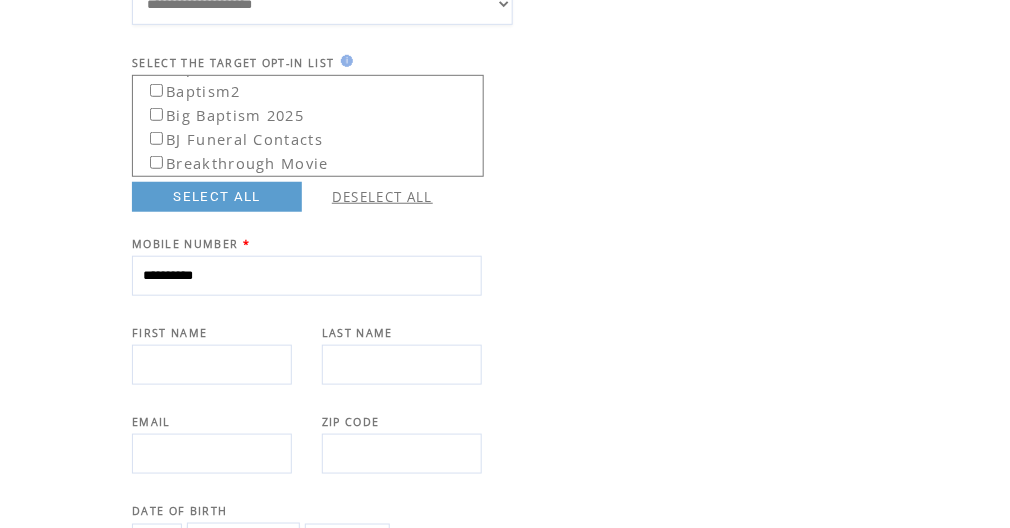 type on "**********" 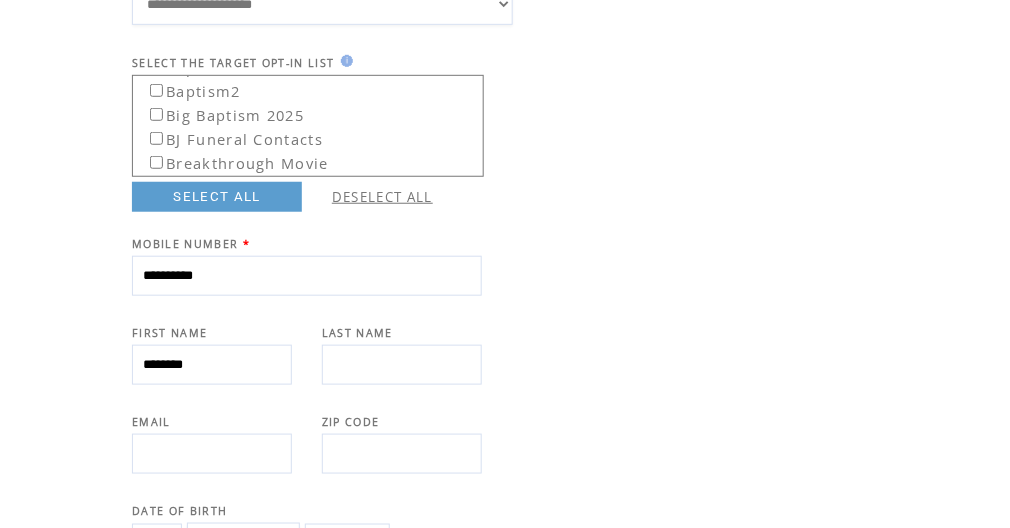 type on "********" 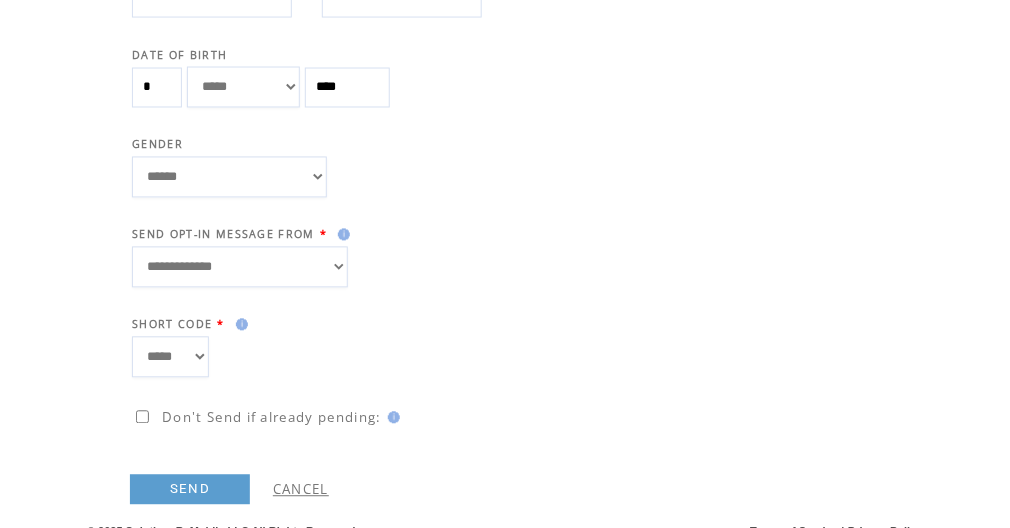 scroll, scrollTop: 689, scrollLeft: 0, axis: vertical 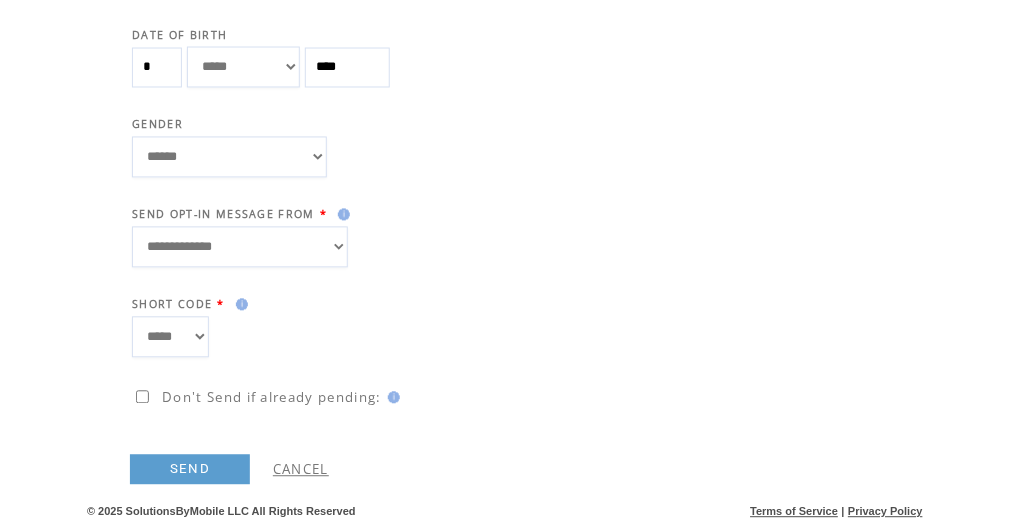 type on "******" 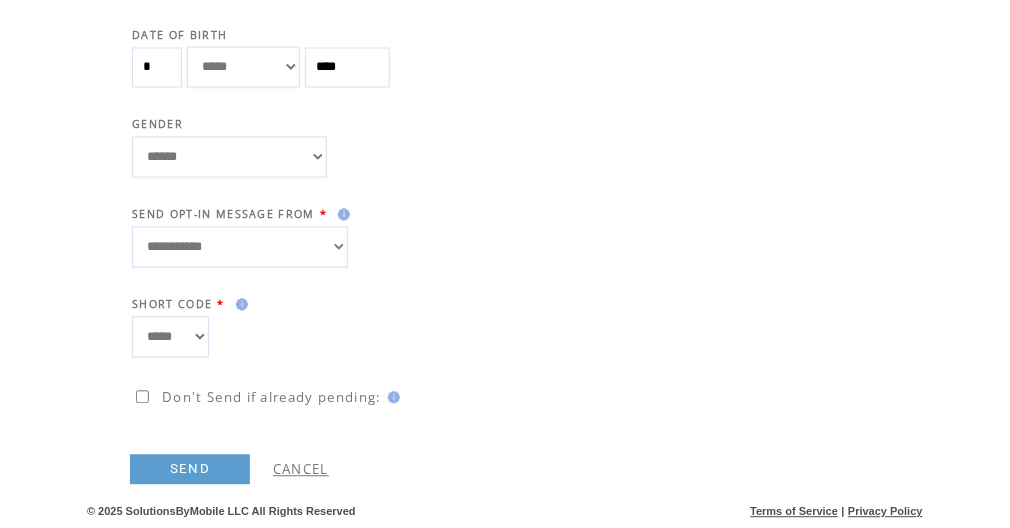 click on "SEND" at bounding box center (190, 470) 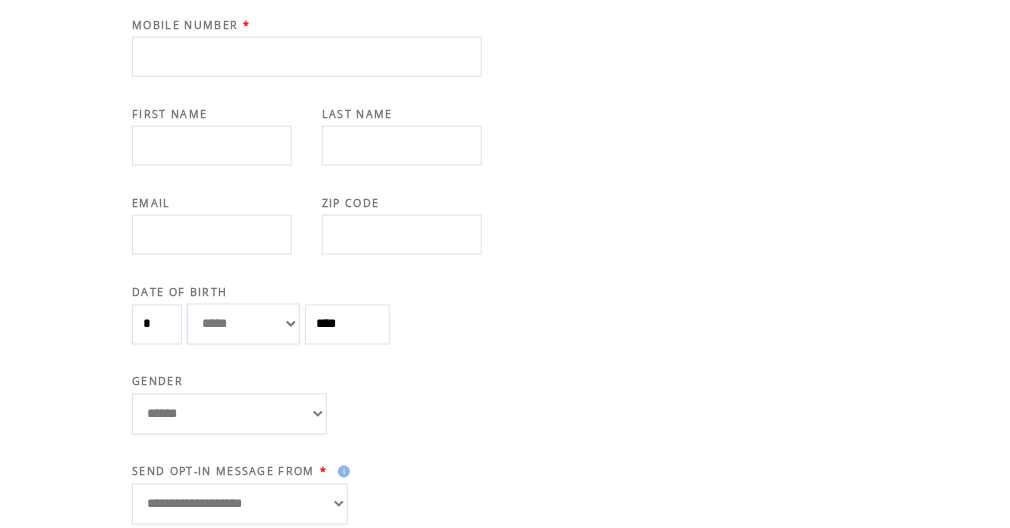 scroll, scrollTop: 292, scrollLeft: 0, axis: vertical 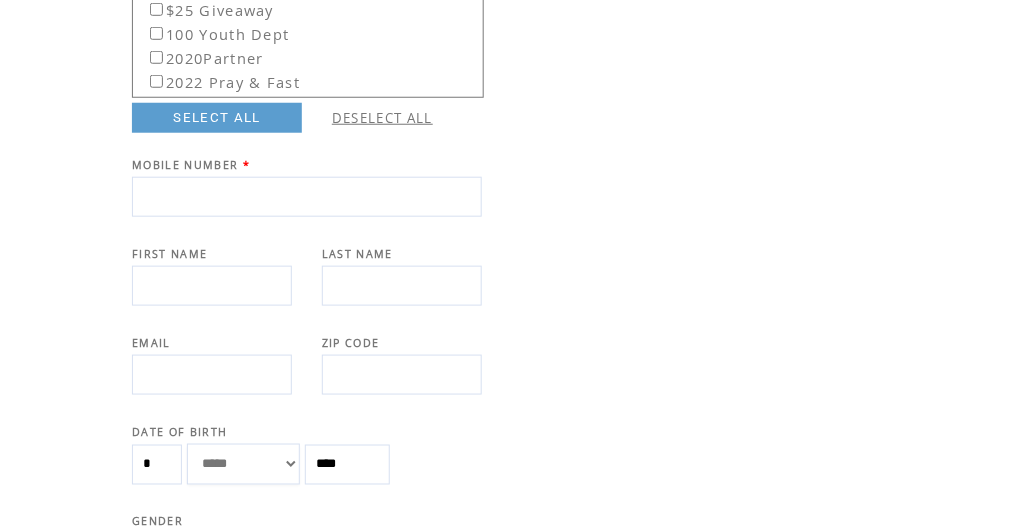 click at bounding box center (307, 197) 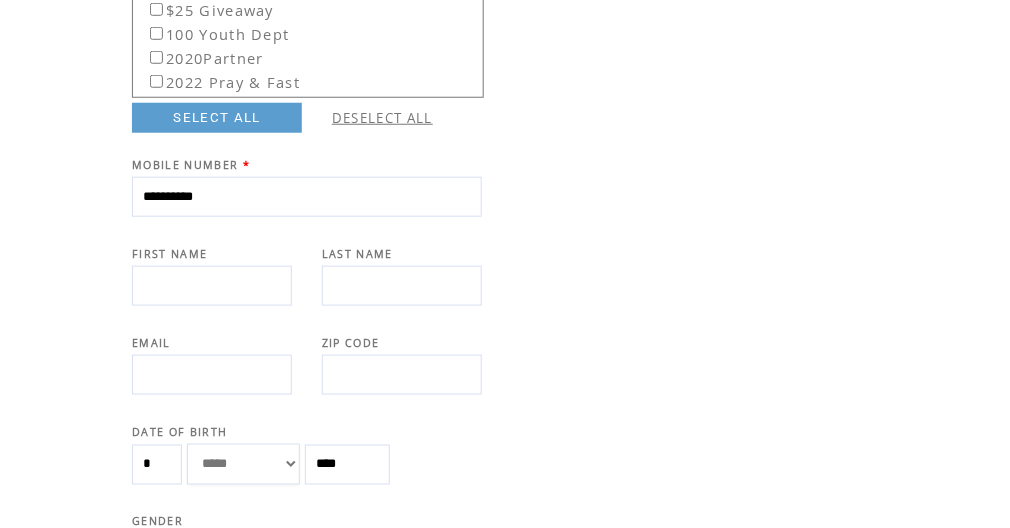 type on "**********" 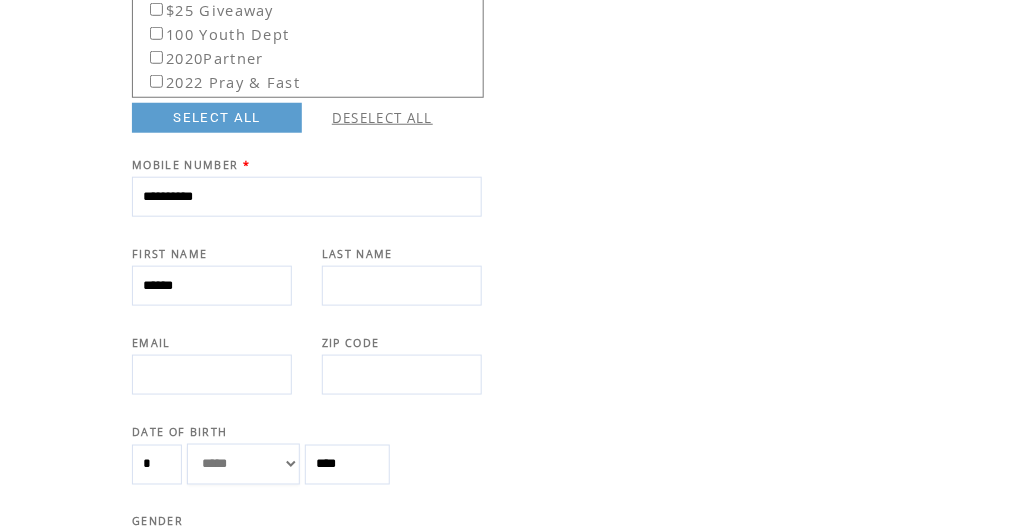 type on "******" 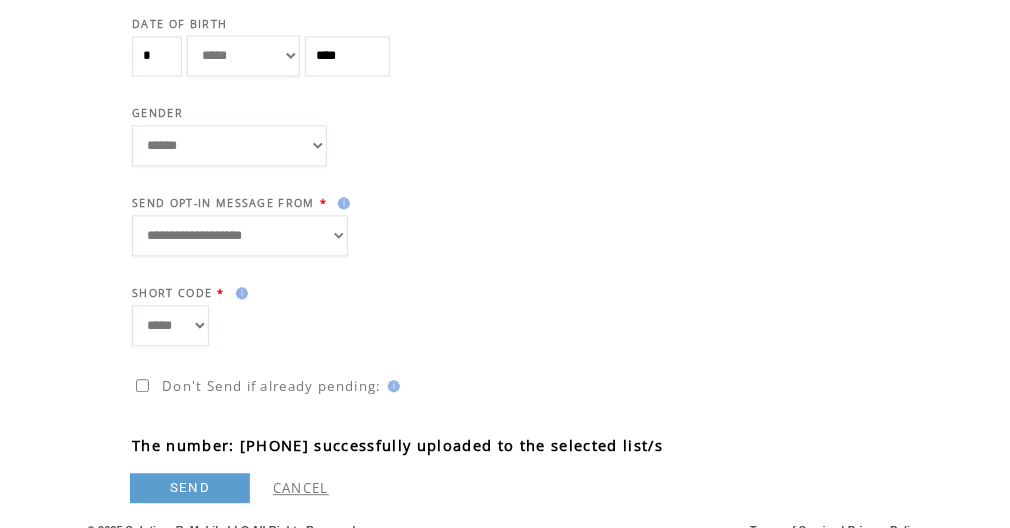 scroll, scrollTop: 719, scrollLeft: 0, axis: vertical 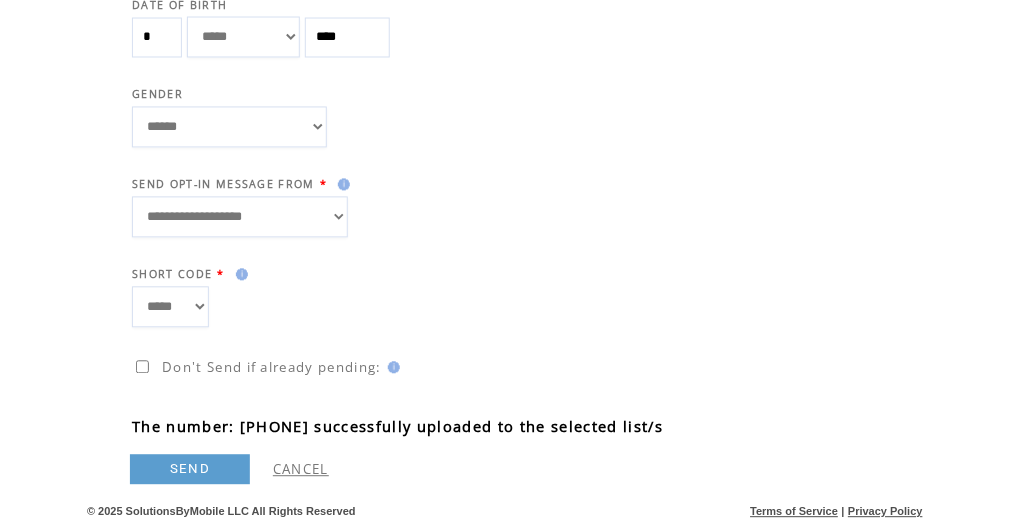 type on "********" 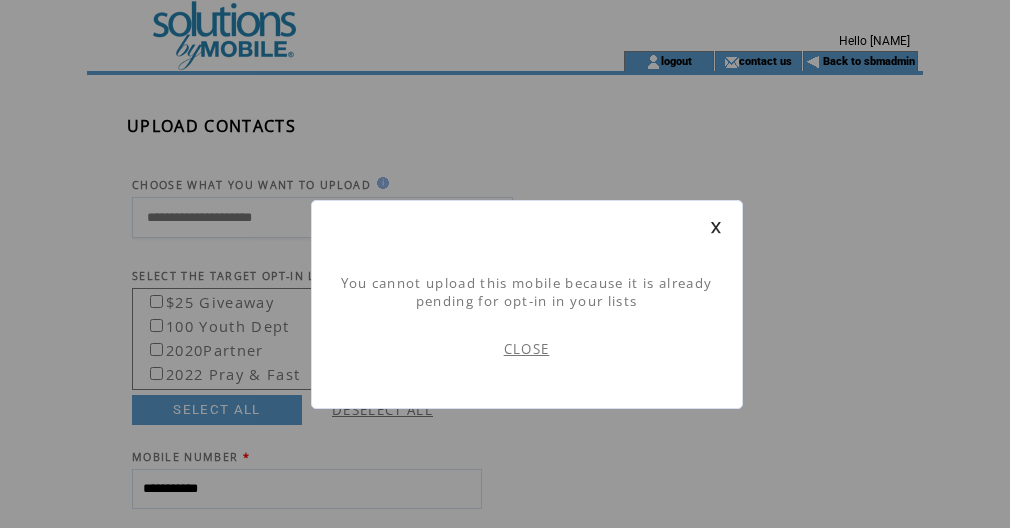 scroll, scrollTop: 0, scrollLeft: 0, axis: both 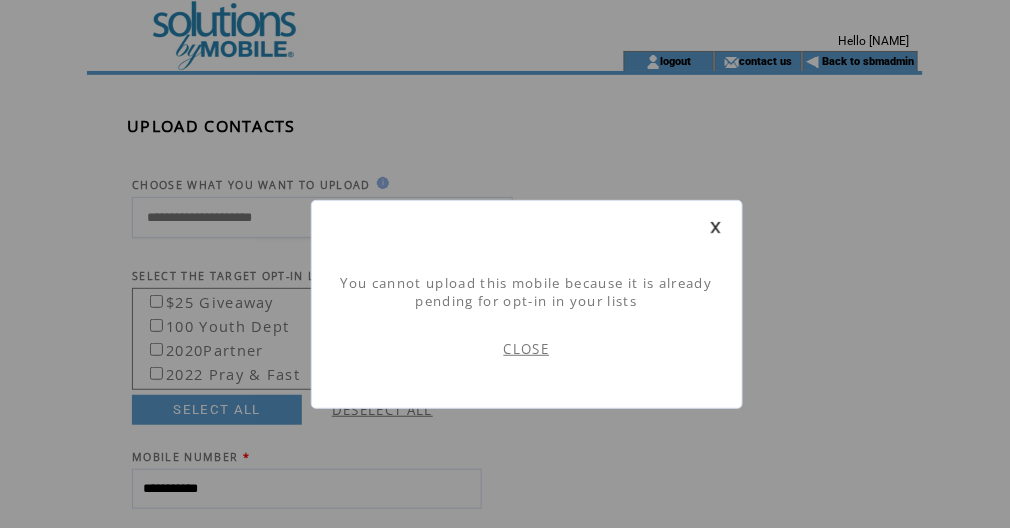click on "CLOSE" at bounding box center (527, 349) 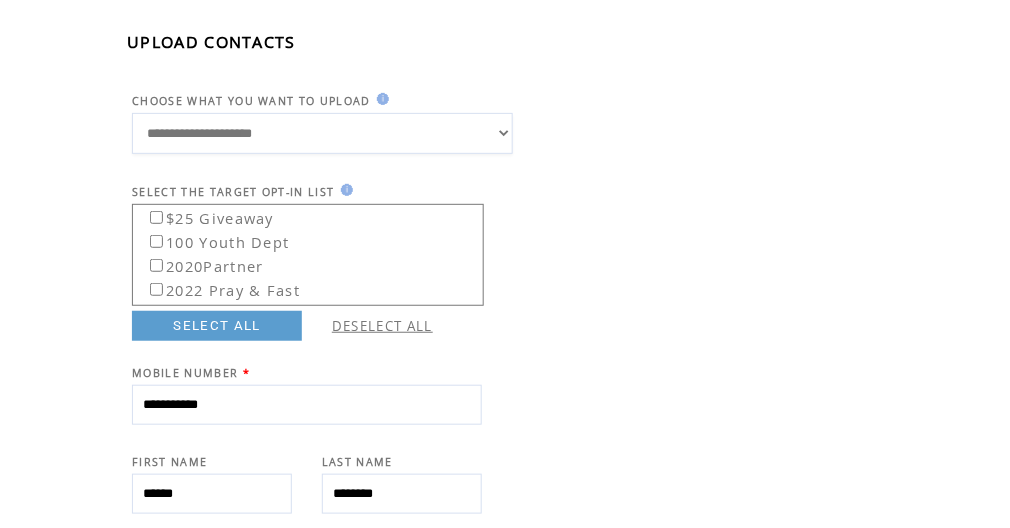 scroll, scrollTop: 106, scrollLeft: 0, axis: vertical 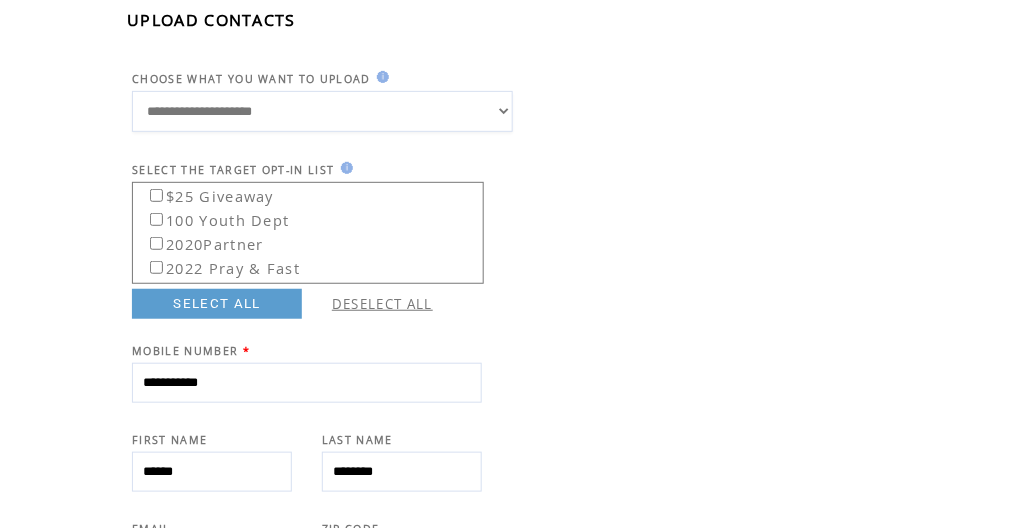 drag, startPoint x: 270, startPoint y: 376, endPoint x: 135, endPoint y: 378, distance: 135.01482 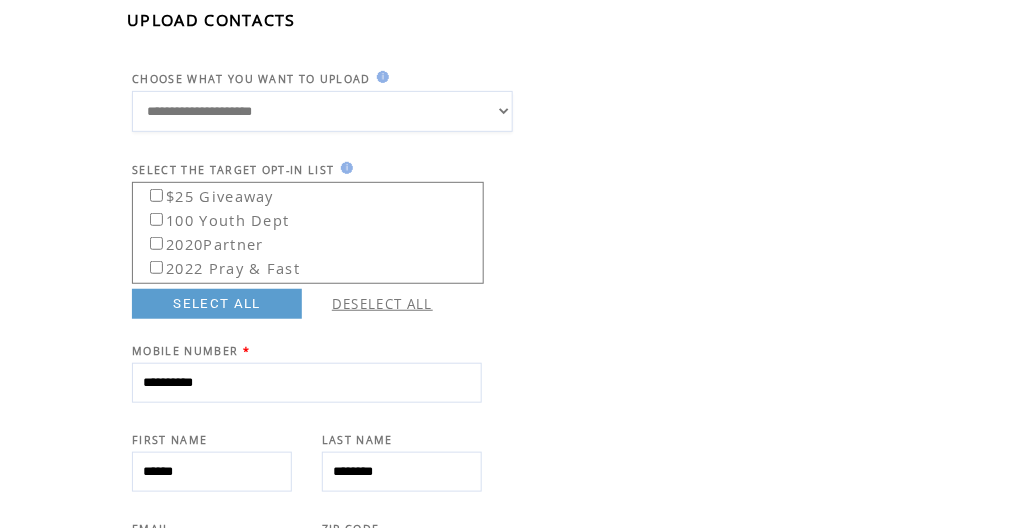 type on "**********" 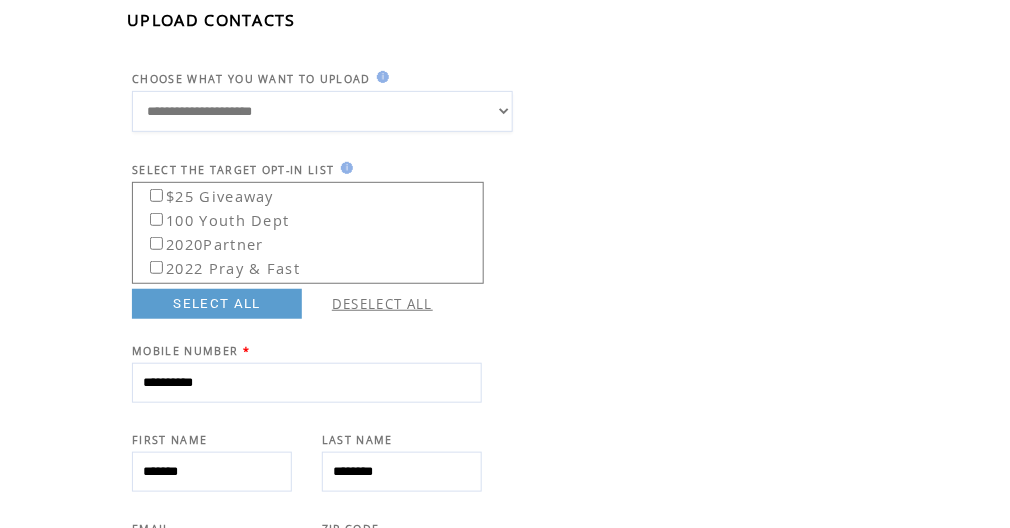 type on "*******" 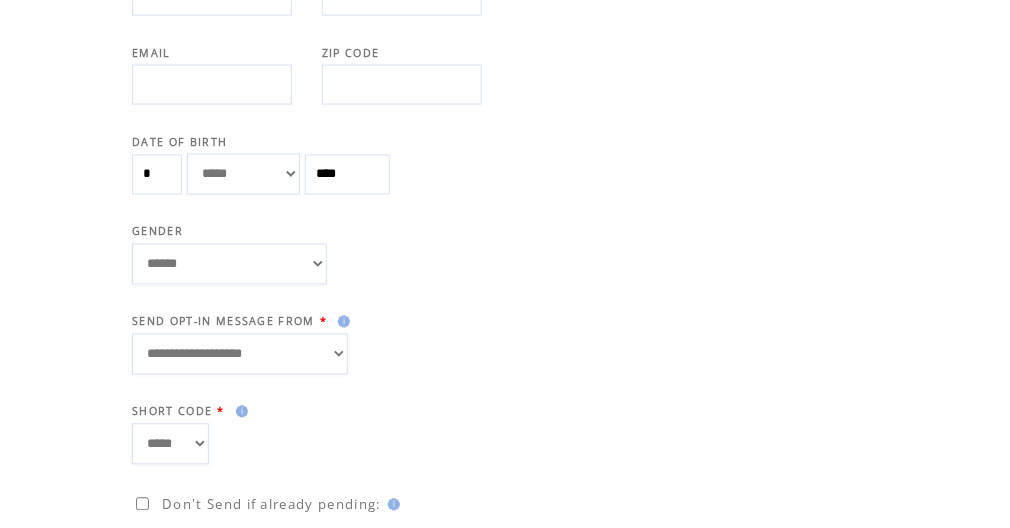 scroll, scrollTop: 689, scrollLeft: 0, axis: vertical 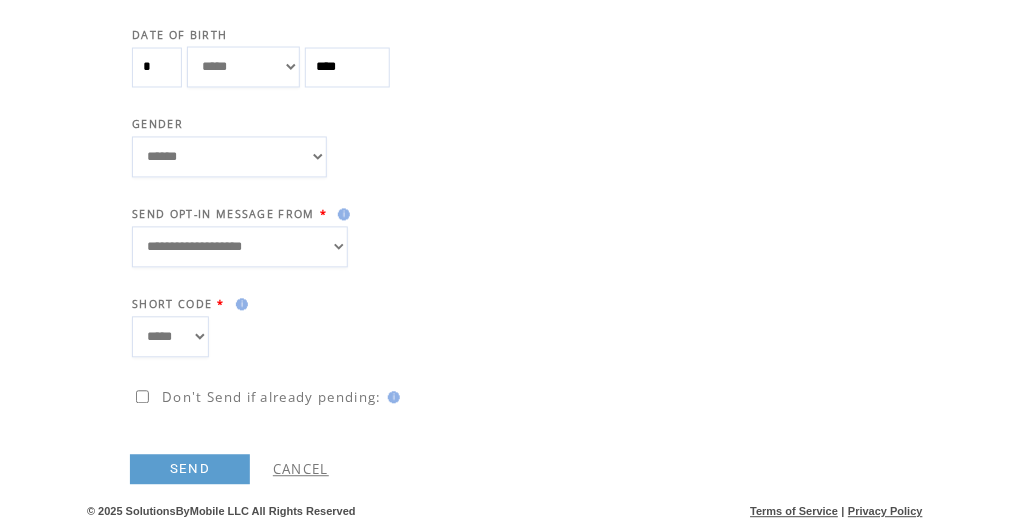 type on "*******" 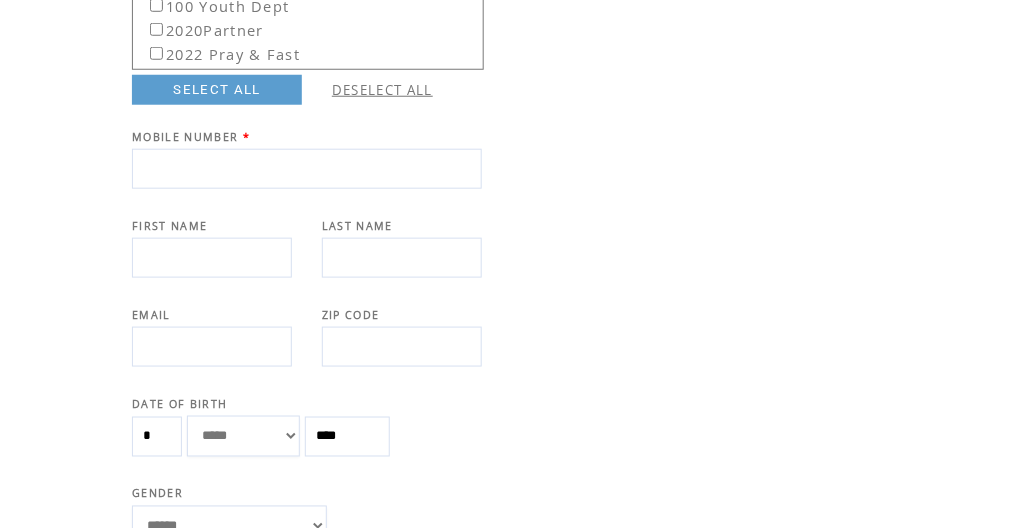 scroll, scrollTop: 239, scrollLeft: 0, axis: vertical 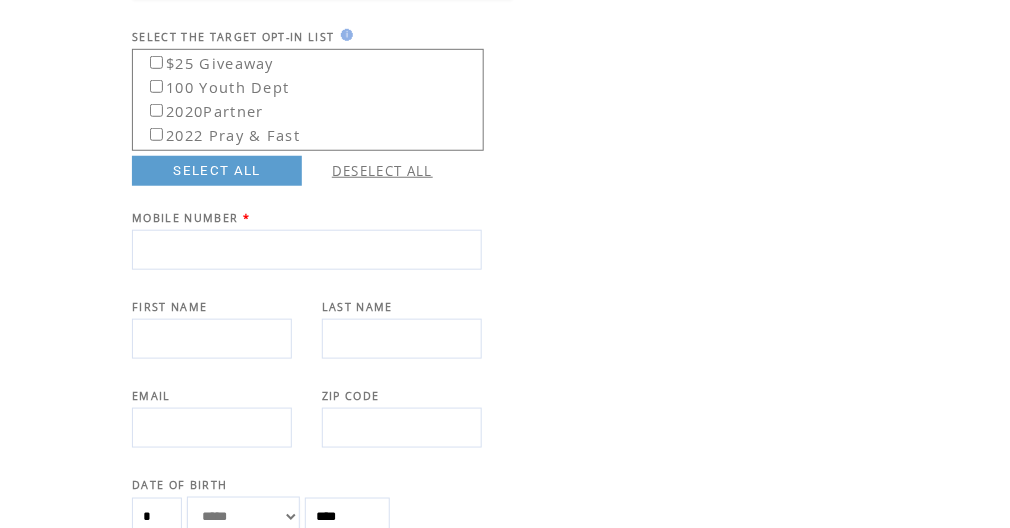 click at bounding box center (307, 250) 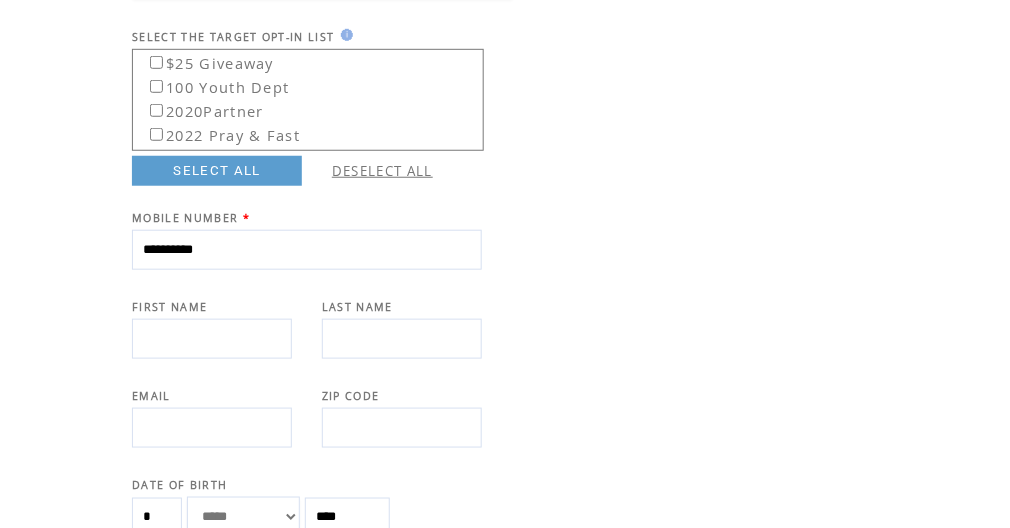 type on "**********" 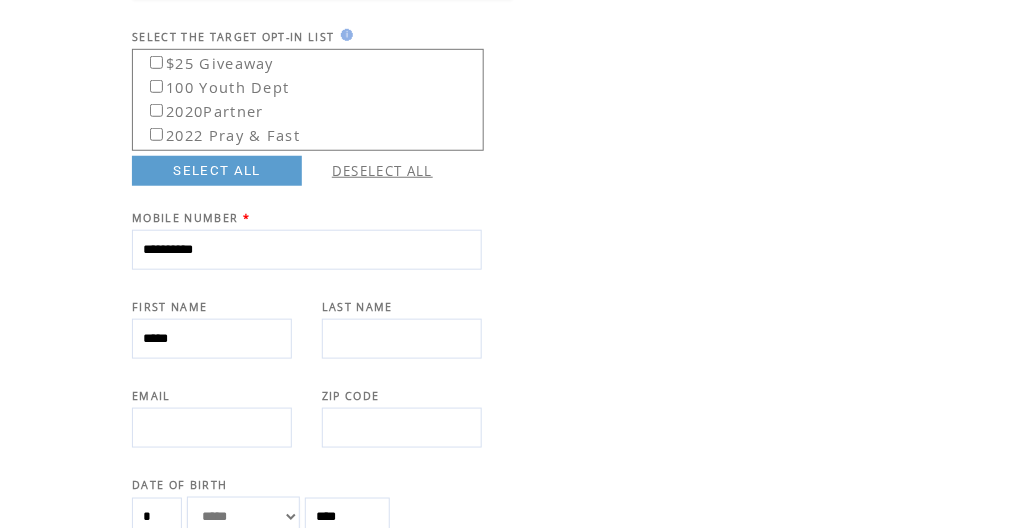 type on "*****" 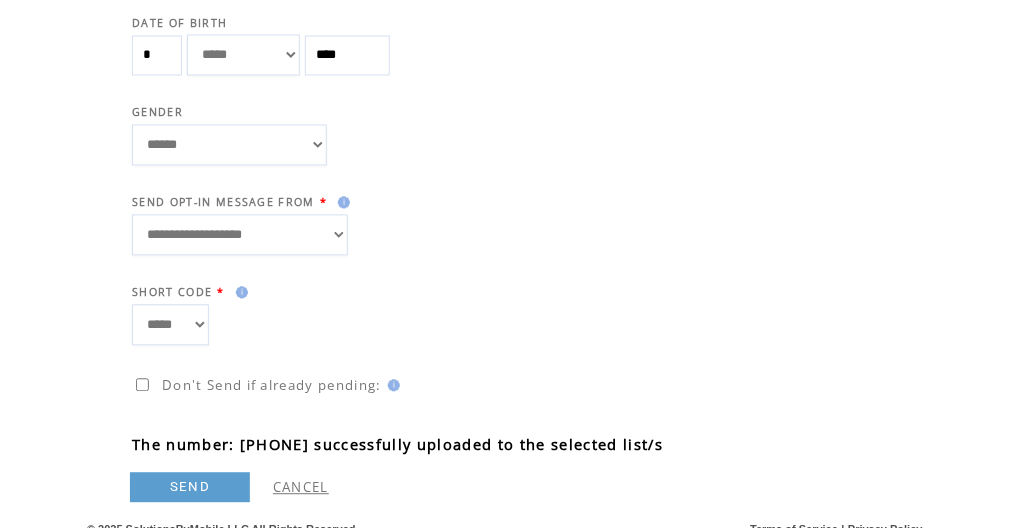 scroll, scrollTop: 719, scrollLeft: 0, axis: vertical 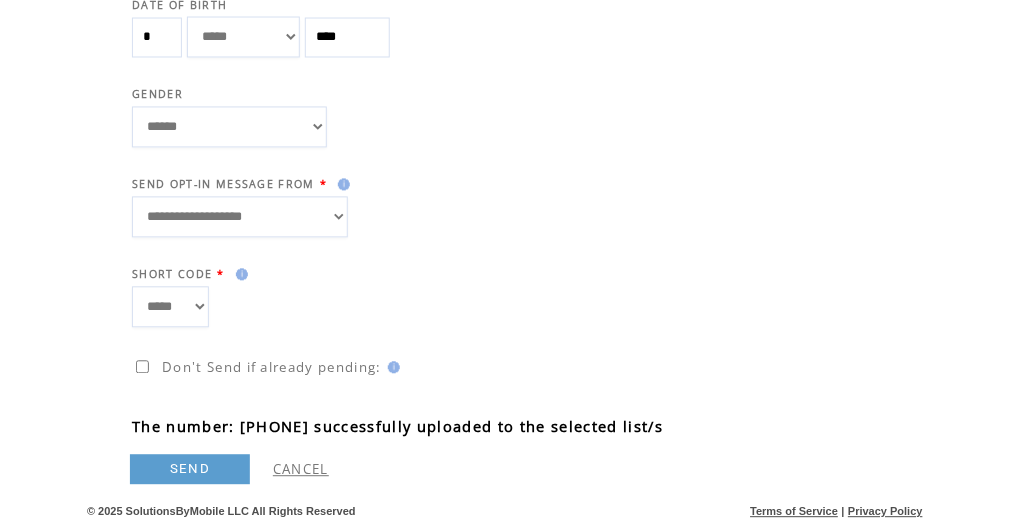 type on "********" 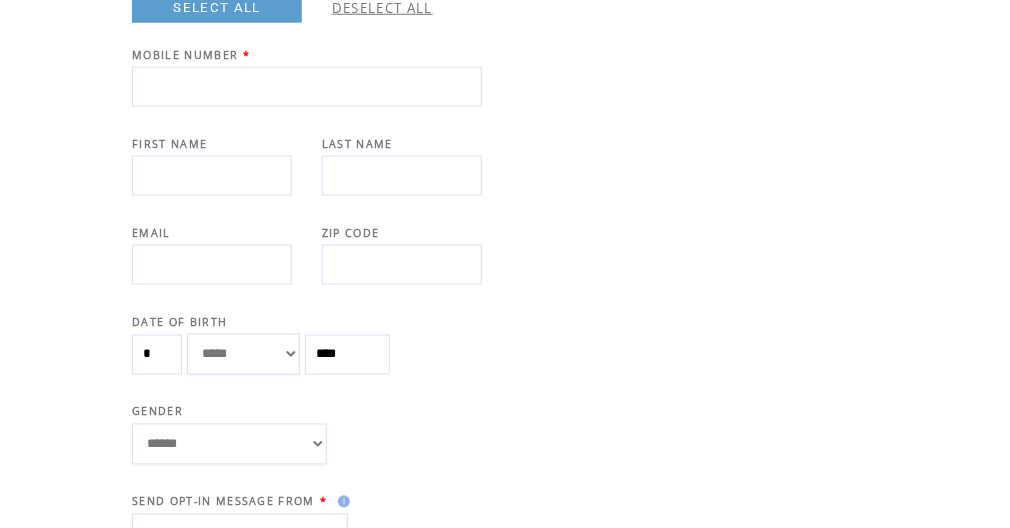 scroll, scrollTop: 292, scrollLeft: 0, axis: vertical 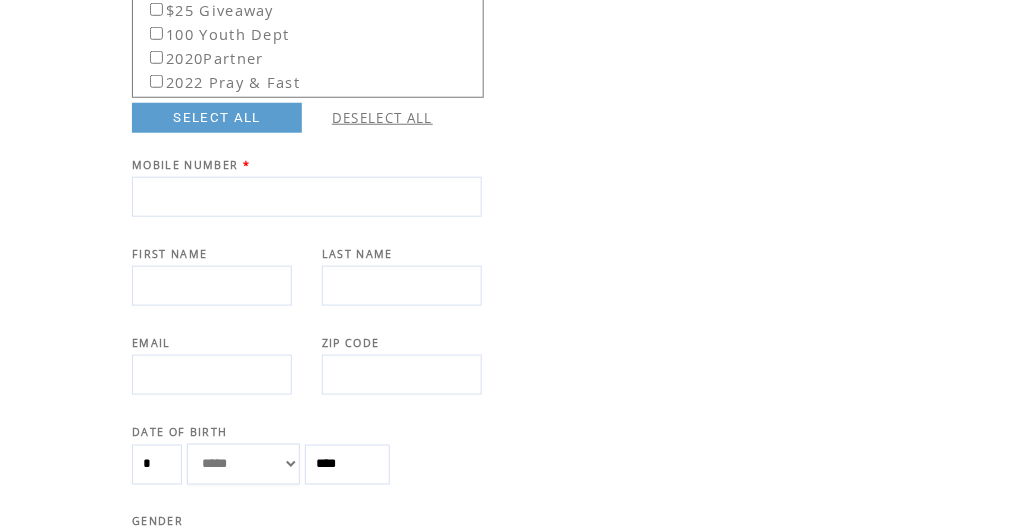click at bounding box center (307, 197) 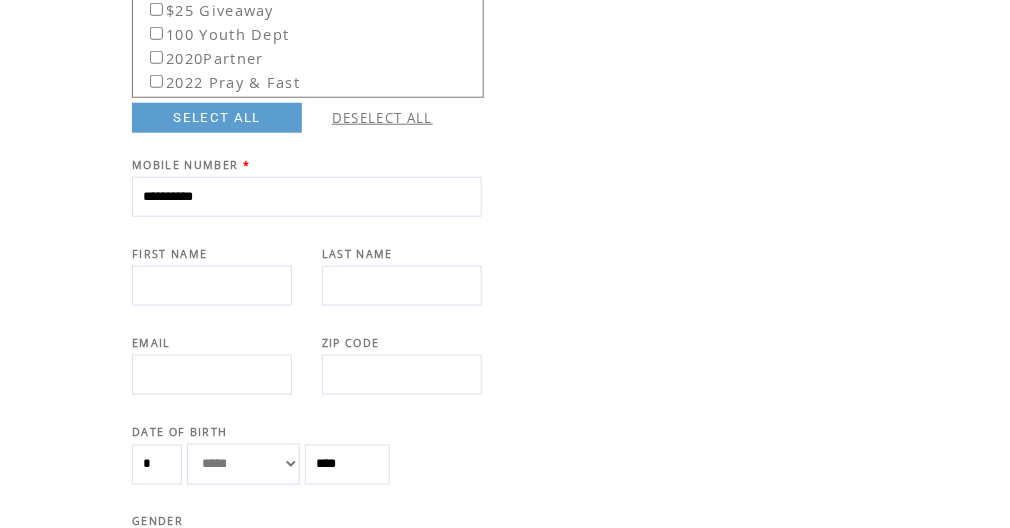 type on "**********" 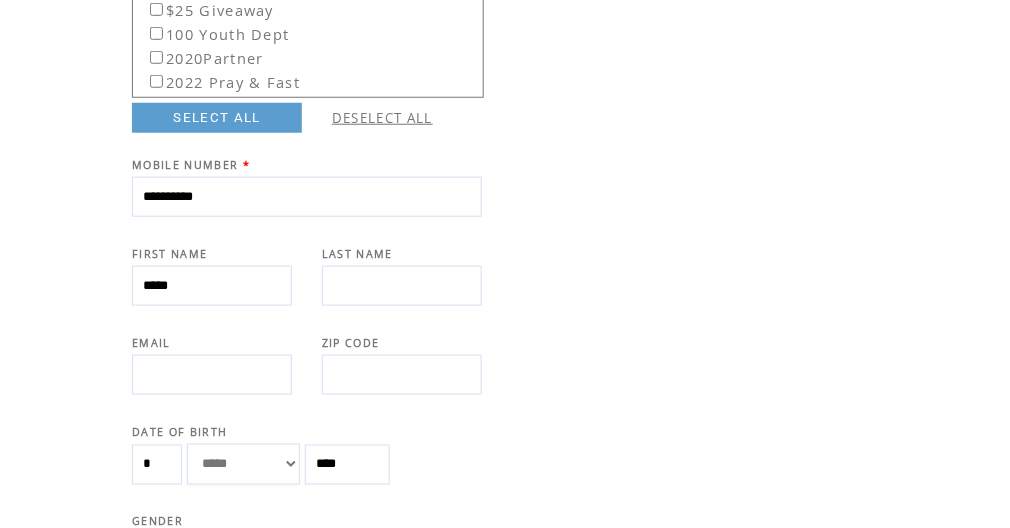 type on "*****" 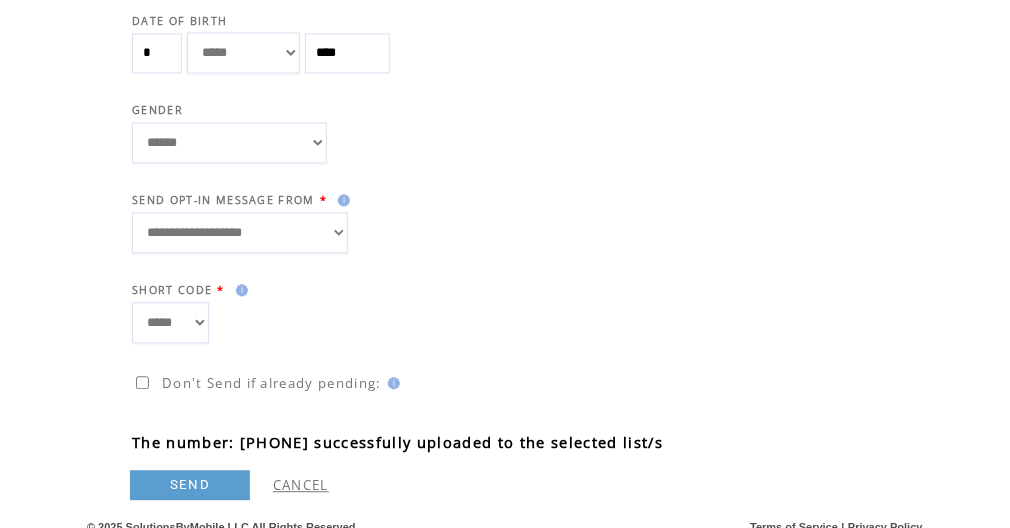 scroll, scrollTop: 719, scrollLeft: 0, axis: vertical 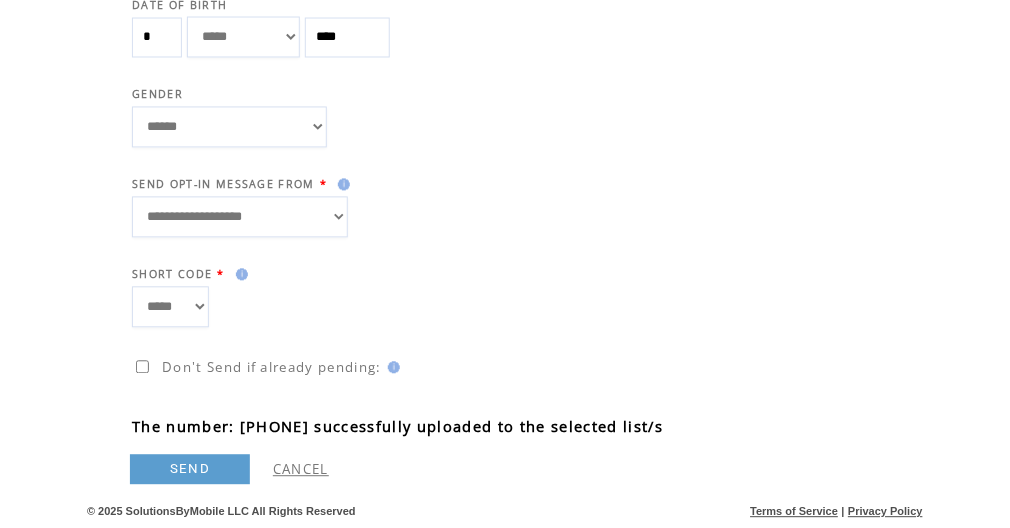 type on "******" 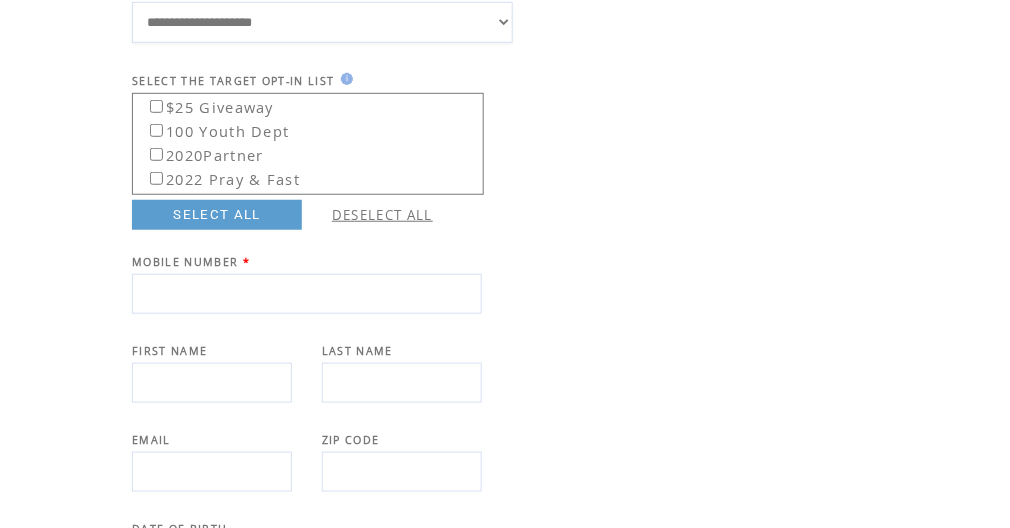 scroll, scrollTop: 239, scrollLeft: 0, axis: vertical 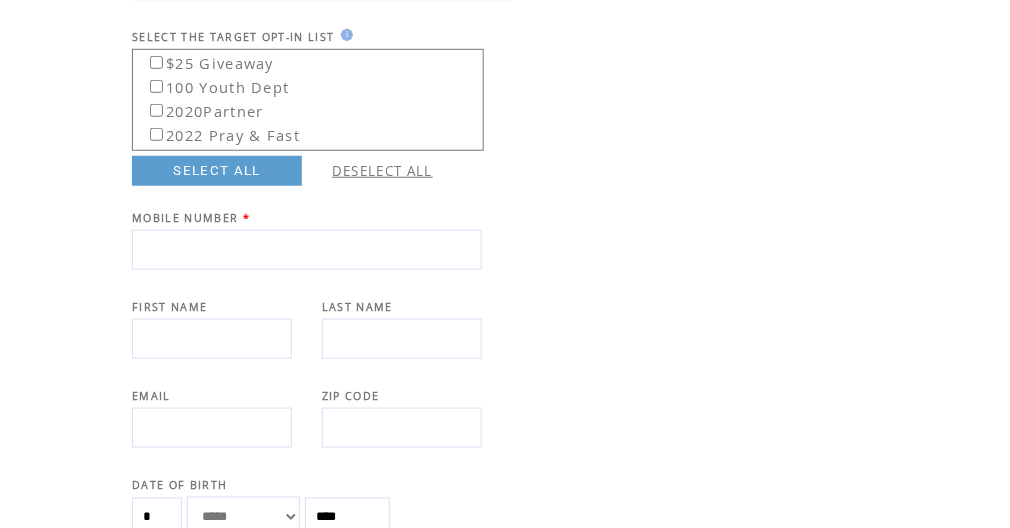 click at bounding box center (307, 250) 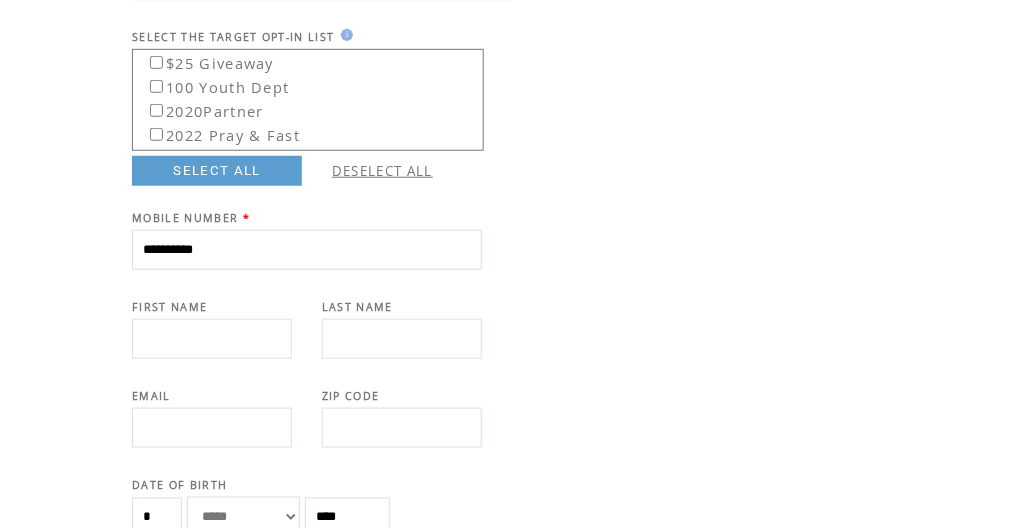 type on "**********" 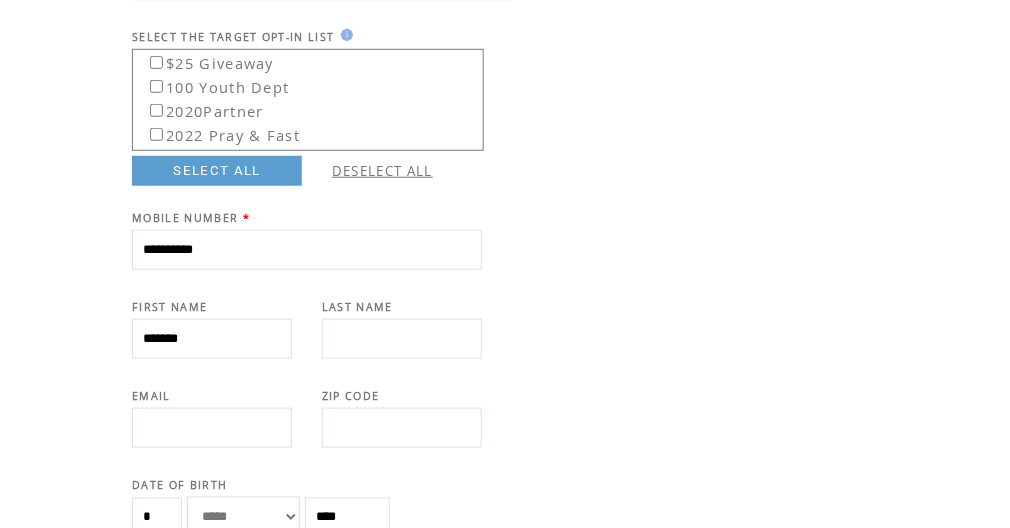 type on "*******" 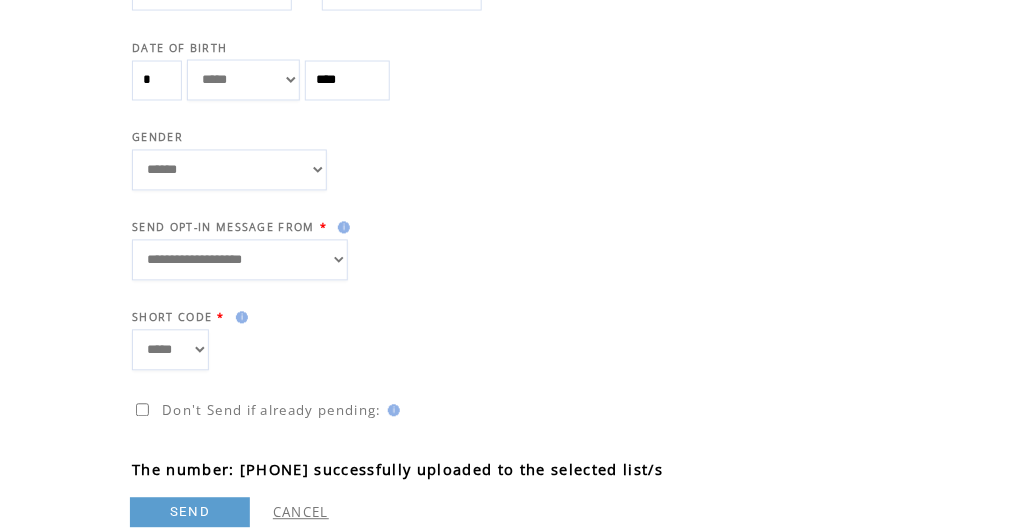 scroll, scrollTop: 719, scrollLeft: 0, axis: vertical 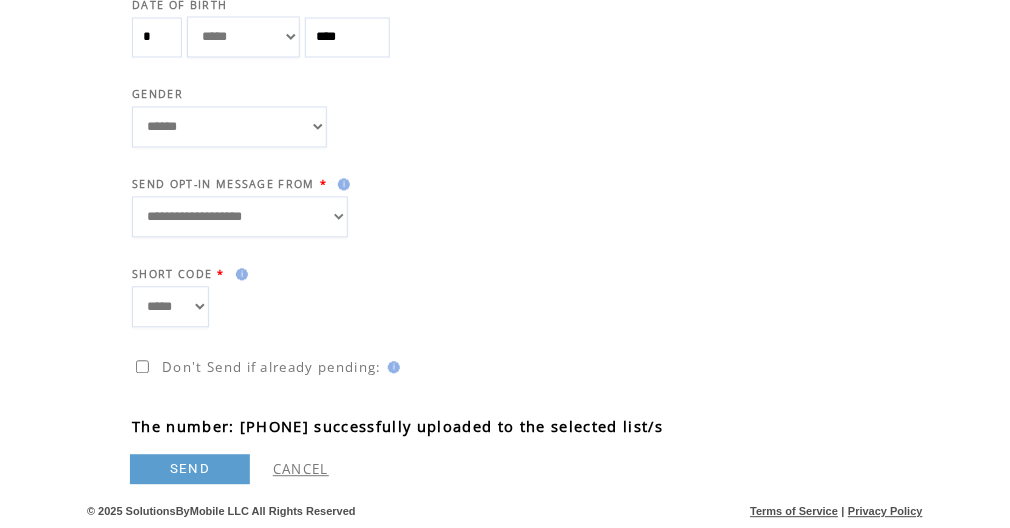 type on "*******" 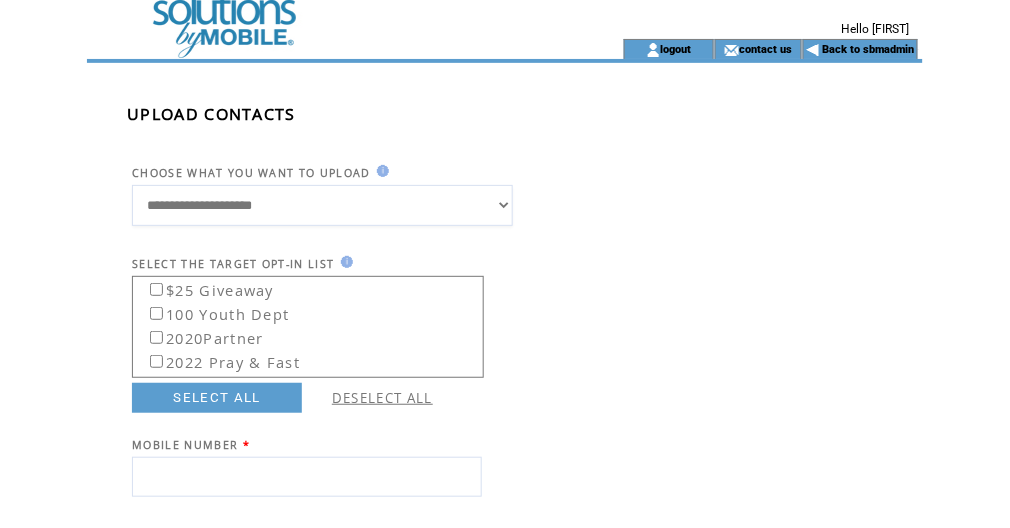 scroll, scrollTop: 0, scrollLeft: 0, axis: both 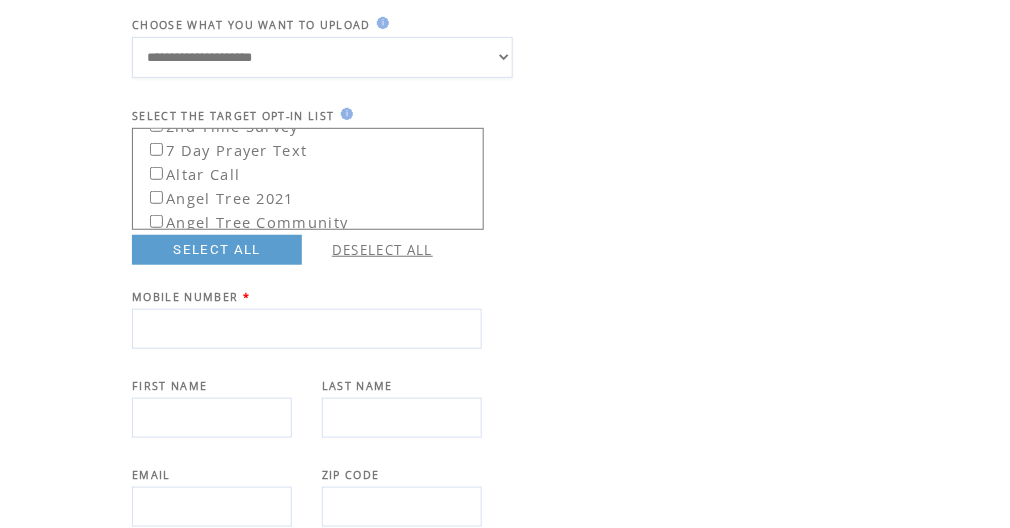 click at bounding box center (307, 329) 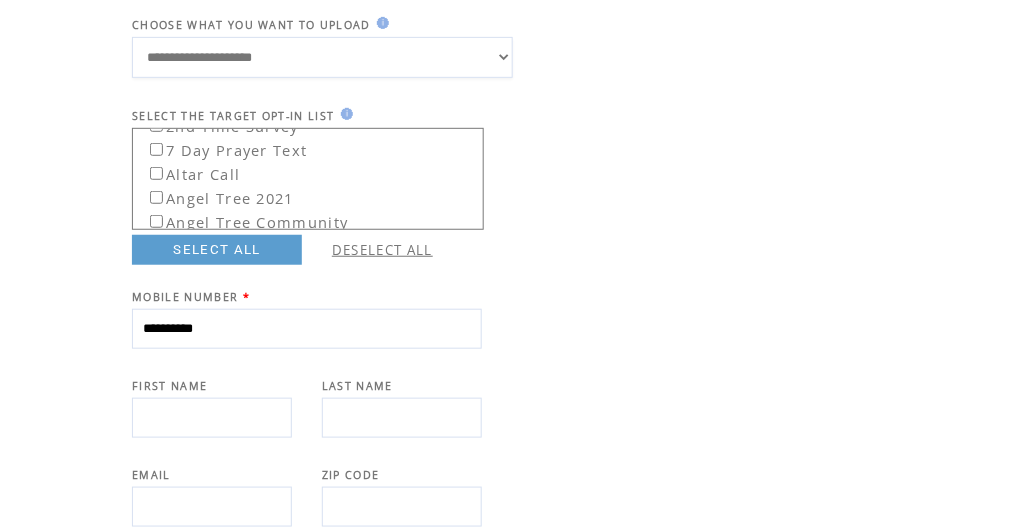 type on "**********" 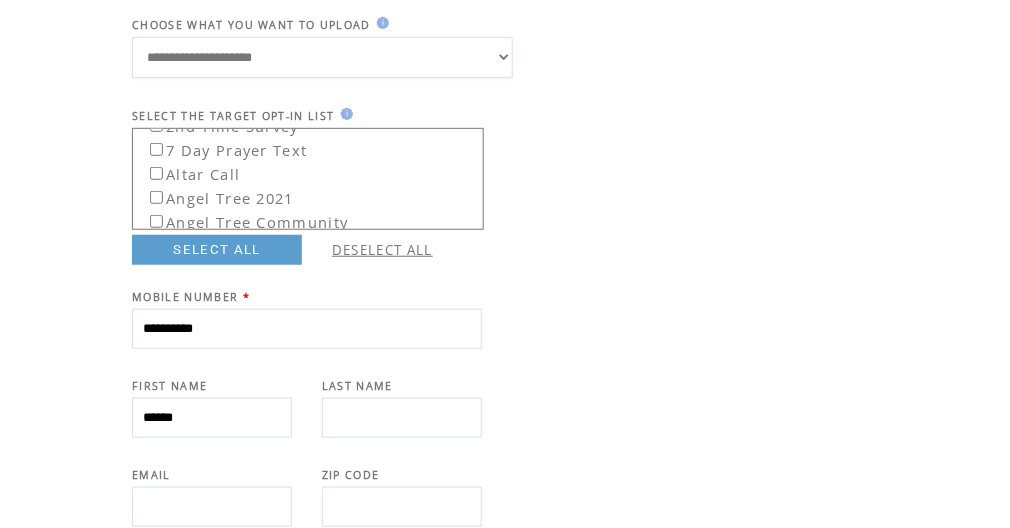 type on "******" 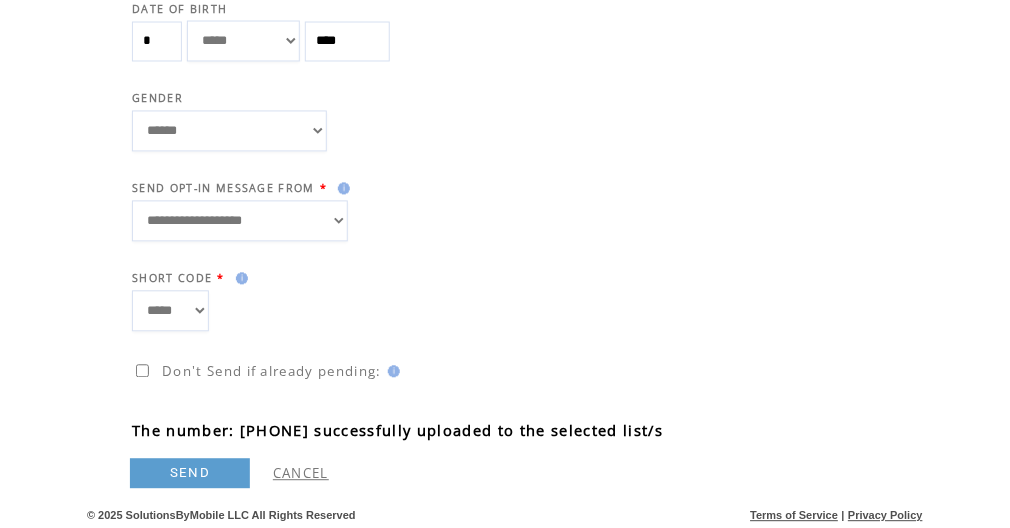 scroll, scrollTop: 719, scrollLeft: 0, axis: vertical 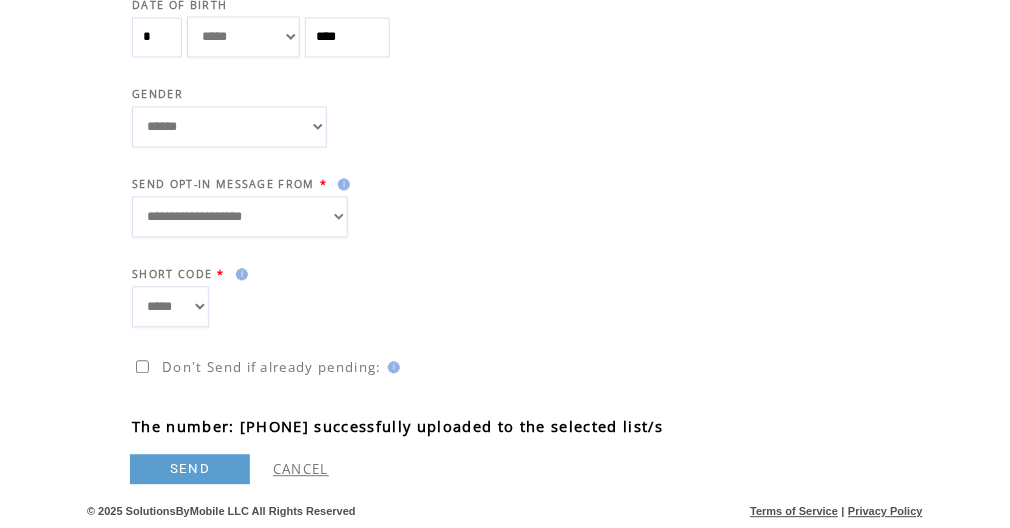 type on "*******" 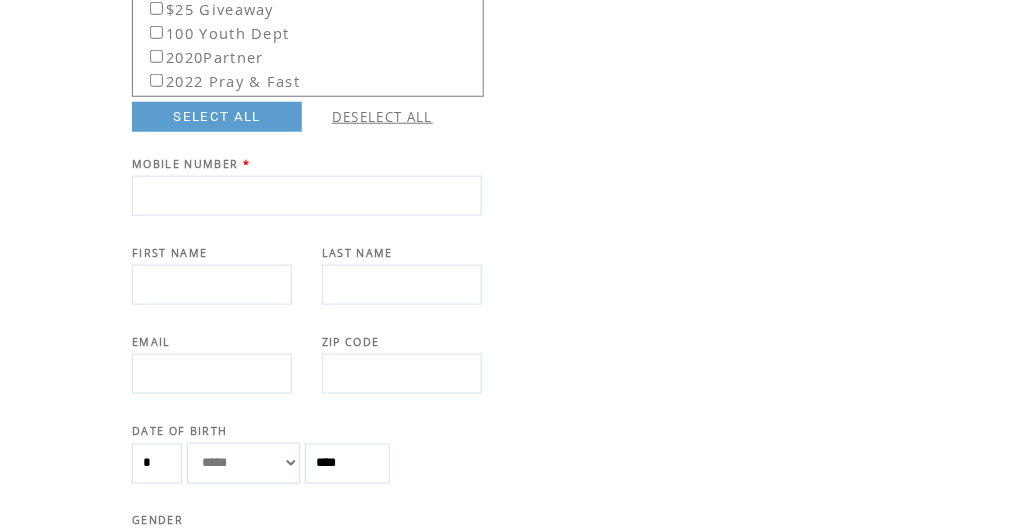 scroll, scrollTop: 292, scrollLeft: 0, axis: vertical 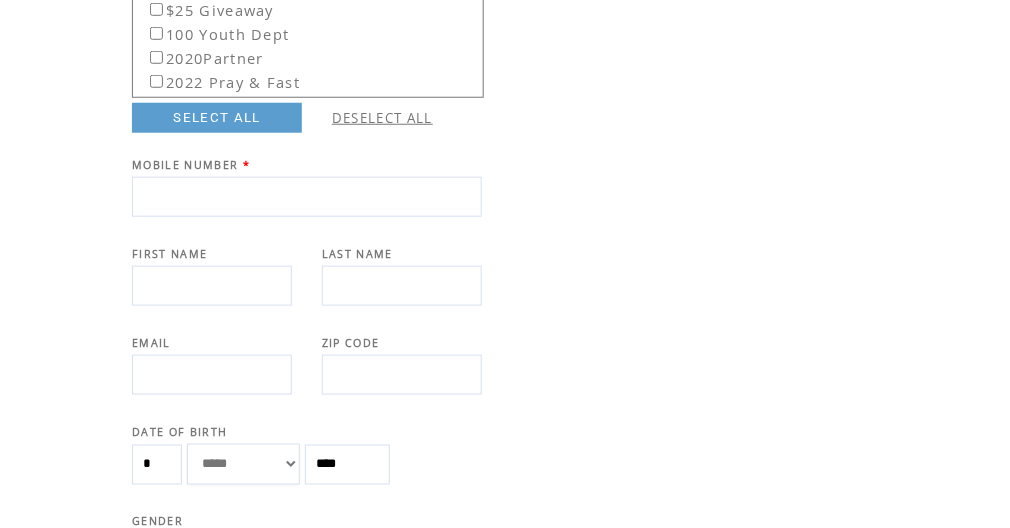click at bounding box center [307, 197] 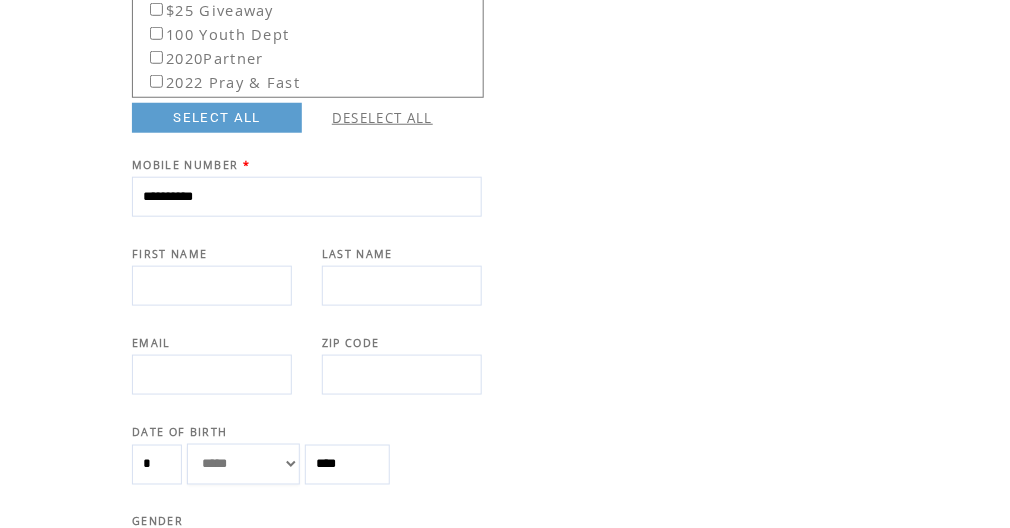 type on "**********" 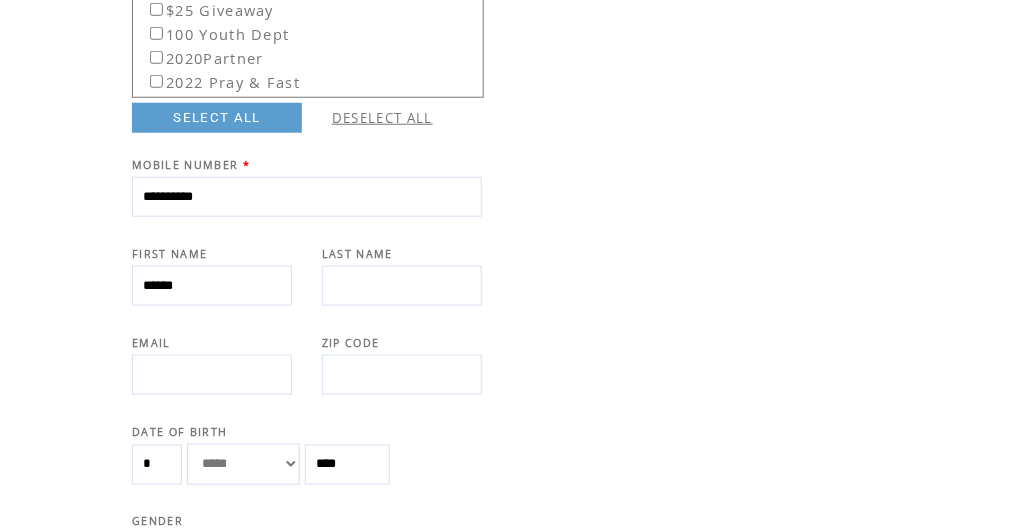 type on "******" 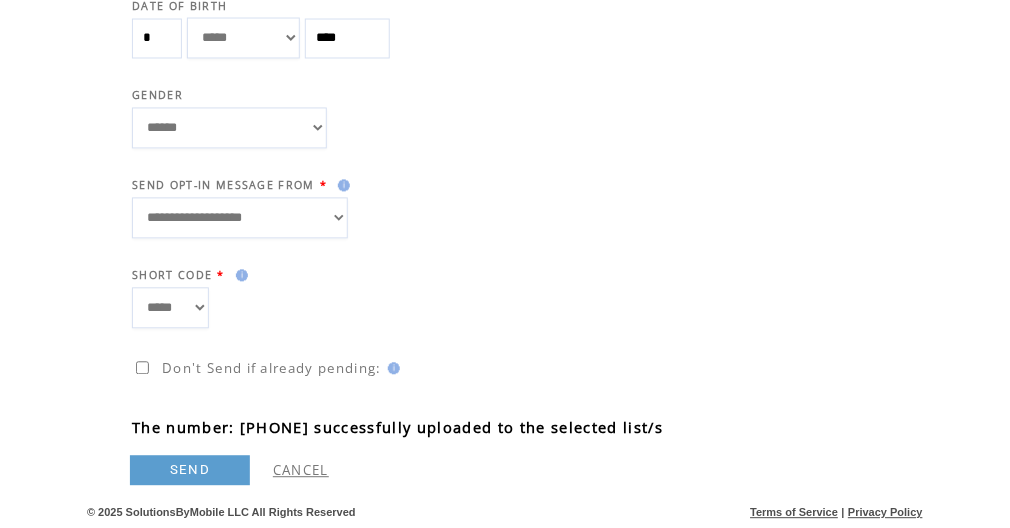 scroll, scrollTop: 719, scrollLeft: 0, axis: vertical 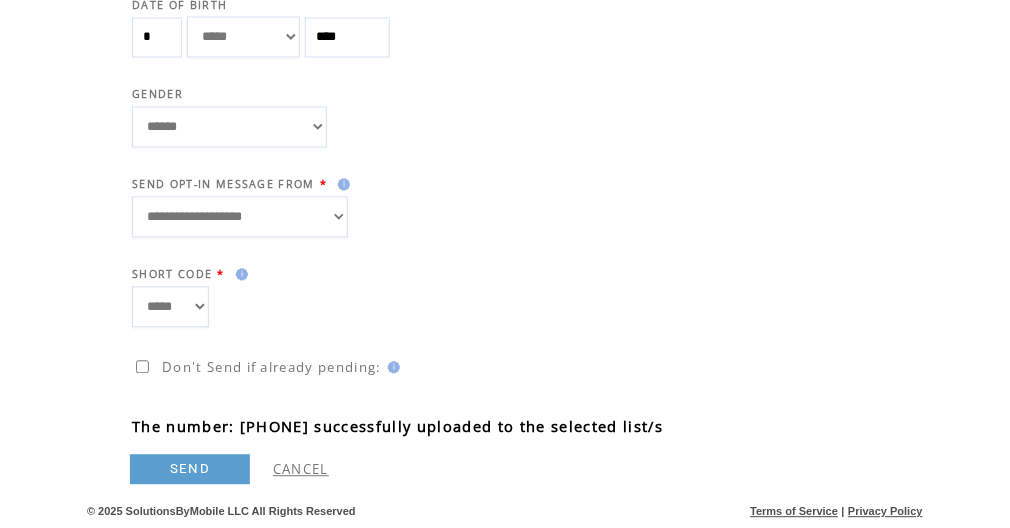 type on "*******" 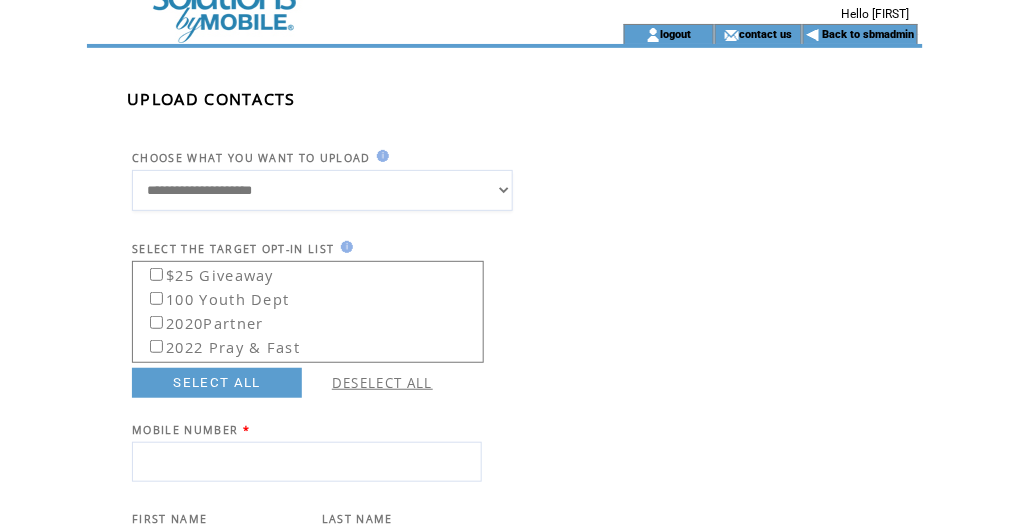 scroll, scrollTop: 26, scrollLeft: 0, axis: vertical 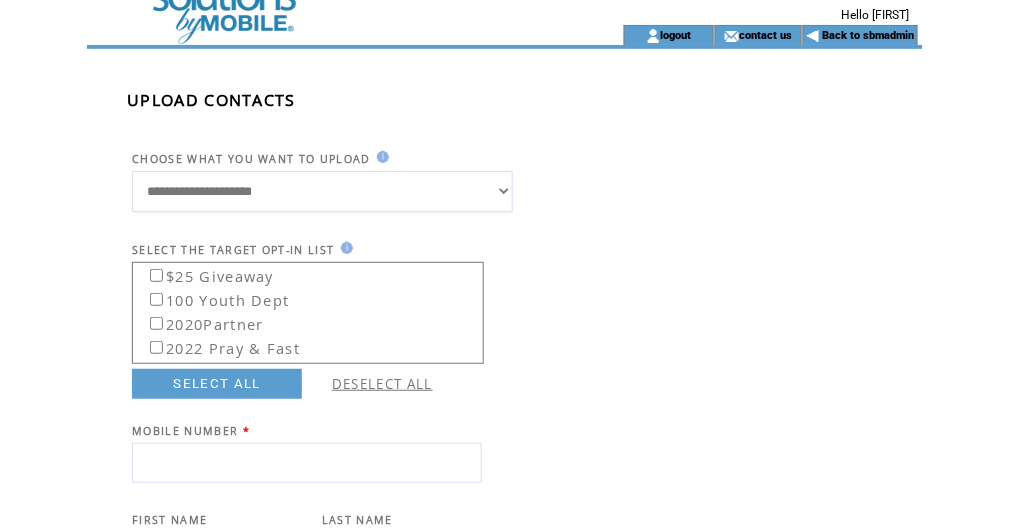 click at bounding box center [307, 463] 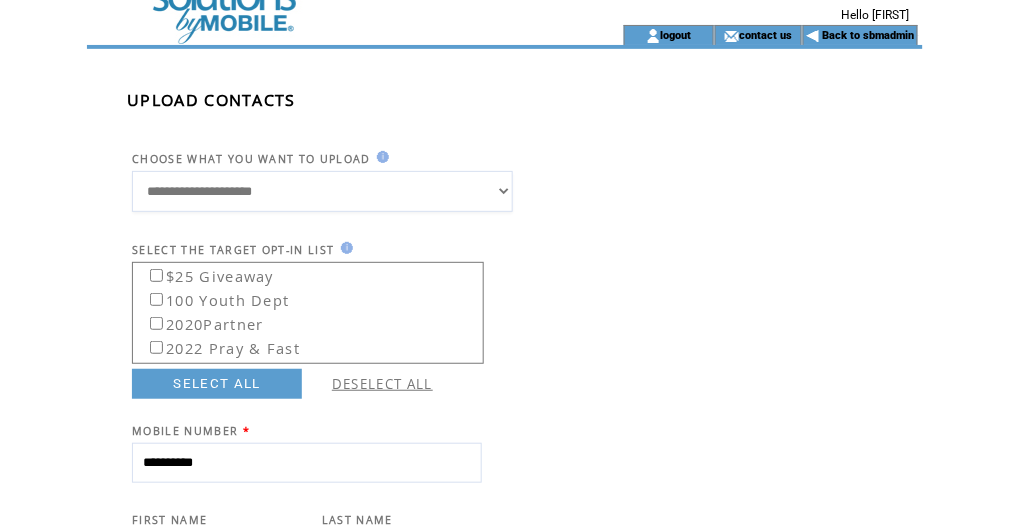 type on "**********" 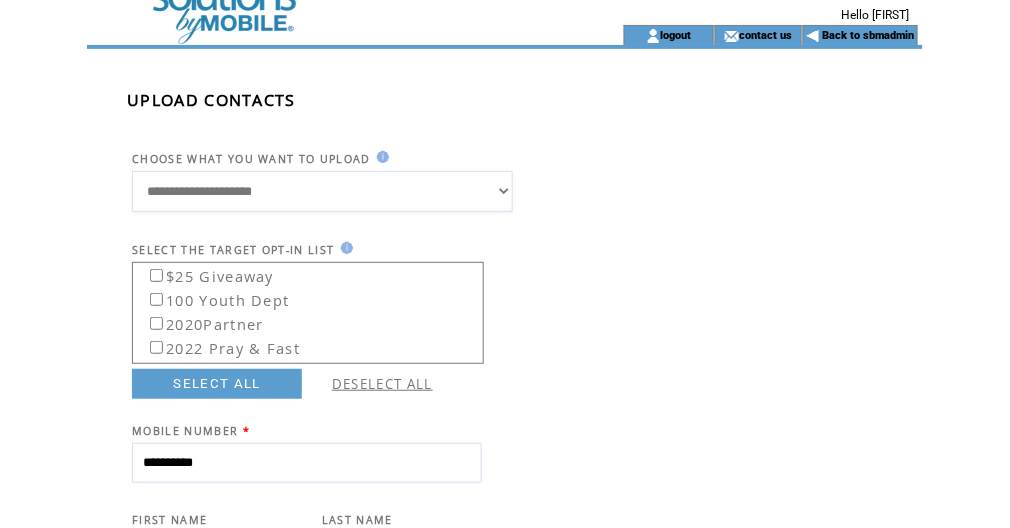 scroll, scrollTop: 312, scrollLeft: 0, axis: vertical 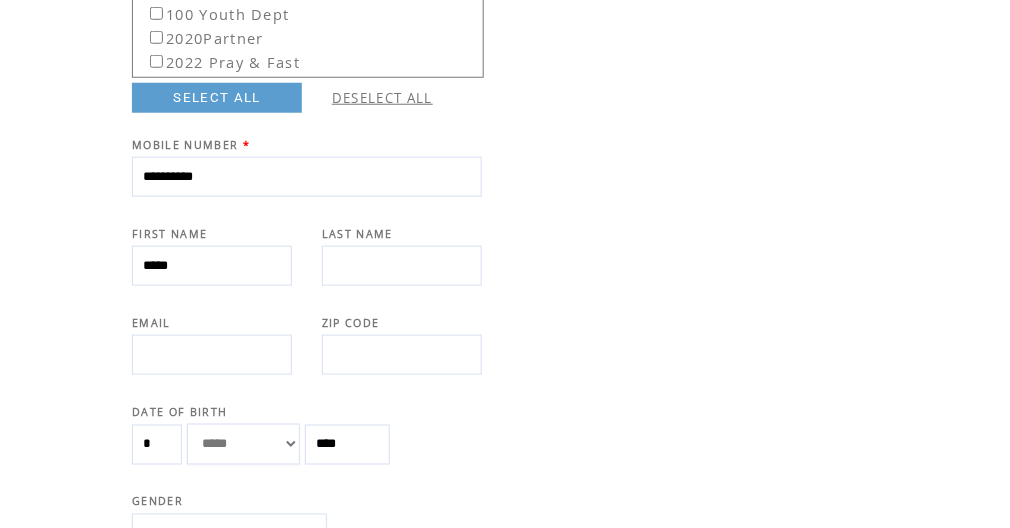 type on "*****" 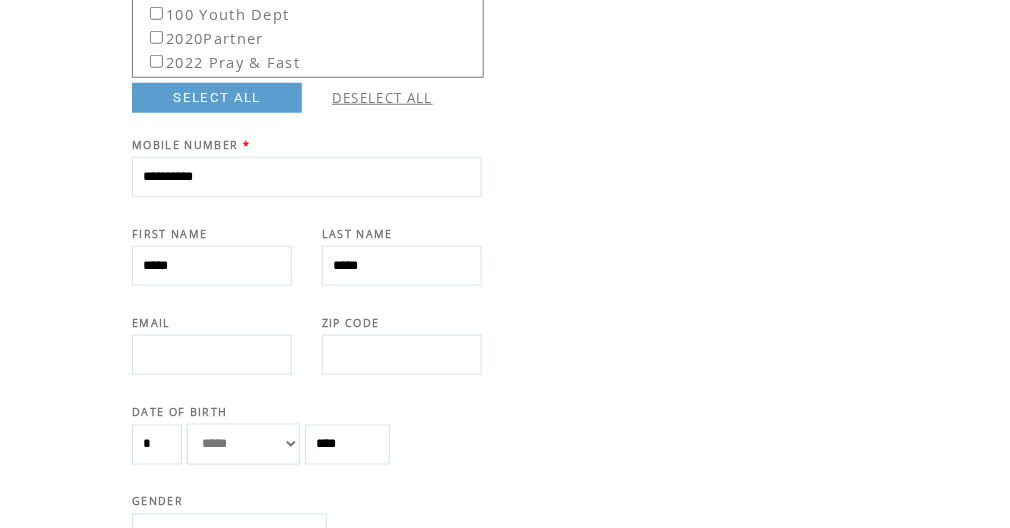 click on "*****" at bounding box center (402, 266) 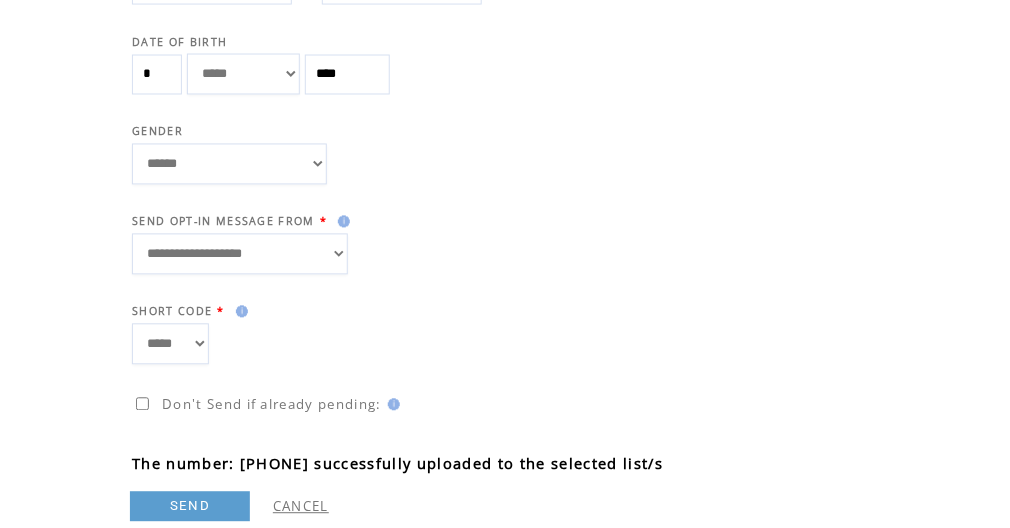 scroll, scrollTop: 719, scrollLeft: 0, axis: vertical 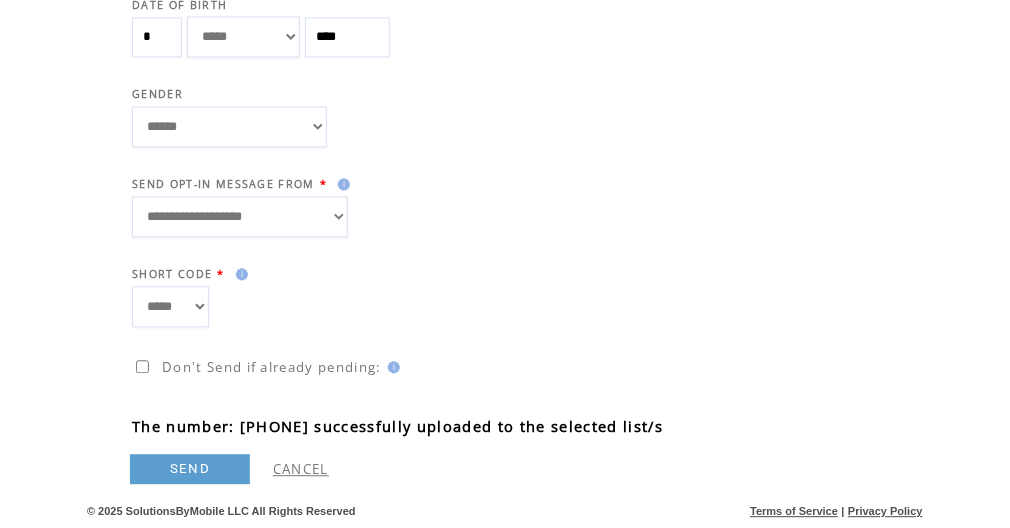 type on "******" 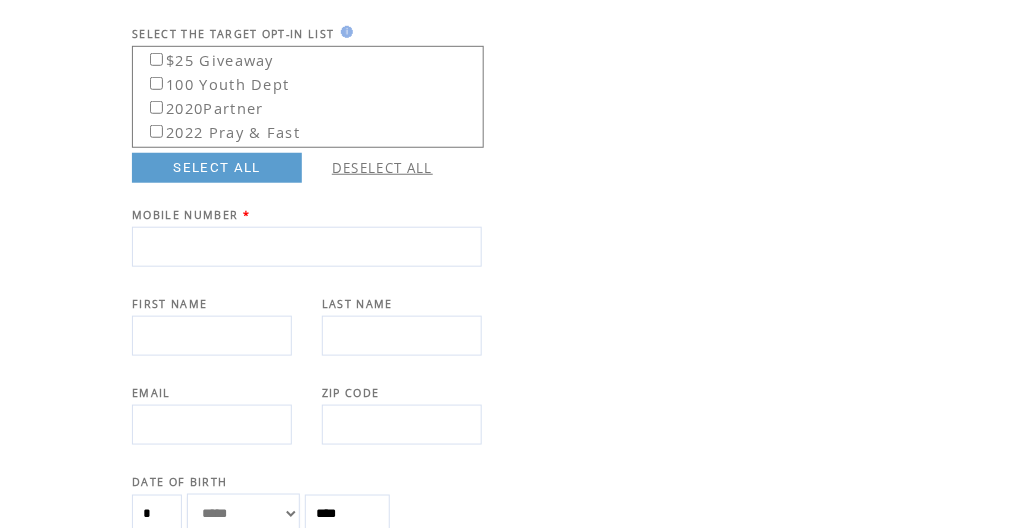 scroll, scrollTop: 239, scrollLeft: 0, axis: vertical 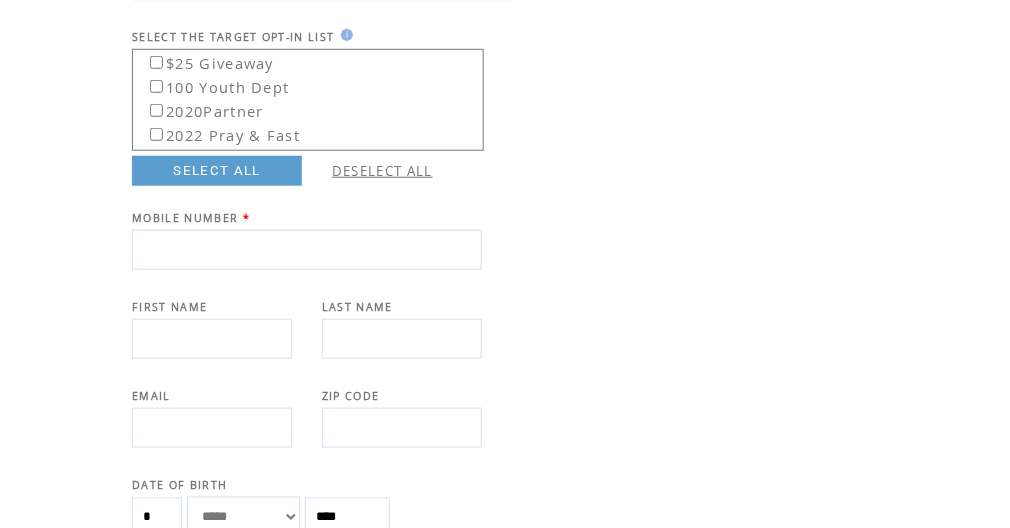 click at bounding box center [307, 250] 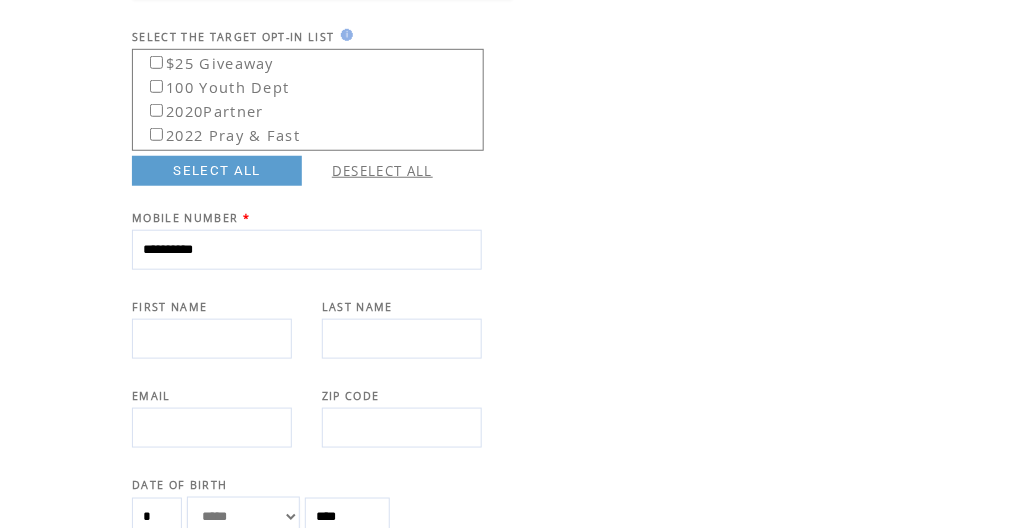 type on "**********" 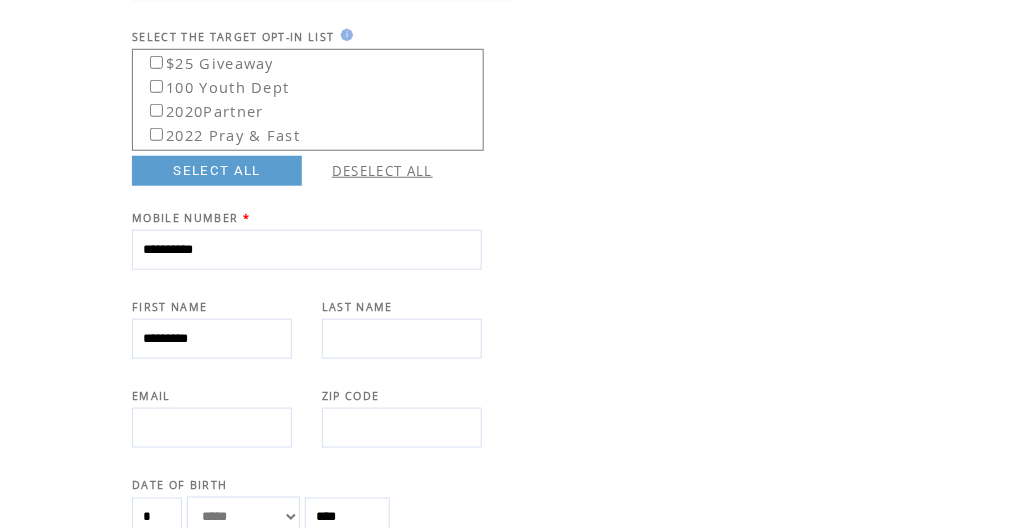 type on "*********" 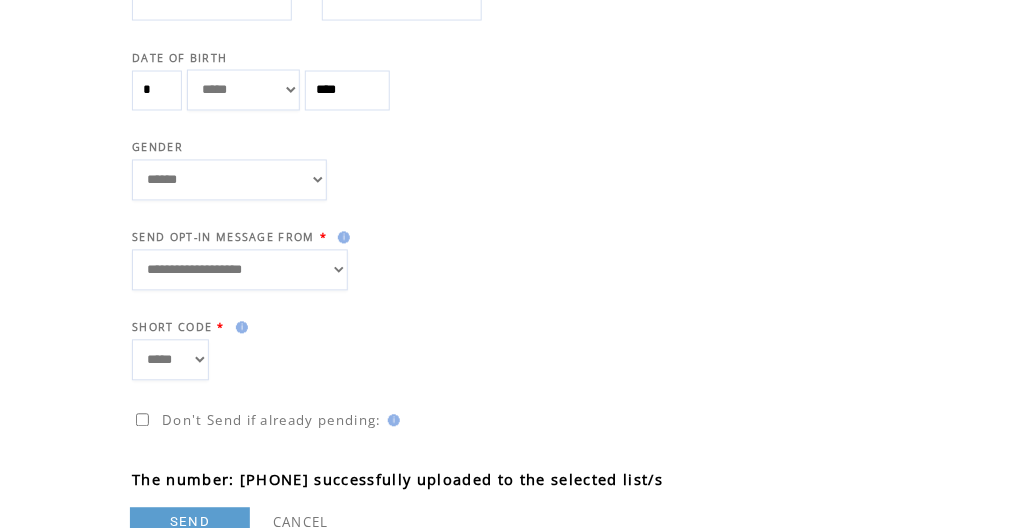 scroll, scrollTop: 719, scrollLeft: 0, axis: vertical 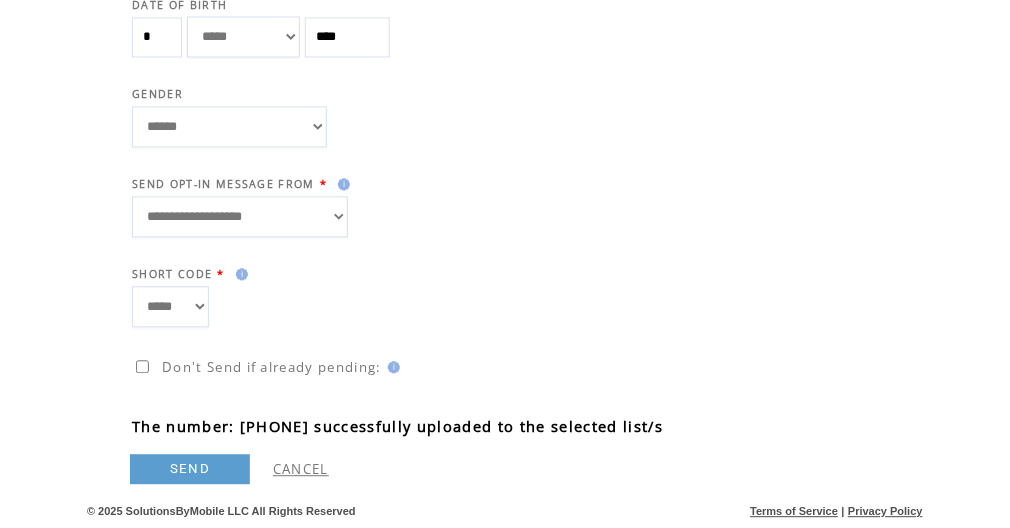 type on "*******" 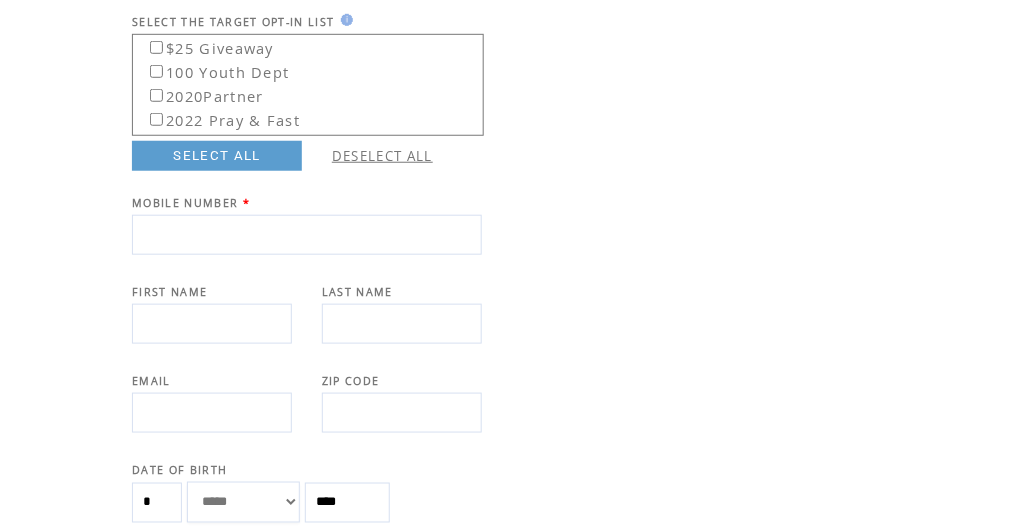 scroll, scrollTop: 239, scrollLeft: 0, axis: vertical 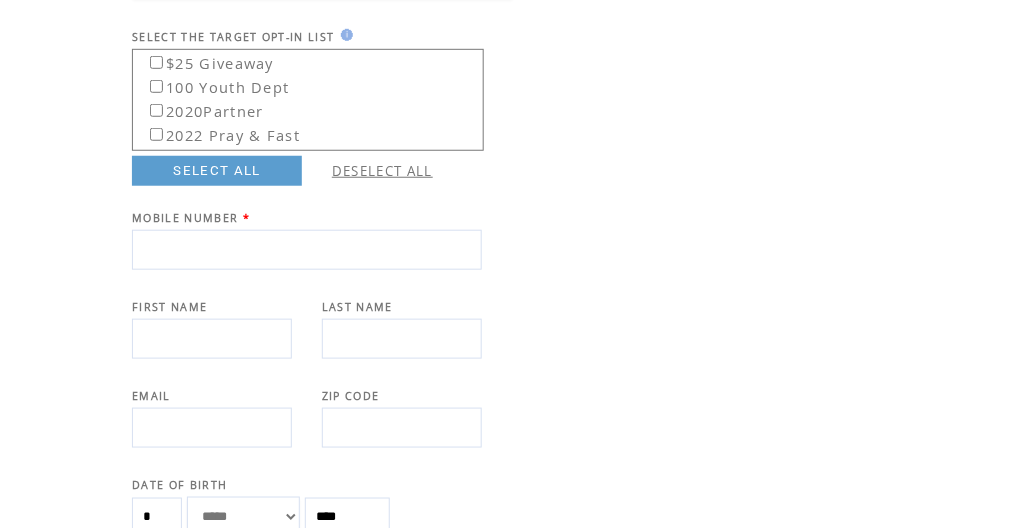 click at bounding box center [307, 250] 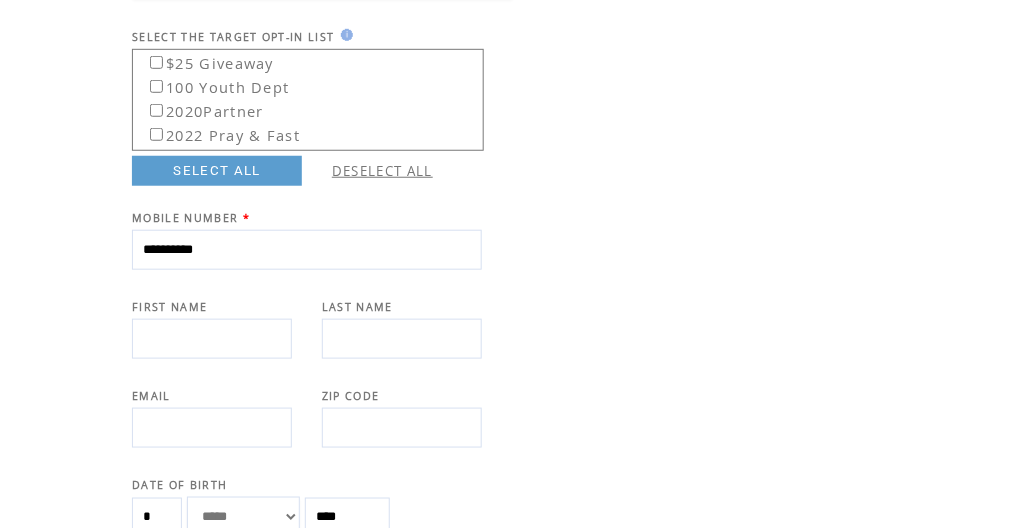 type on "**********" 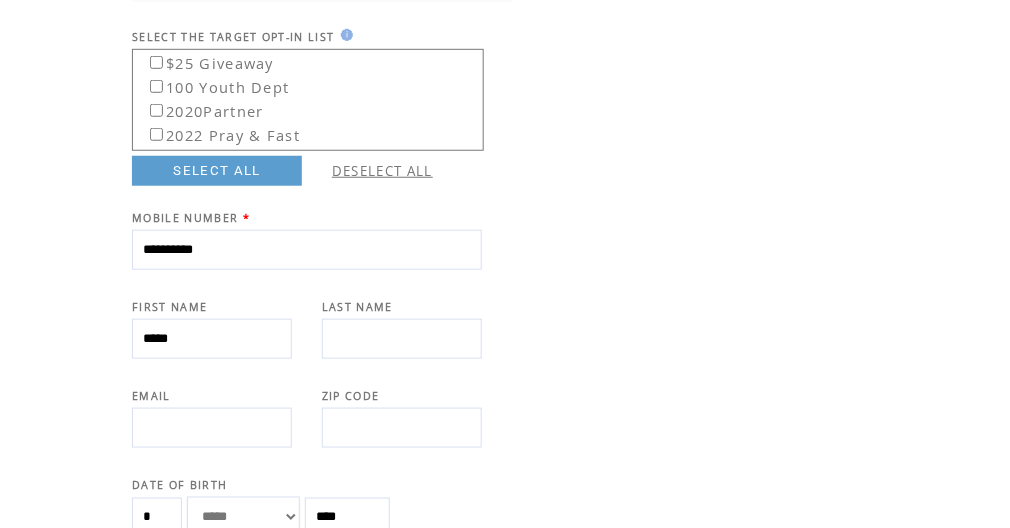 type on "*****" 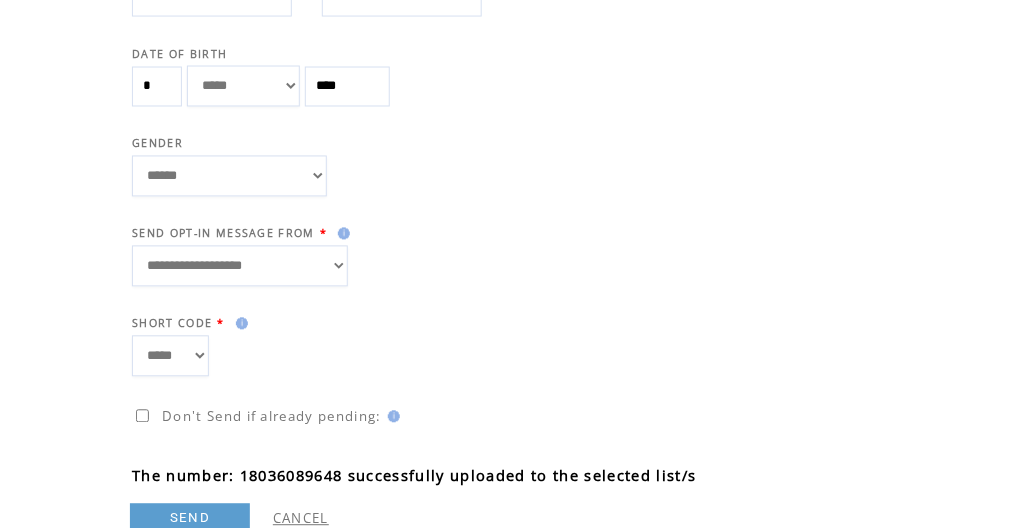 scroll, scrollTop: 719, scrollLeft: 0, axis: vertical 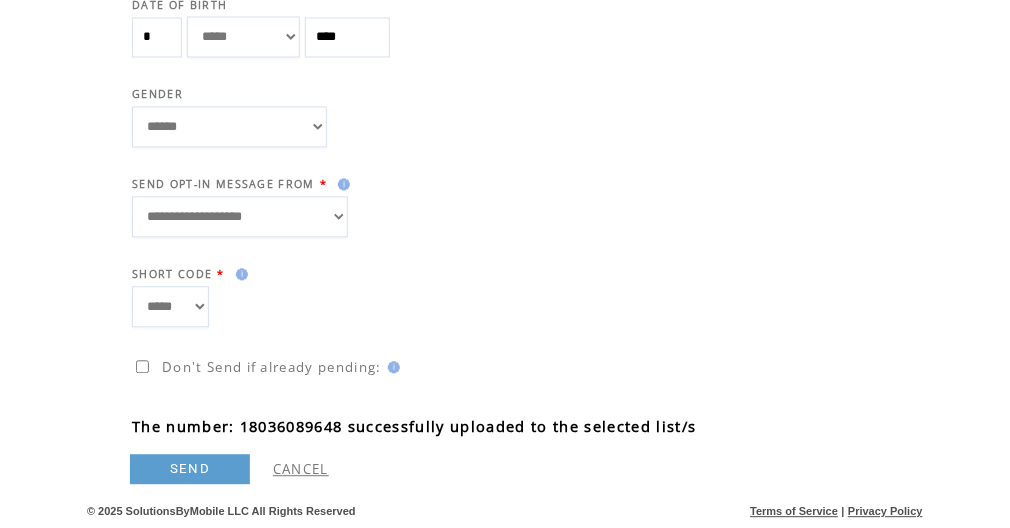 type on "******" 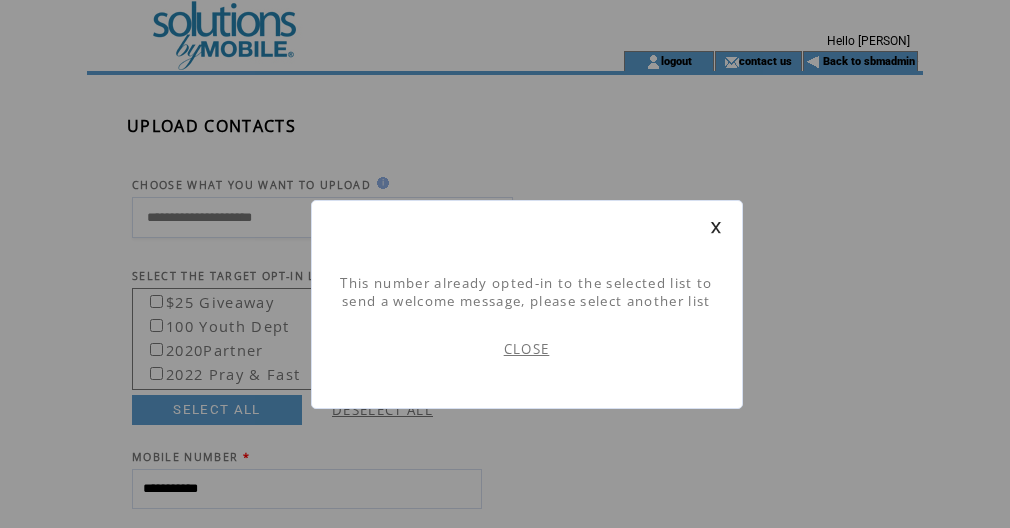 scroll, scrollTop: 0, scrollLeft: 0, axis: both 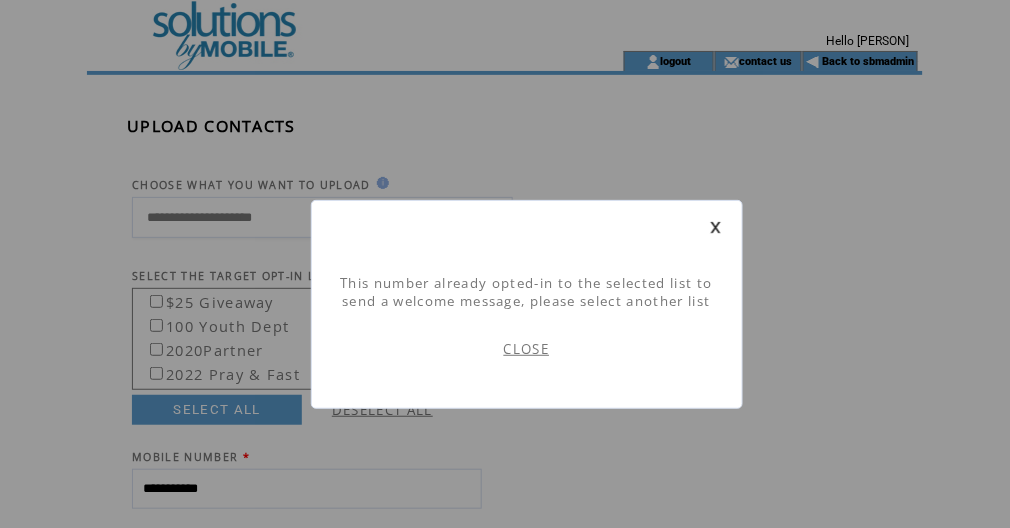click on "CLOSE" at bounding box center (527, 349) 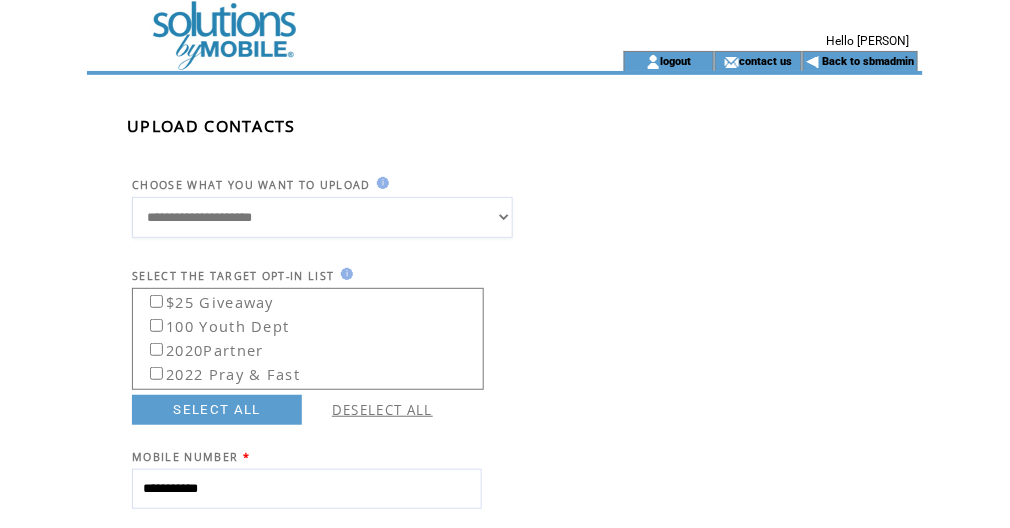 click at bounding box center [327, 25] 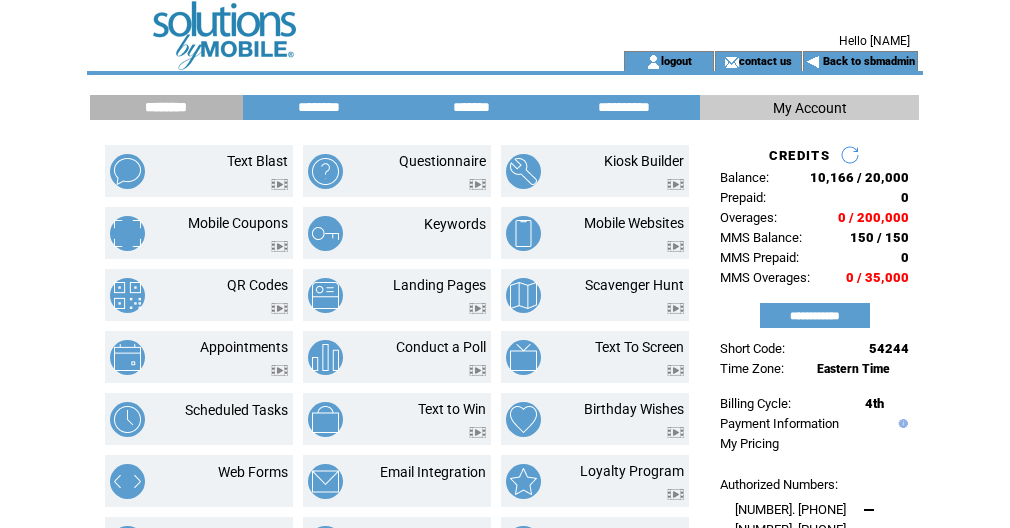 scroll, scrollTop: 0, scrollLeft: 0, axis: both 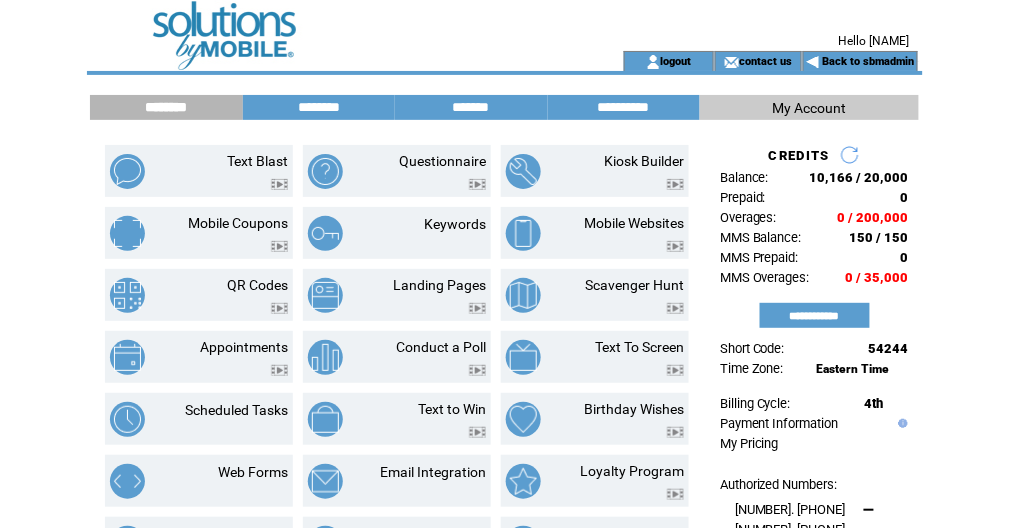 click on "********" at bounding box center [319, 107] 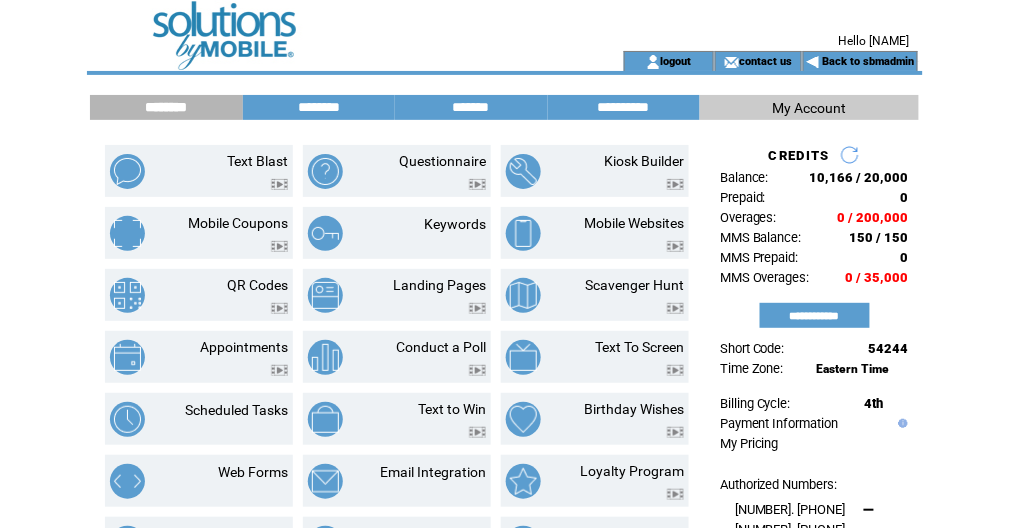 click on "********" at bounding box center (319, 107) 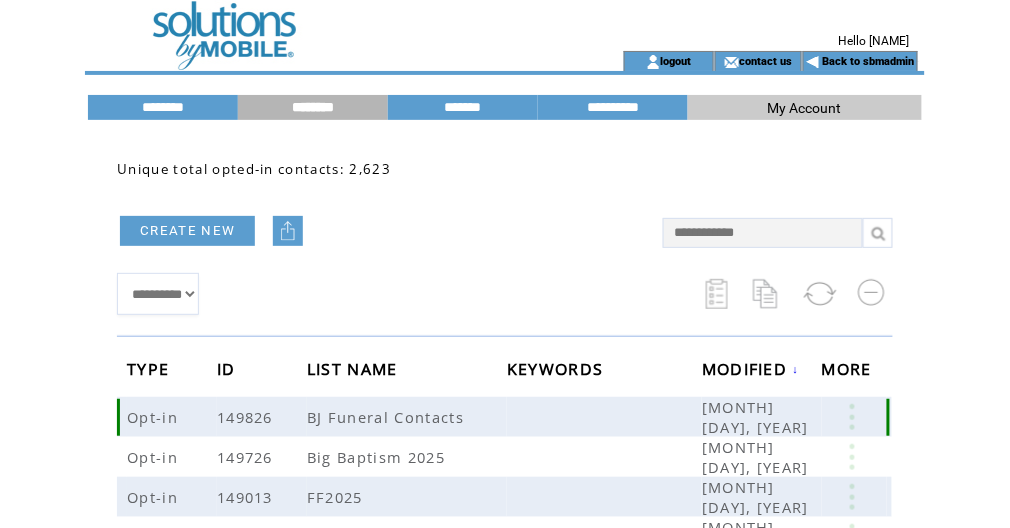 click at bounding box center (852, 417) 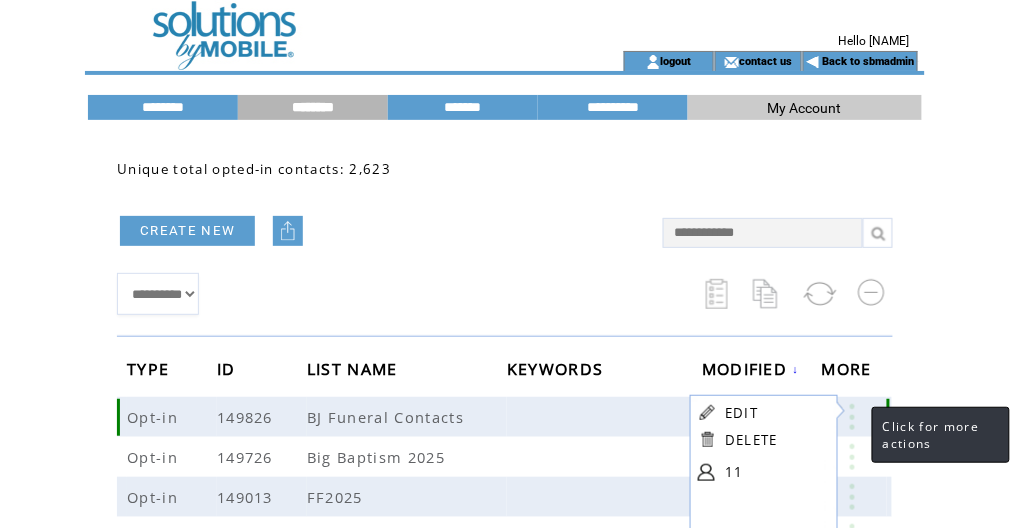 click at bounding box center (852, 417) 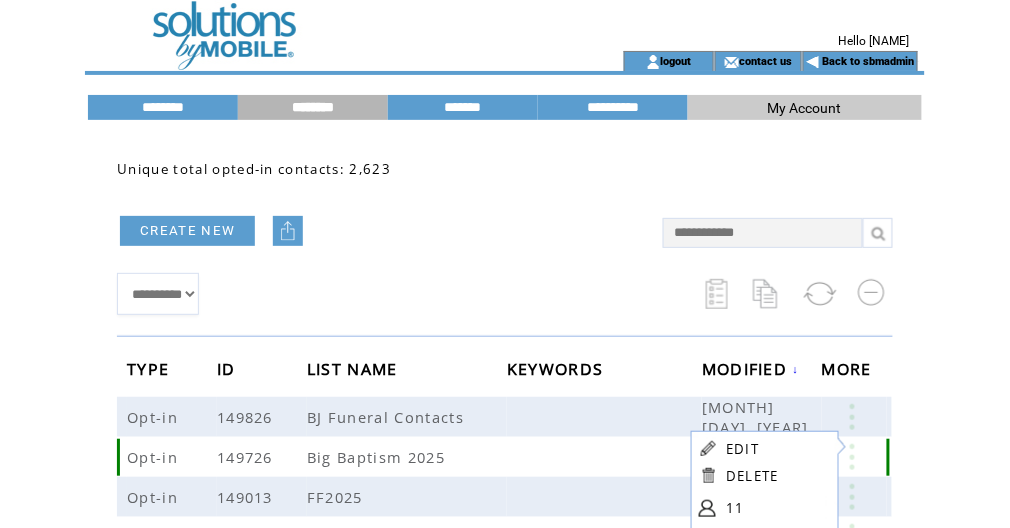 click at bounding box center [852, 457] 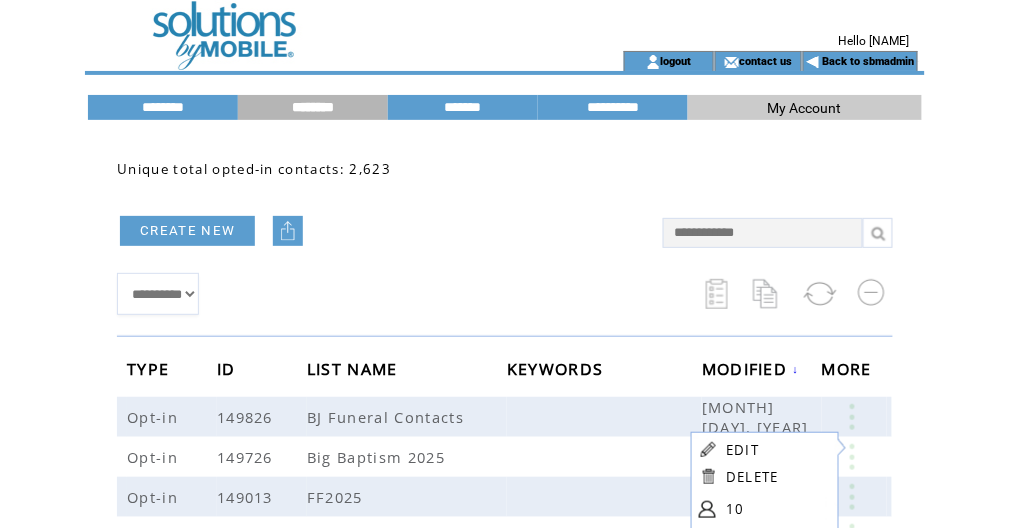click on "EDIT DELETE 10" at bounding box center (762, 482) 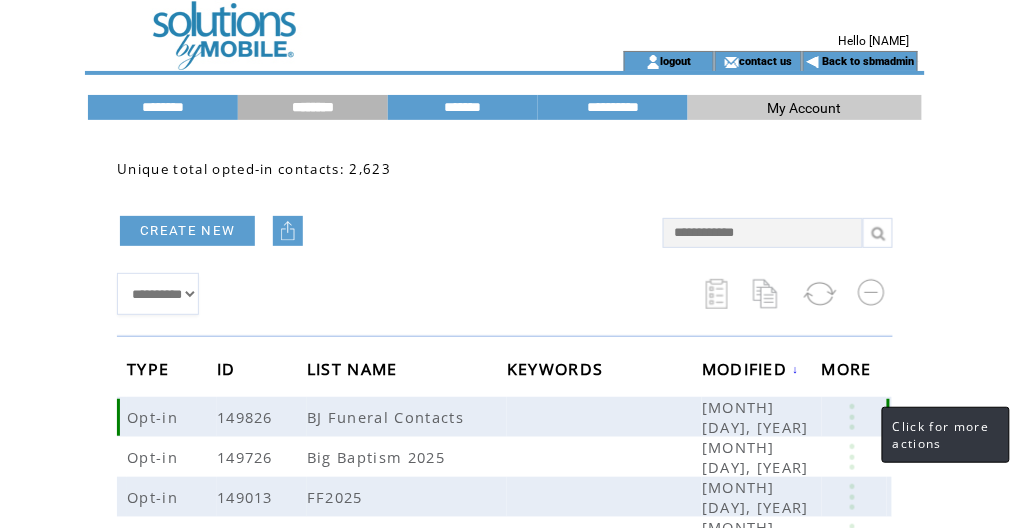 click at bounding box center (852, 417) 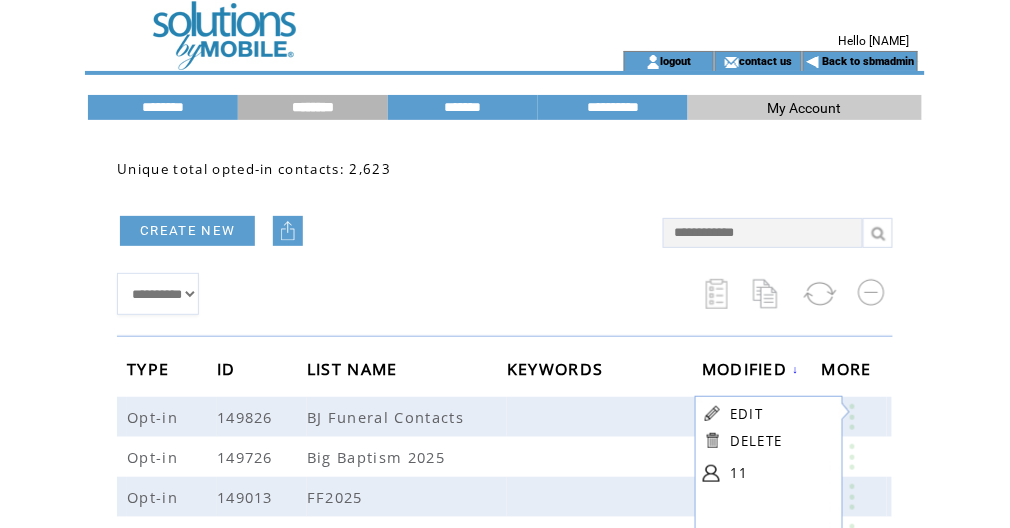 click on "11" at bounding box center [780, 473] 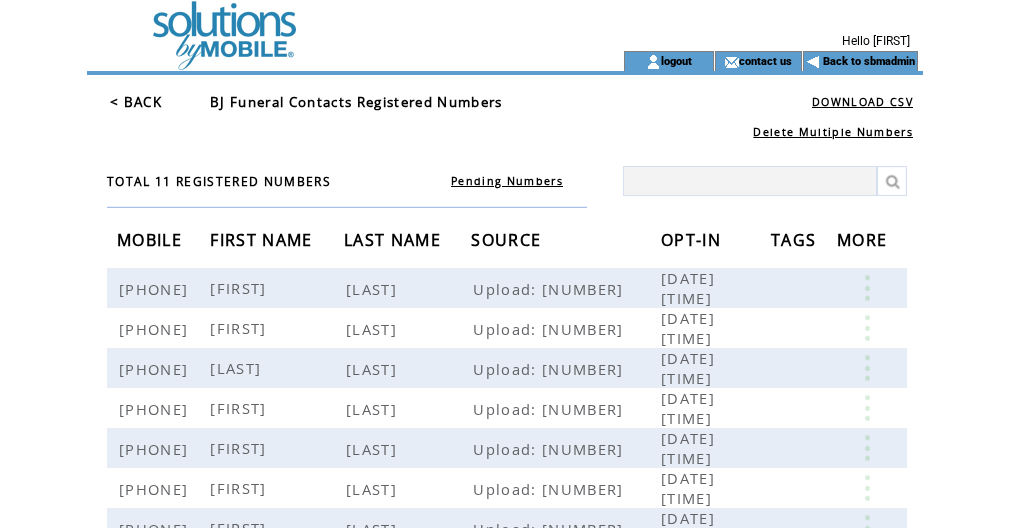 scroll, scrollTop: 0, scrollLeft: 0, axis: both 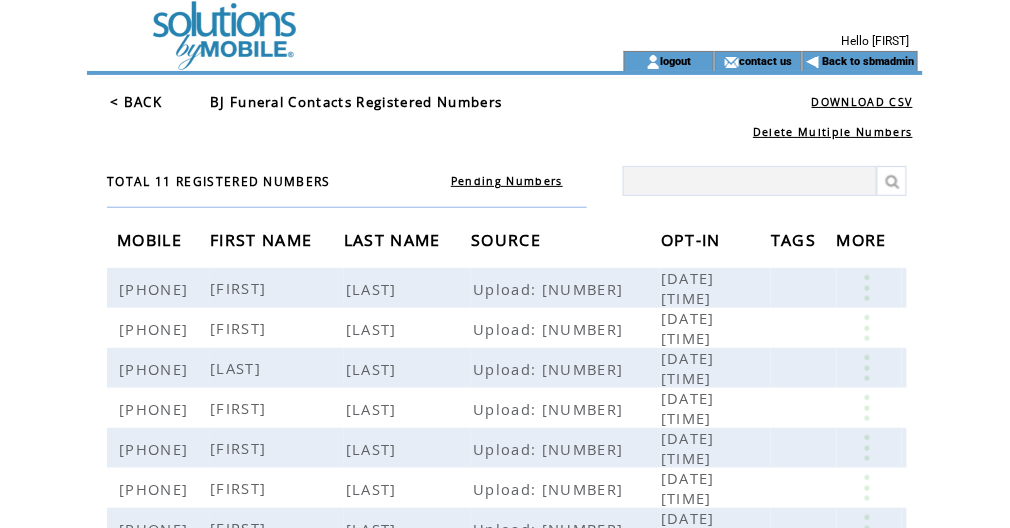 click on "**********" 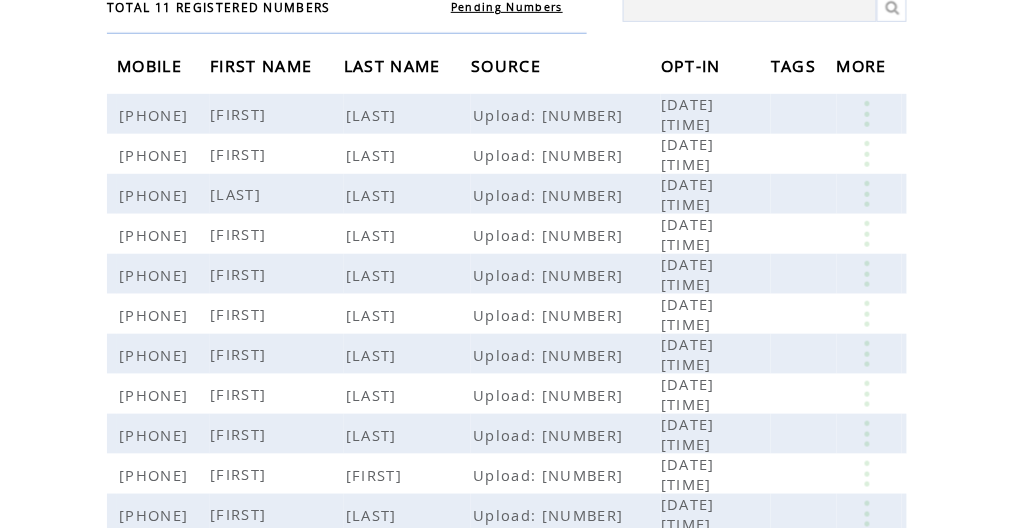 scroll, scrollTop: 0, scrollLeft: 0, axis: both 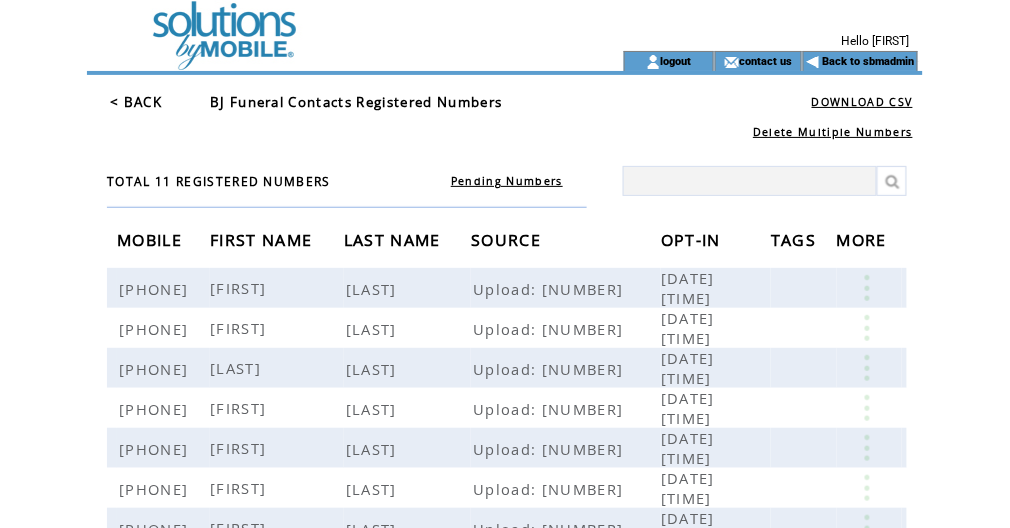 click at bounding box center (327, 25) 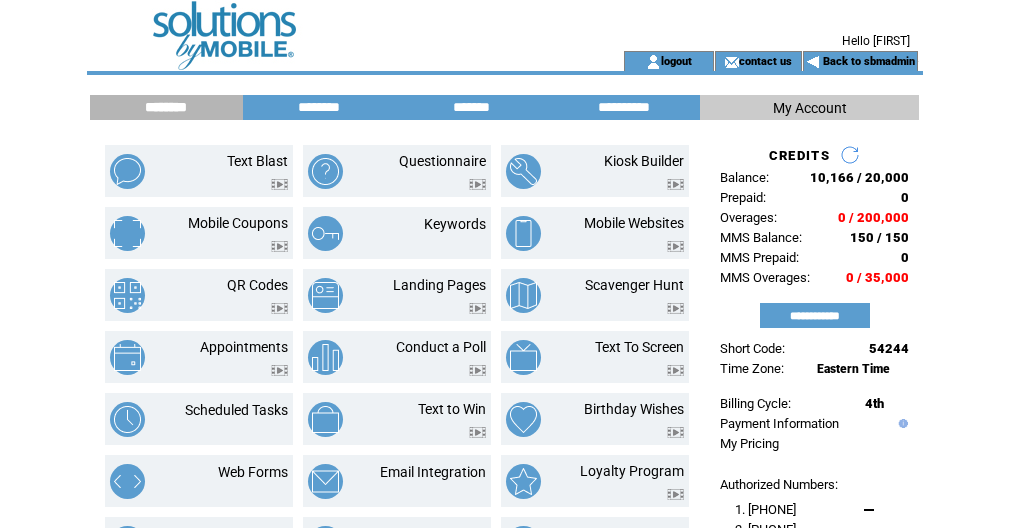 scroll, scrollTop: 0, scrollLeft: 0, axis: both 